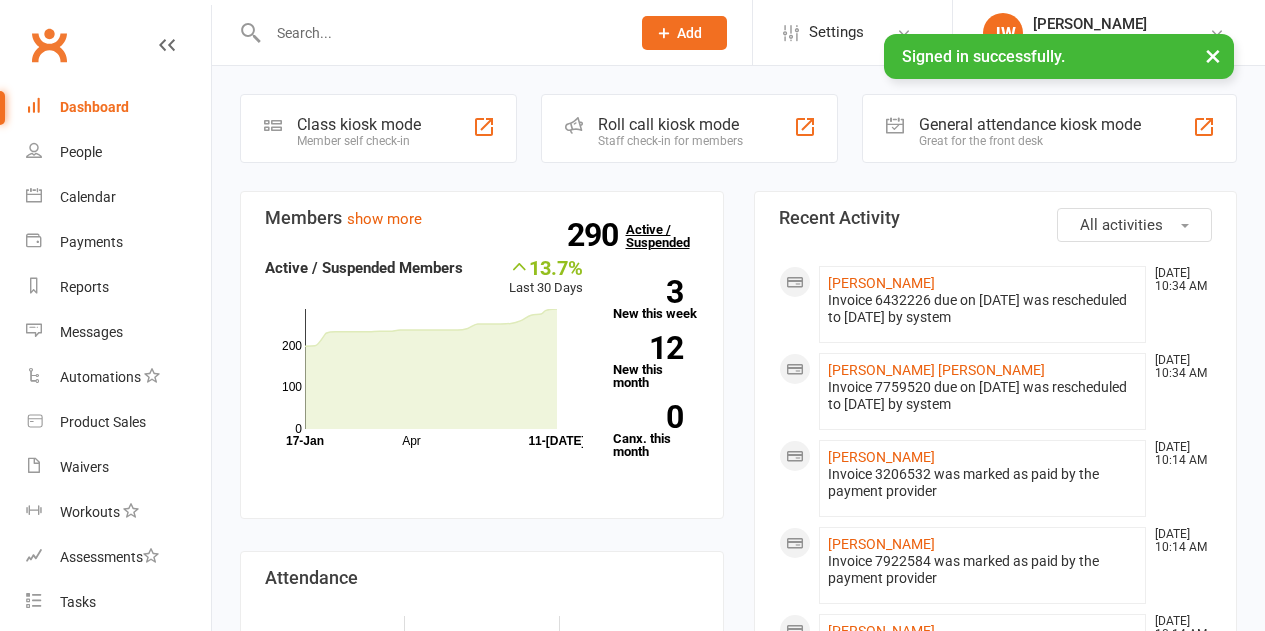 scroll, scrollTop: 0, scrollLeft: 0, axis: both 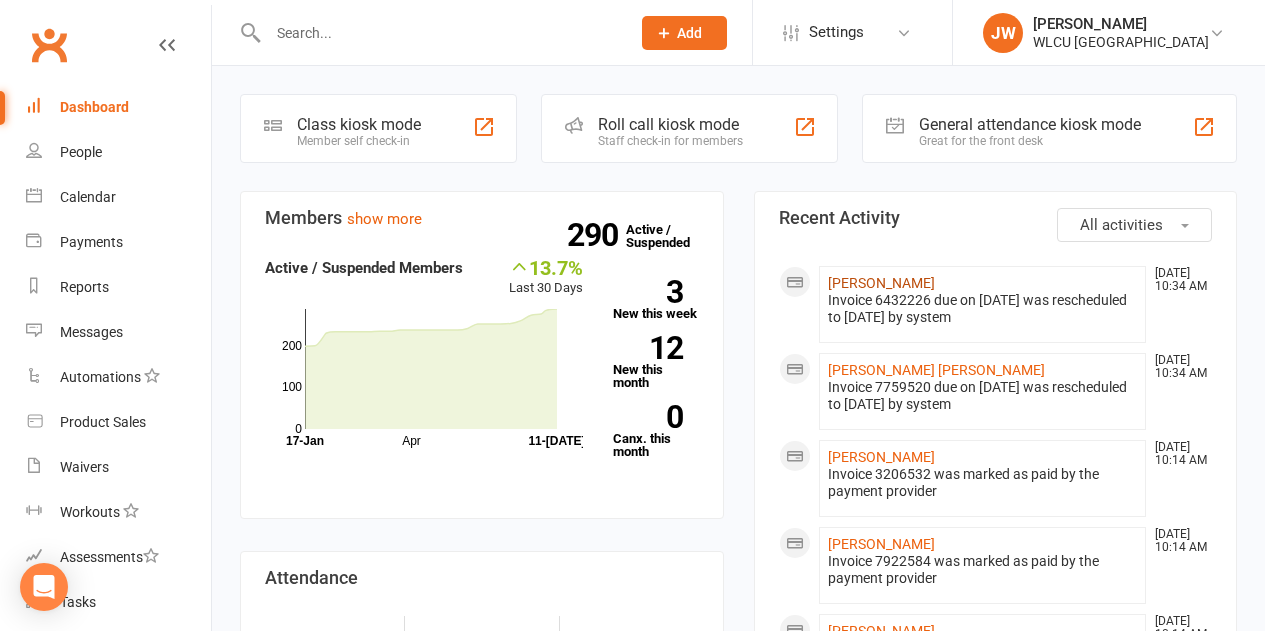 click on "[PERSON_NAME]" 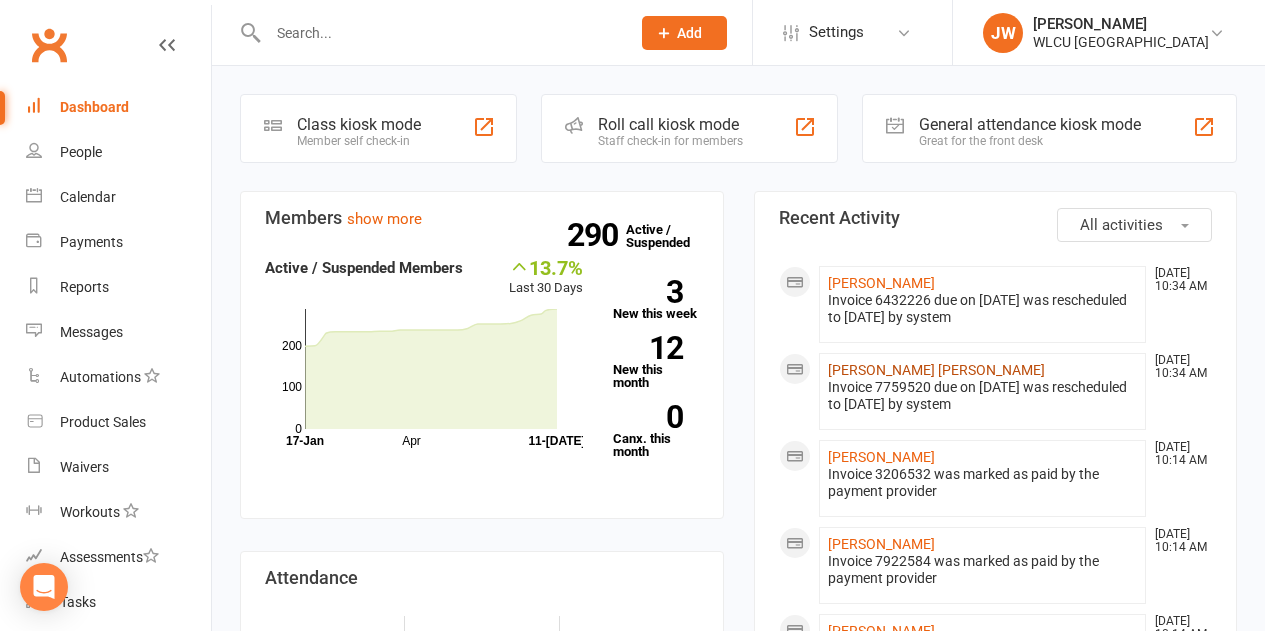 click on "[PERSON_NAME] [PERSON_NAME]" 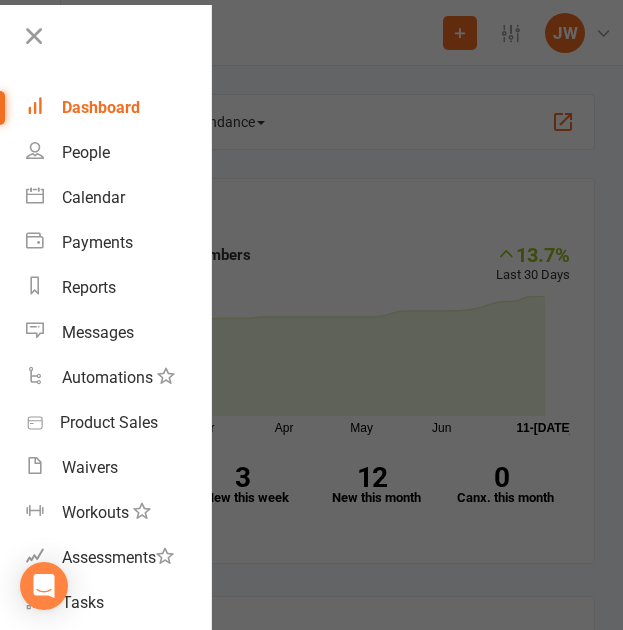 click at bounding box center [311, 315] 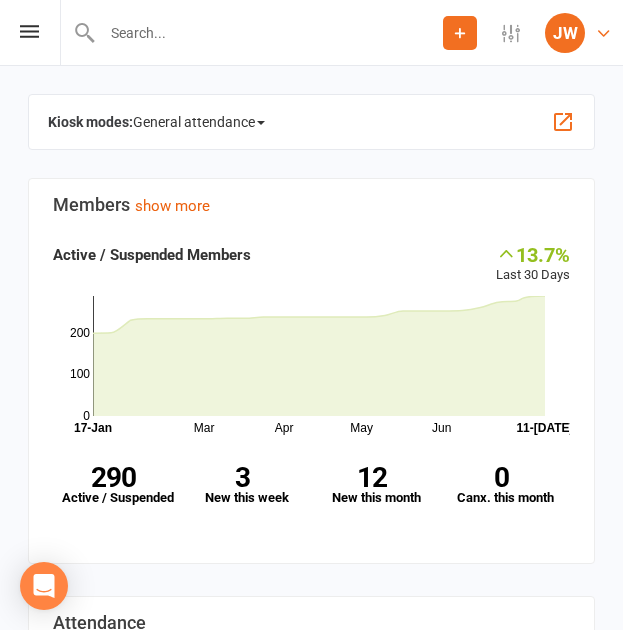 click on "JW" at bounding box center (565, 33) 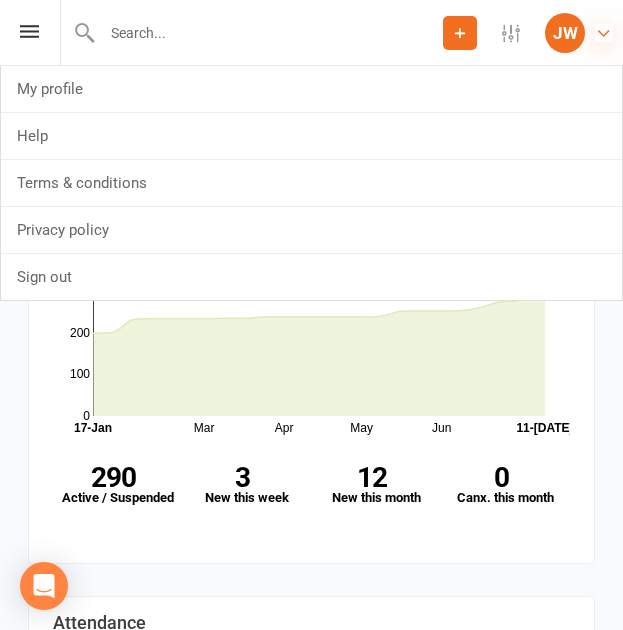 click at bounding box center (604, 33) 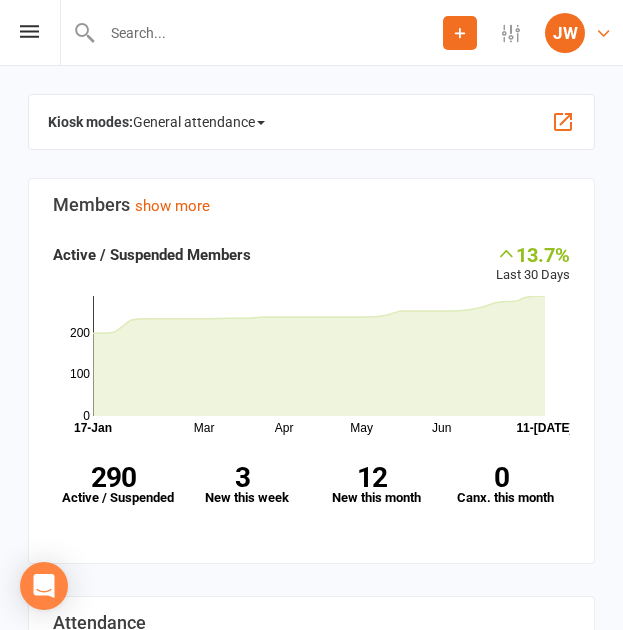 click on "JW Jacqui Willing WLCU Sydney" at bounding box center [584, 33] 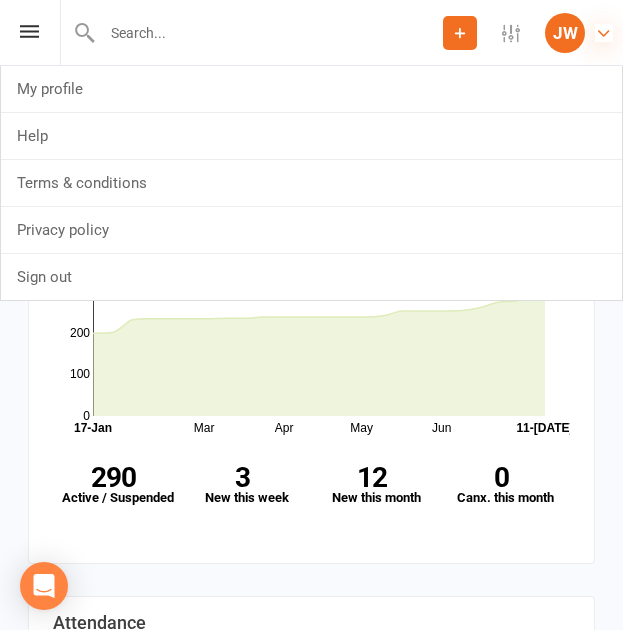 click at bounding box center [604, 33] 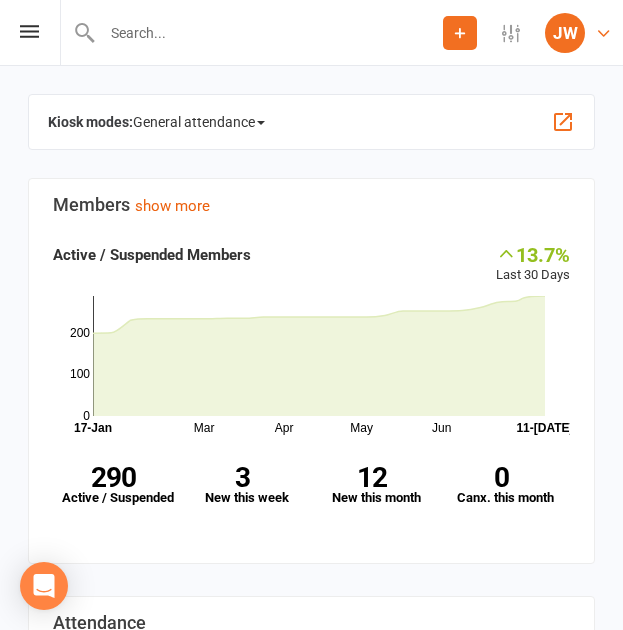 click on "JW Jacqui Willing WLCU Sydney" at bounding box center (584, 33) 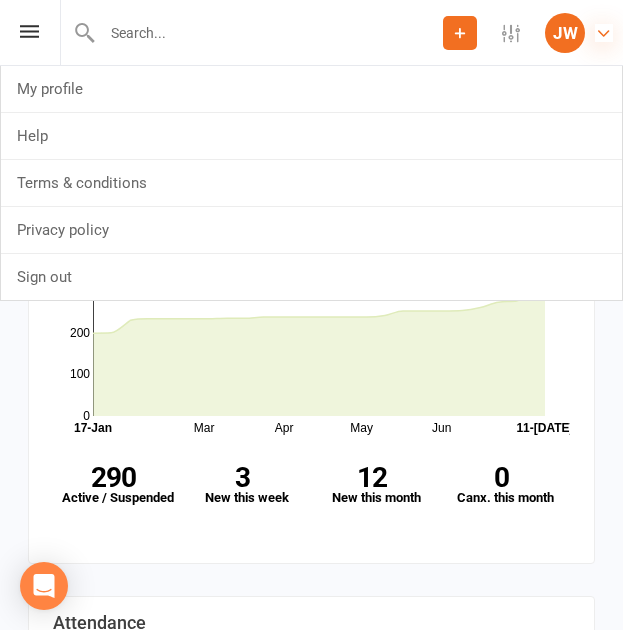 click at bounding box center (604, 33) 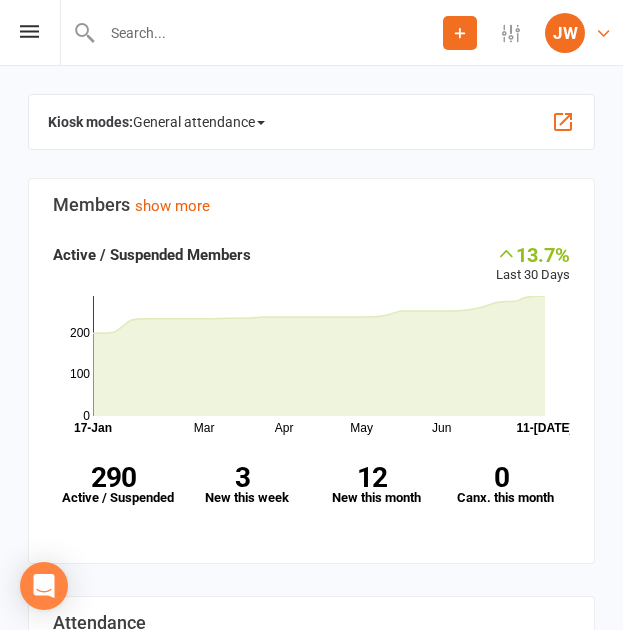 click on "JW Jacqui Willing WLCU Sydney" at bounding box center [584, 33] 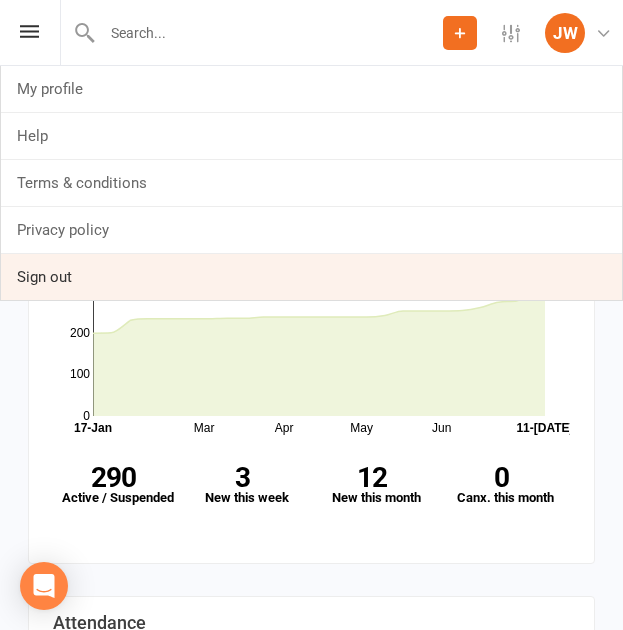 click on "Sign out" at bounding box center (311, 277) 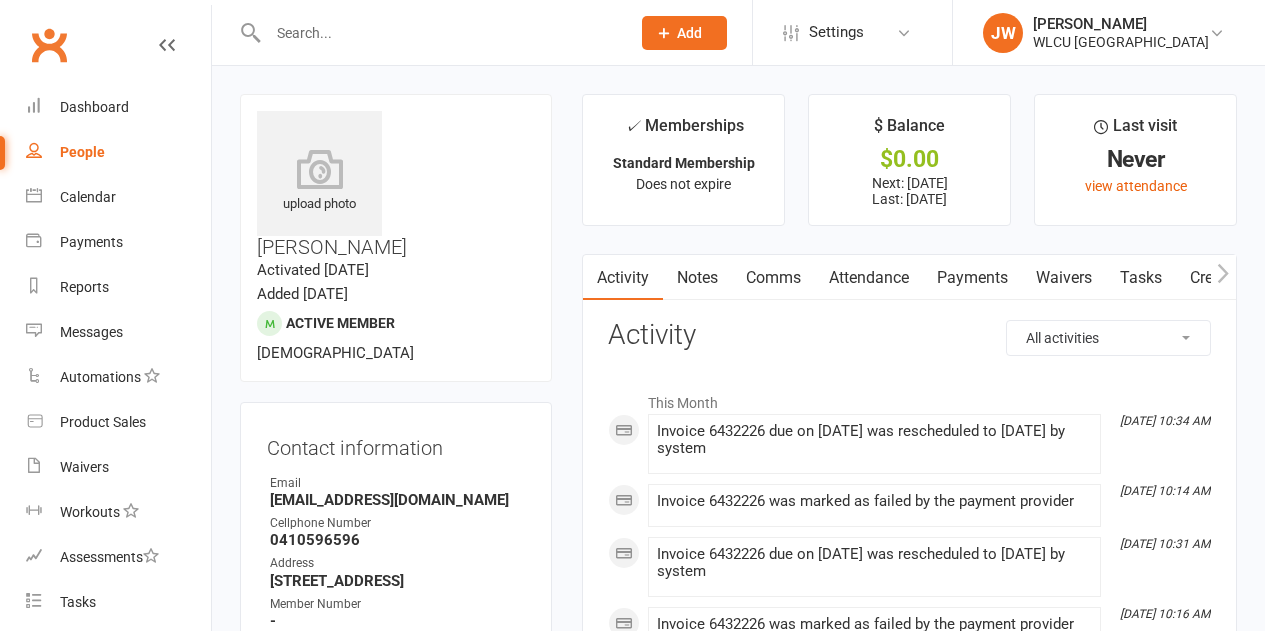 scroll, scrollTop: 0, scrollLeft: 0, axis: both 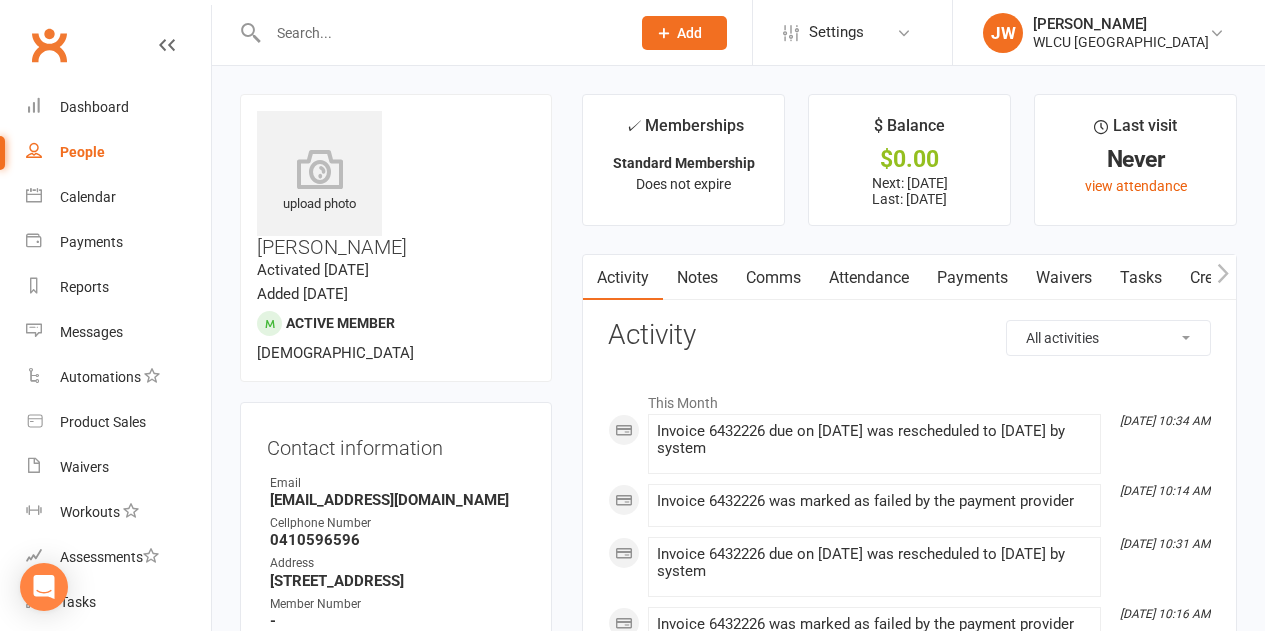 click on "Payments" at bounding box center (972, 278) 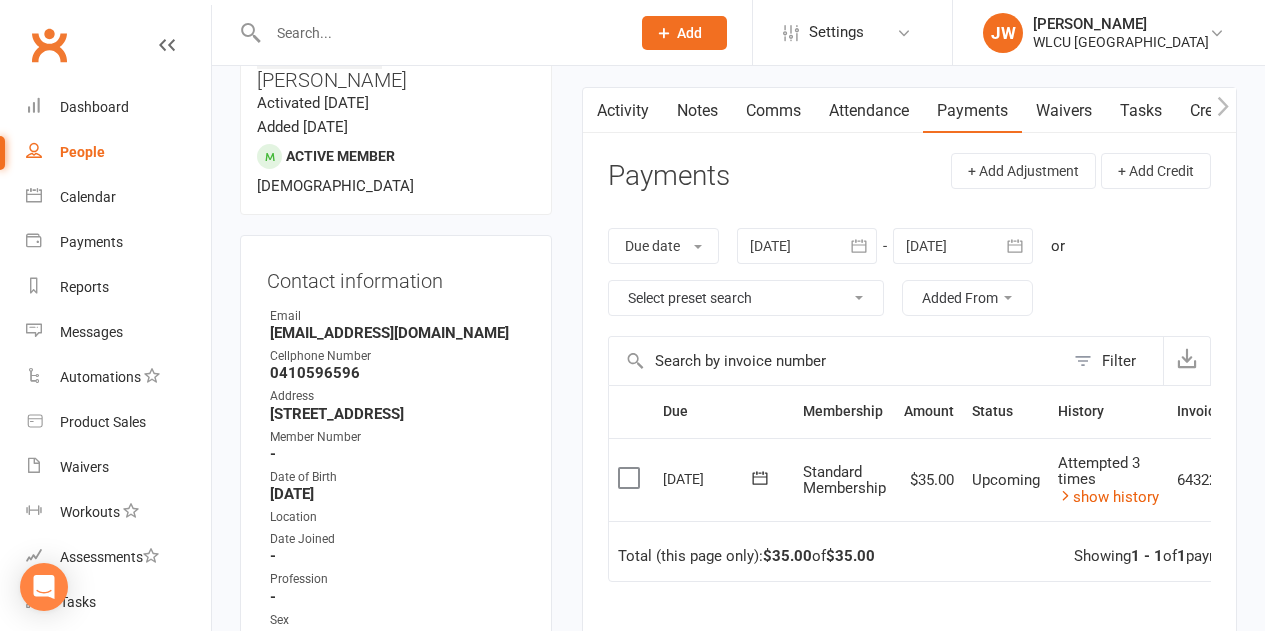scroll, scrollTop: 251, scrollLeft: 0, axis: vertical 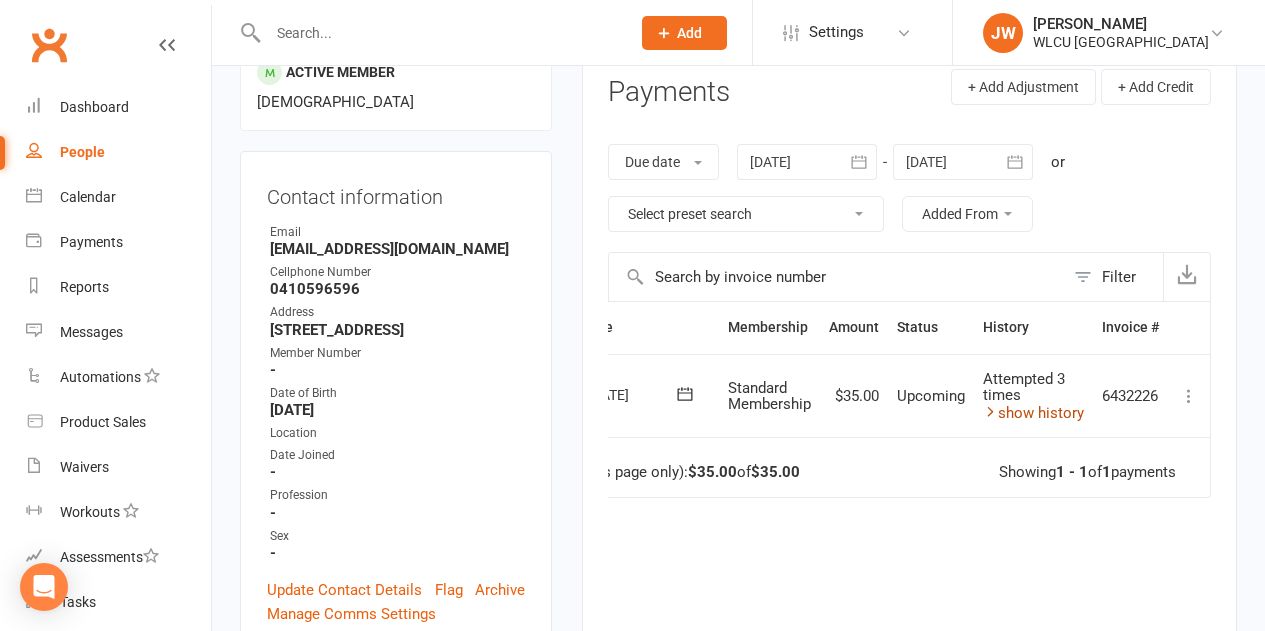 click on "show history" at bounding box center [1033, 413] 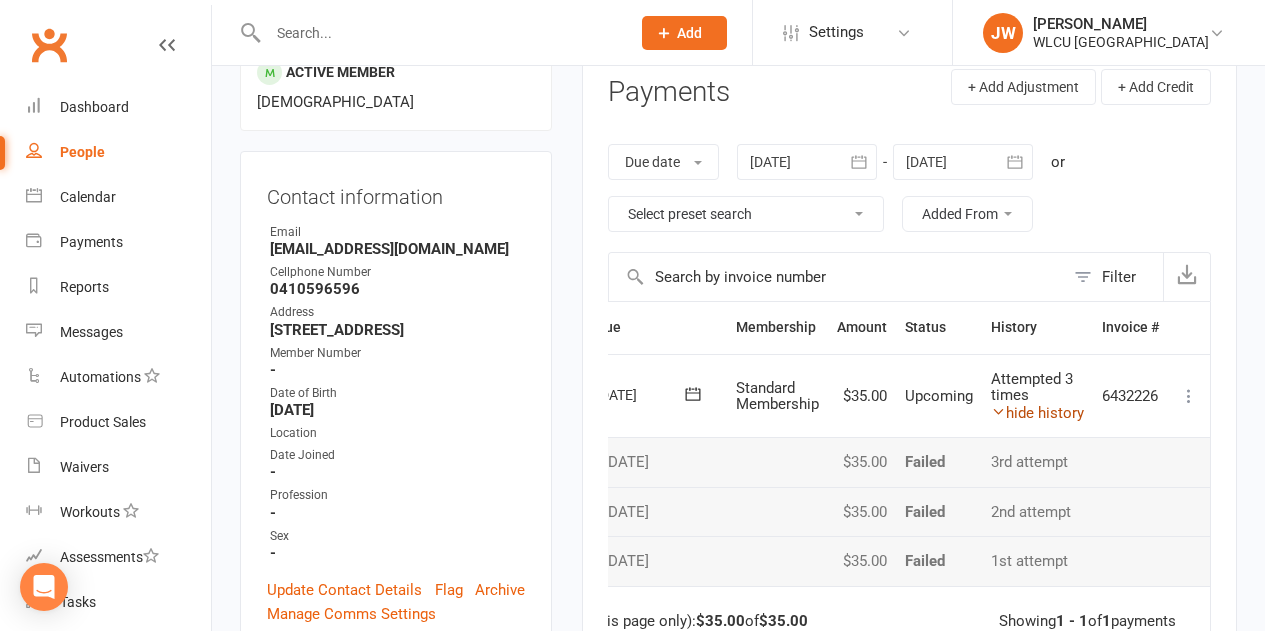 scroll, scrollTop: 0, scrollLeft: 72, axis: horizontal 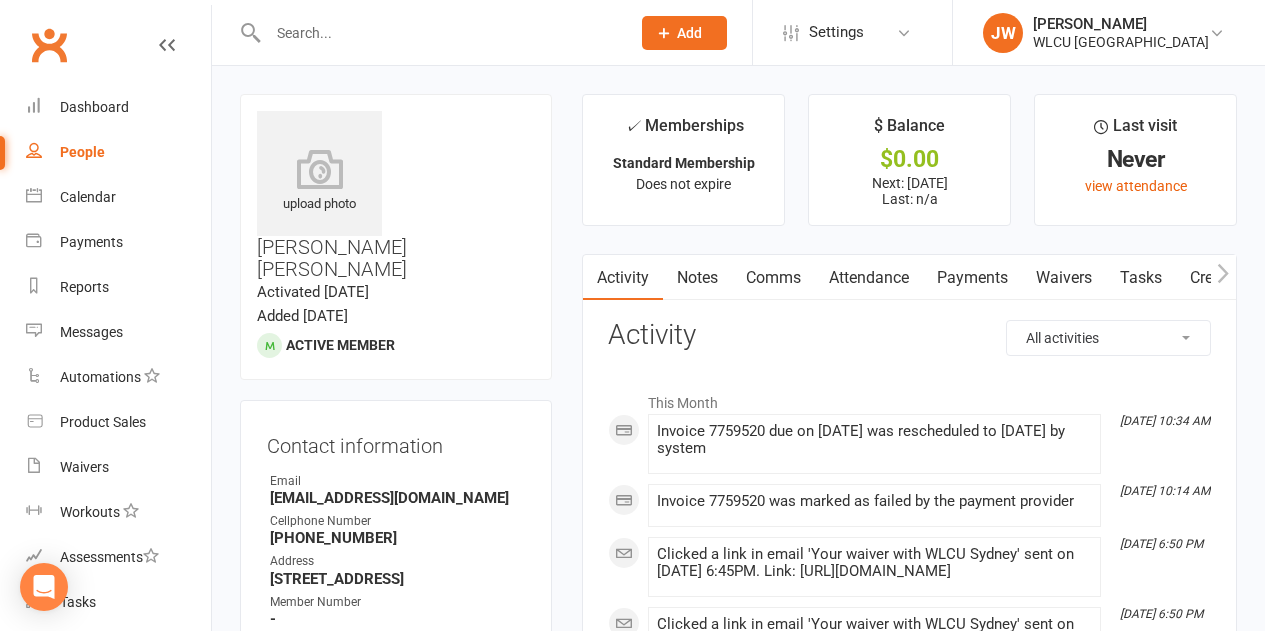click on "Payments" at bounding box center [972, 278] 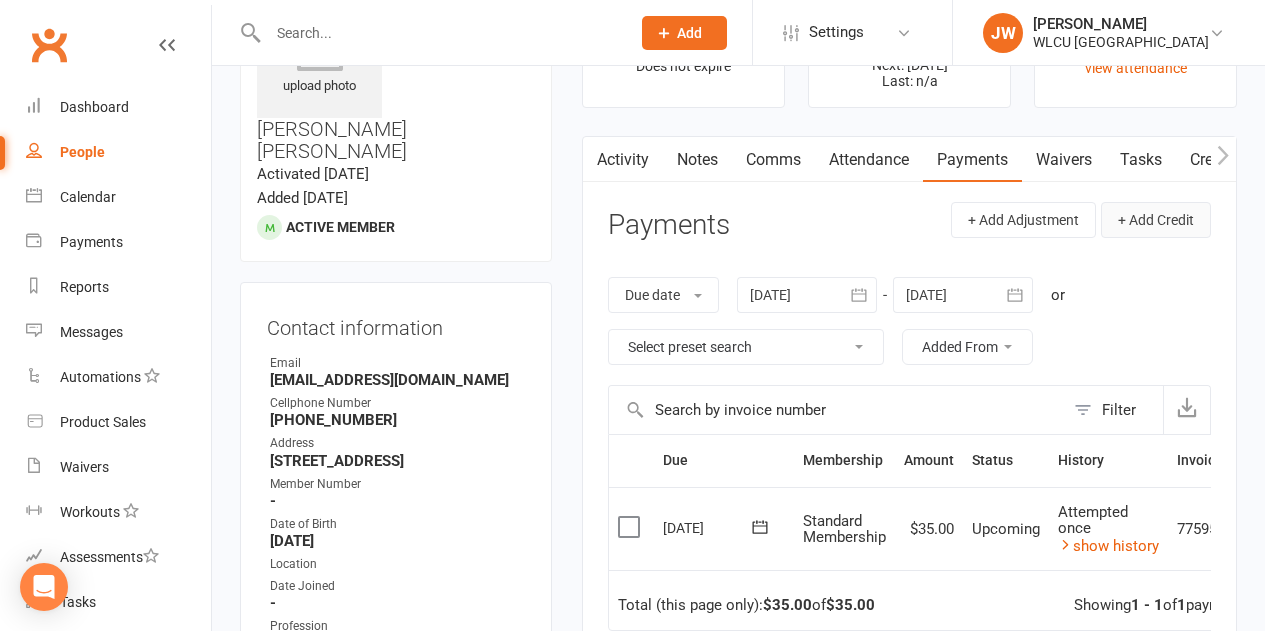 scroll, scrollTop: 0, scrollLeft: 0, axis: both 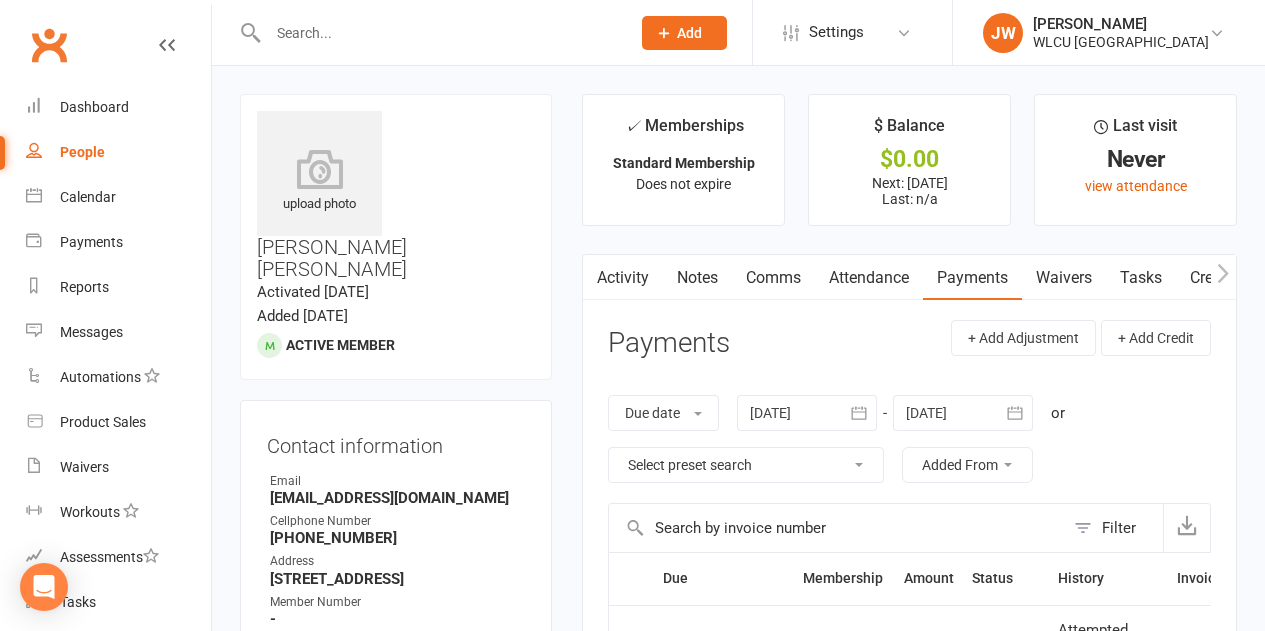 click on "Notes" at bounding box center [697, 278] 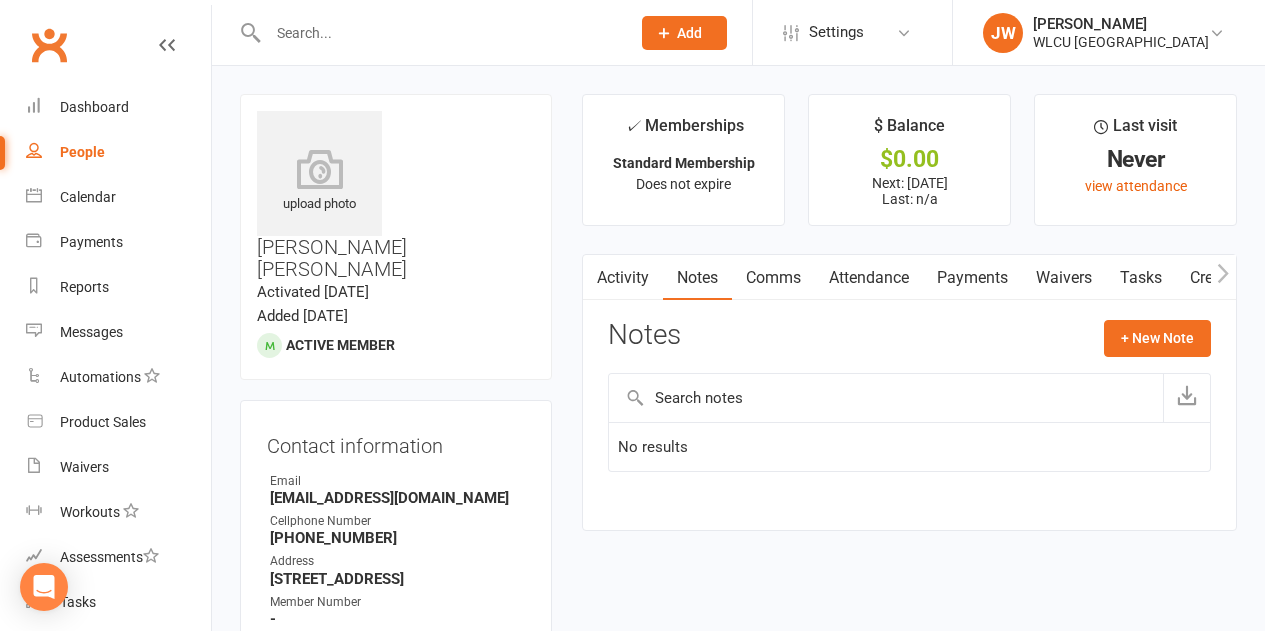 click on "Activity" at bounding box center [623, 278] 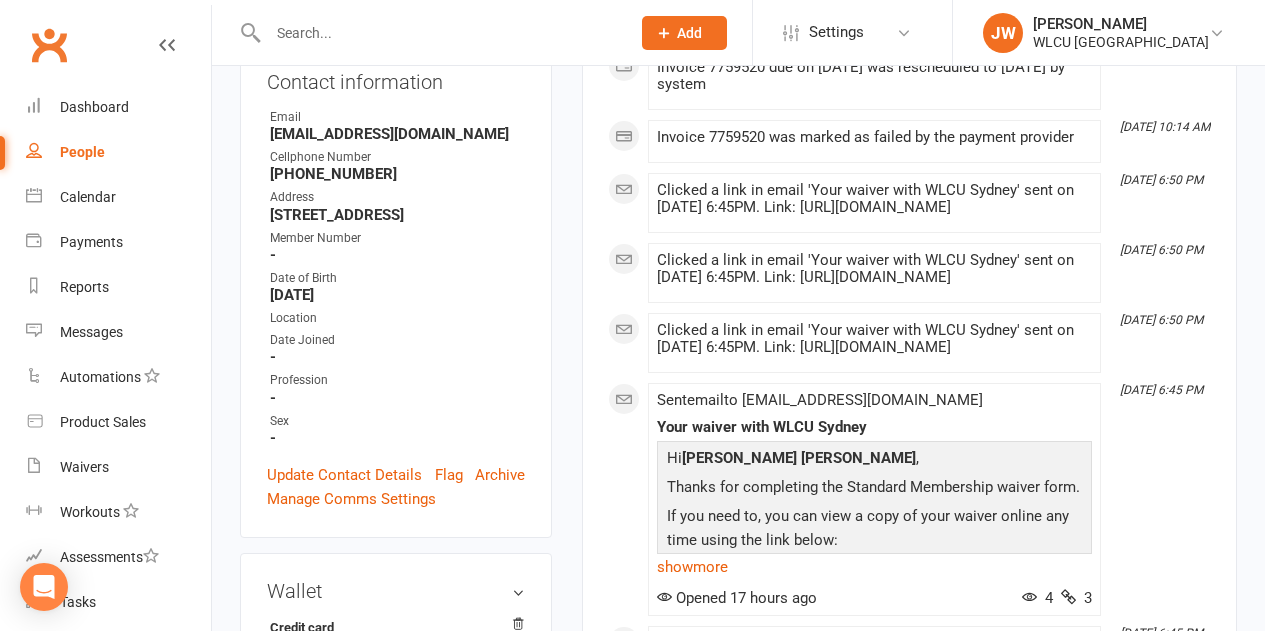 scroll, scrollTop: 0, scrollLeft: 0, axis: both 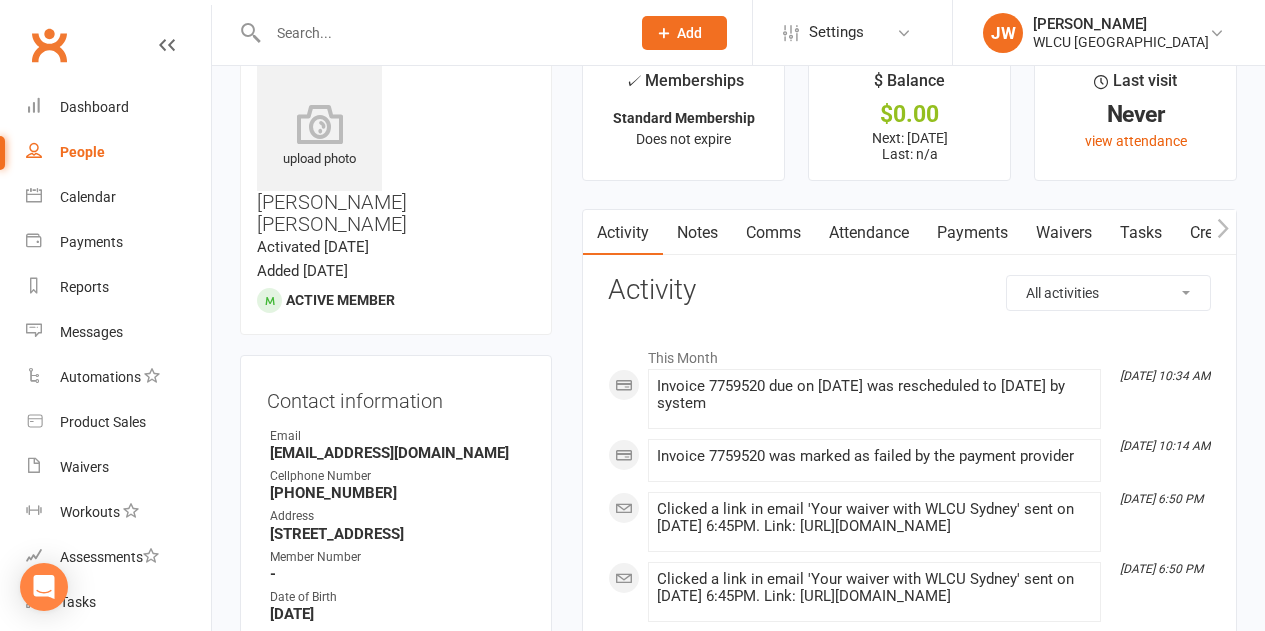 click on "Invoice 7759520 due on [DATE] was rescheduled to [DATE] by system" 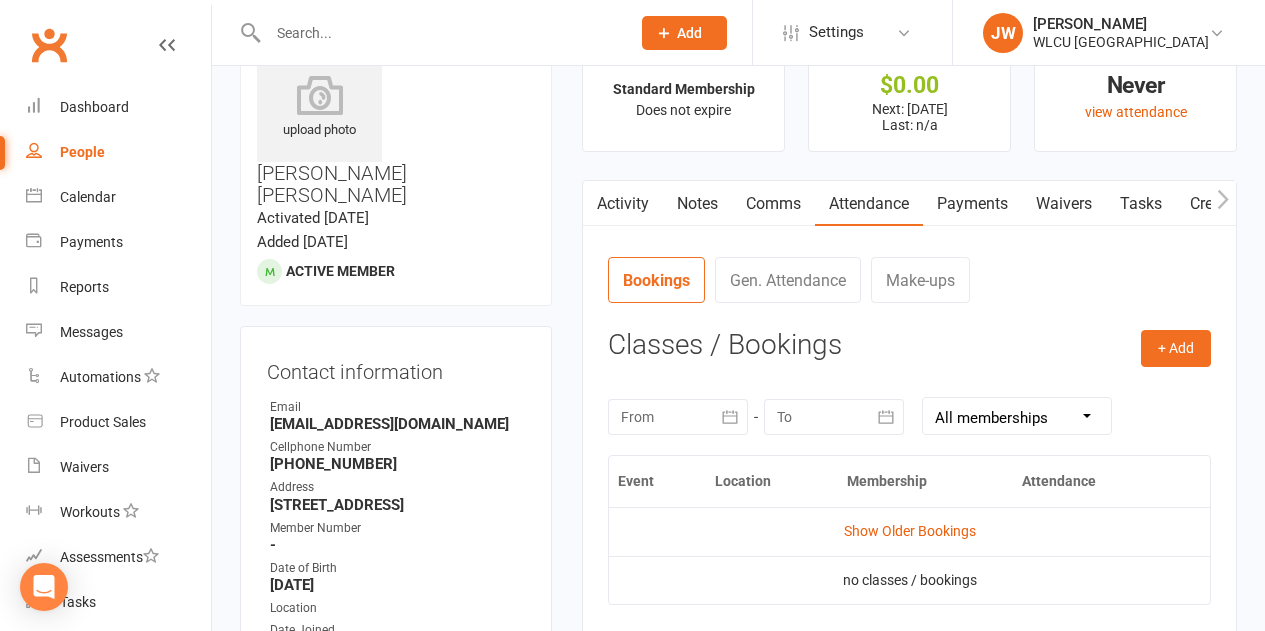 scroll, scrollTop: 0, scrollLeft: 0, axis: both 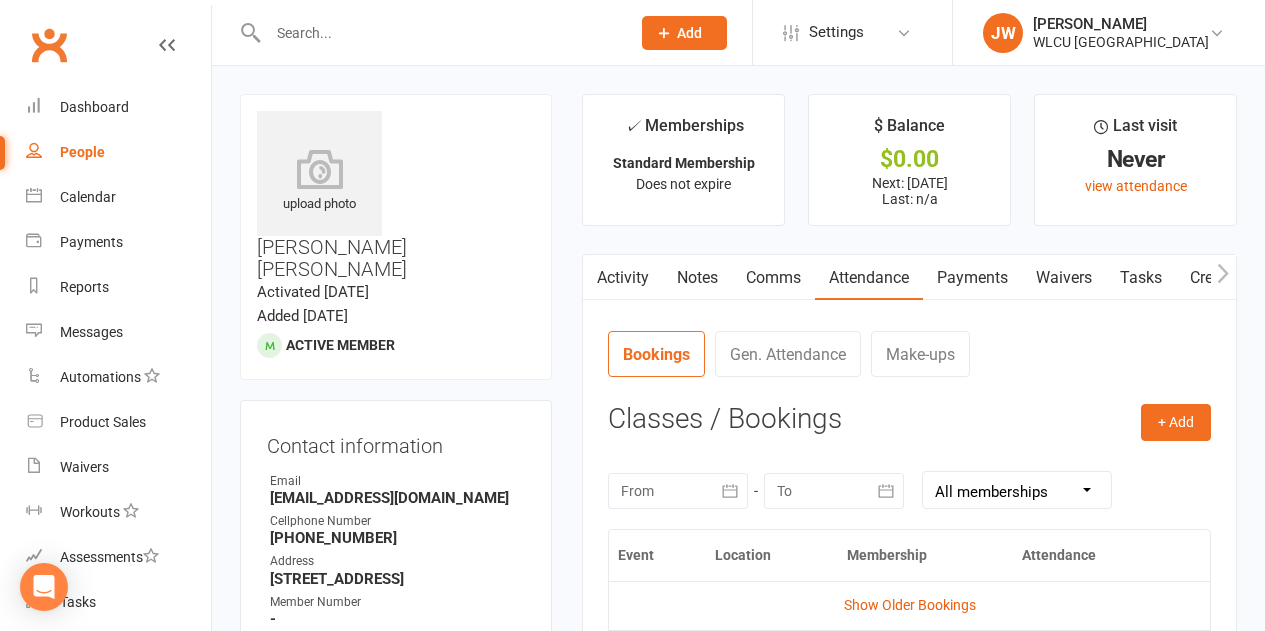 click on "Payments" at bounding box center [972, 278] 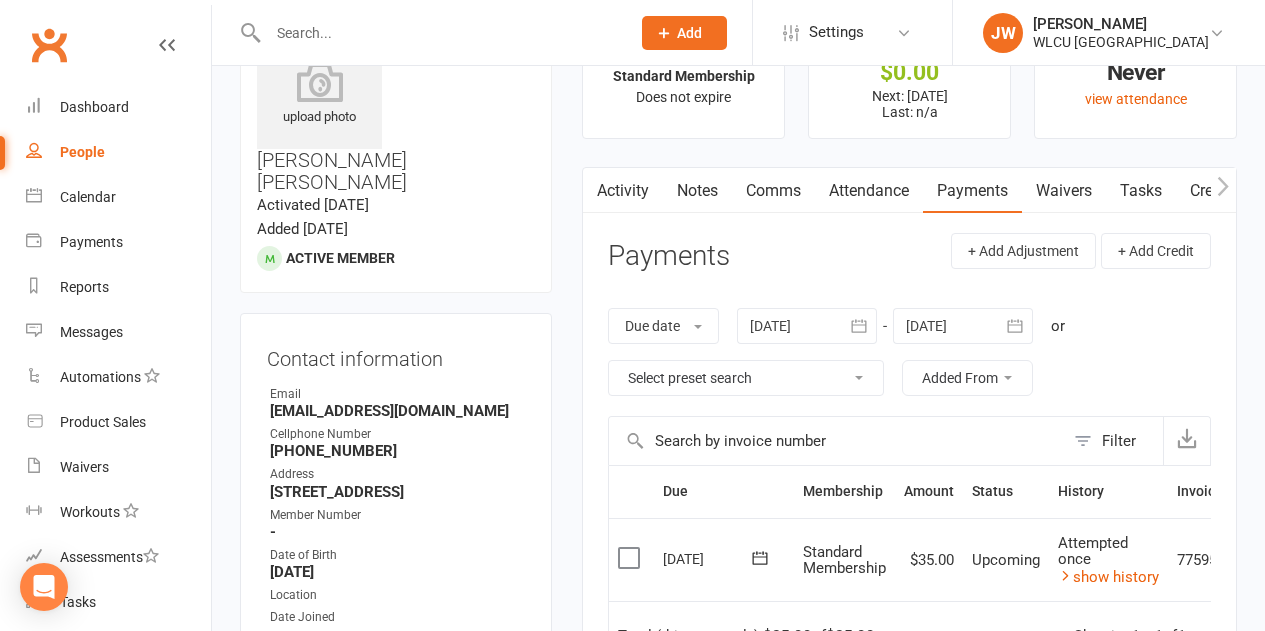 scroll, scrollTop: 0, scrollLeft: 0, axis: both 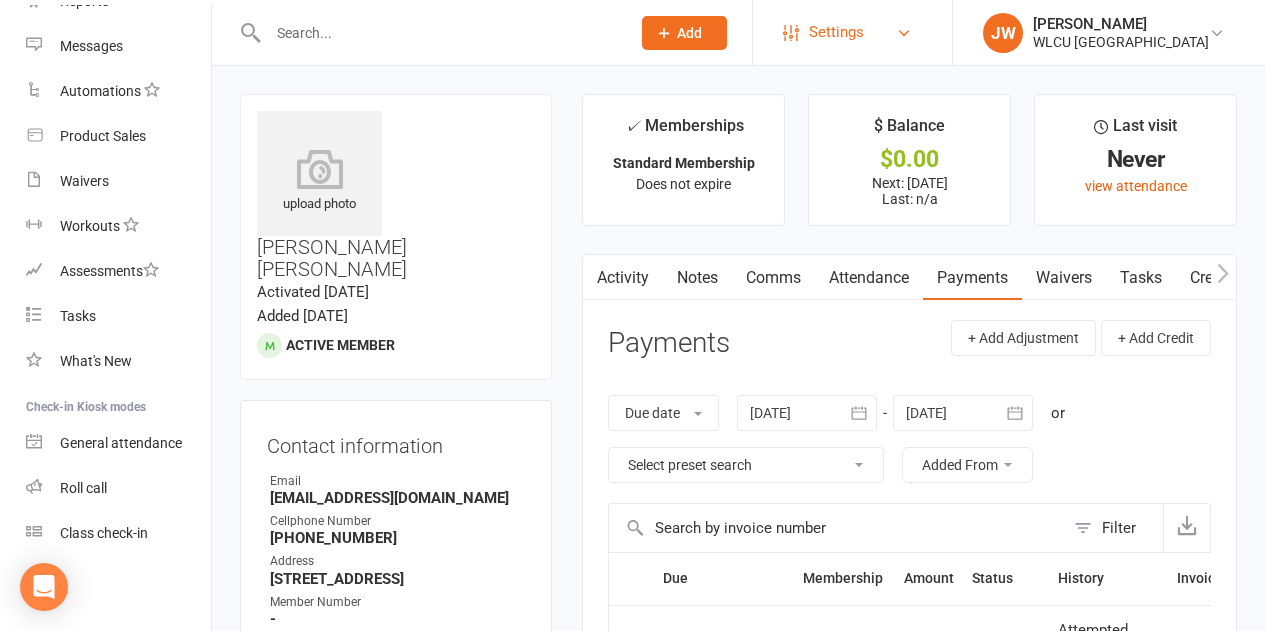 click on "Settings" at bounding box center (836, 32) 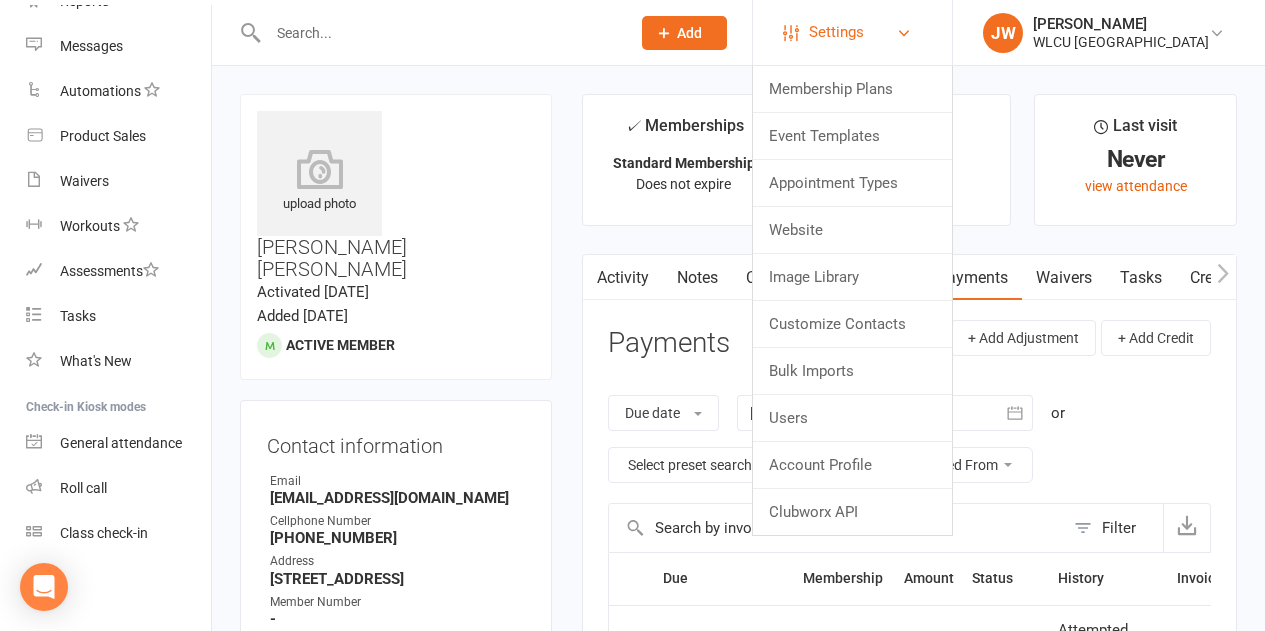 click on "Settings" at bounding box center (836, 32) 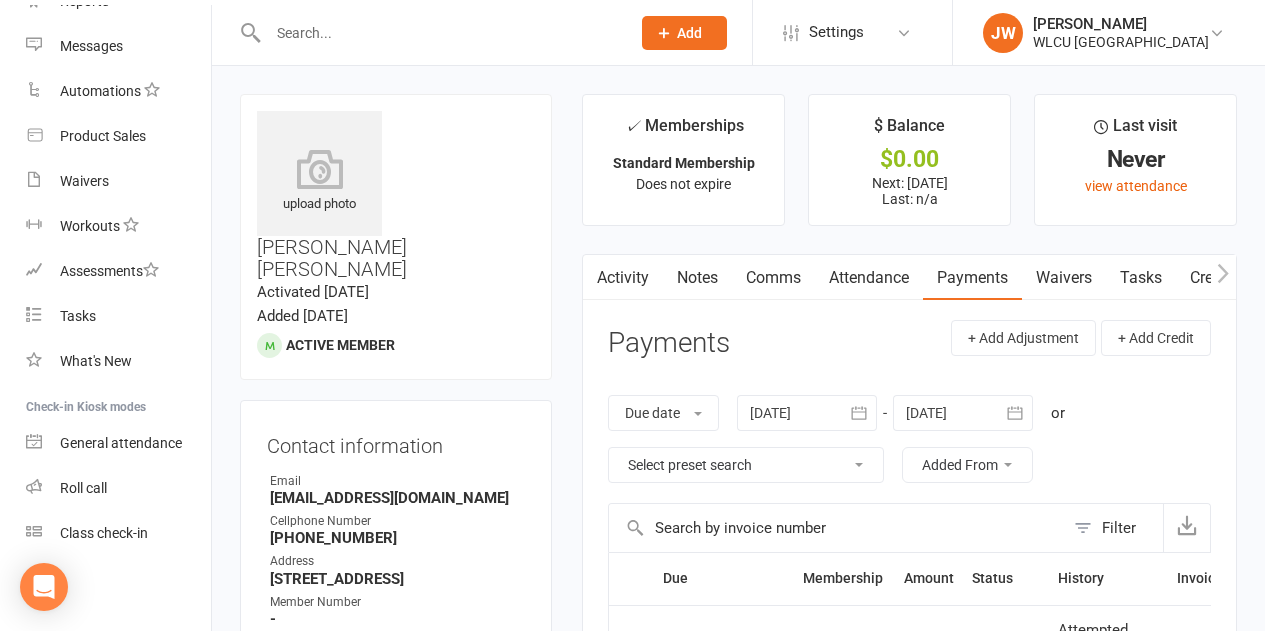 click on "JW Jacqui Willing WLCU Sydney My profile Help Terms & conditions  Privacy policy  Sign out" at bounding box center [1108, 32] 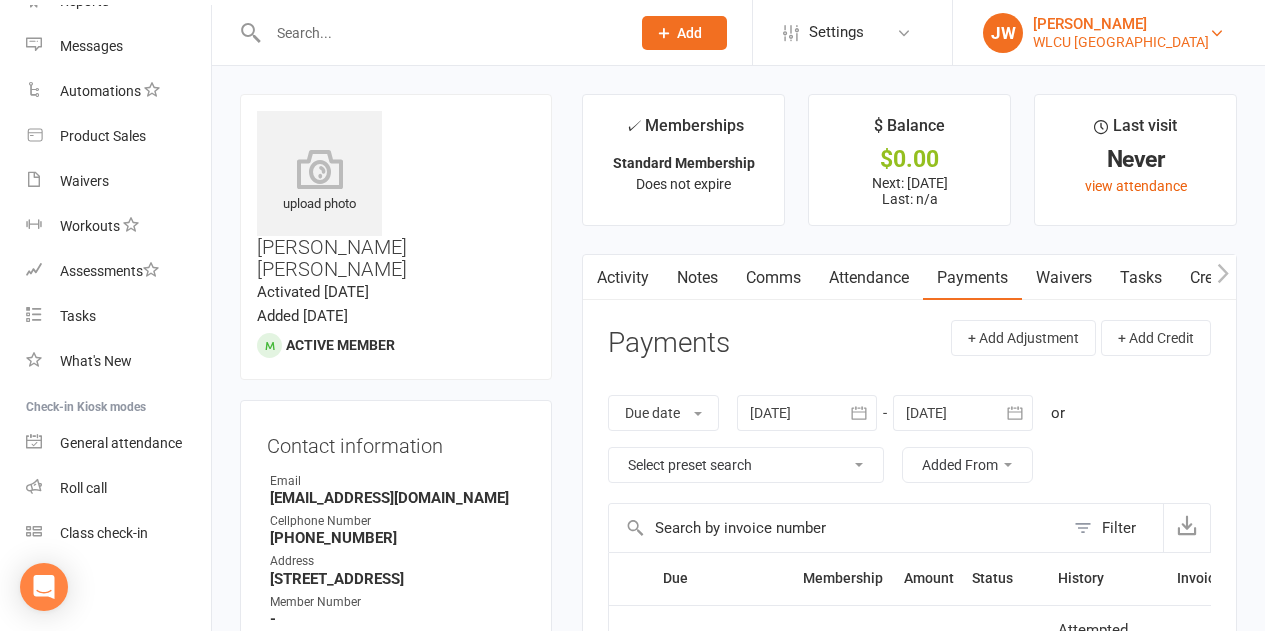click on "JW Jacqui Willing WLCU Sydney" at bounding box center [1109, 33] 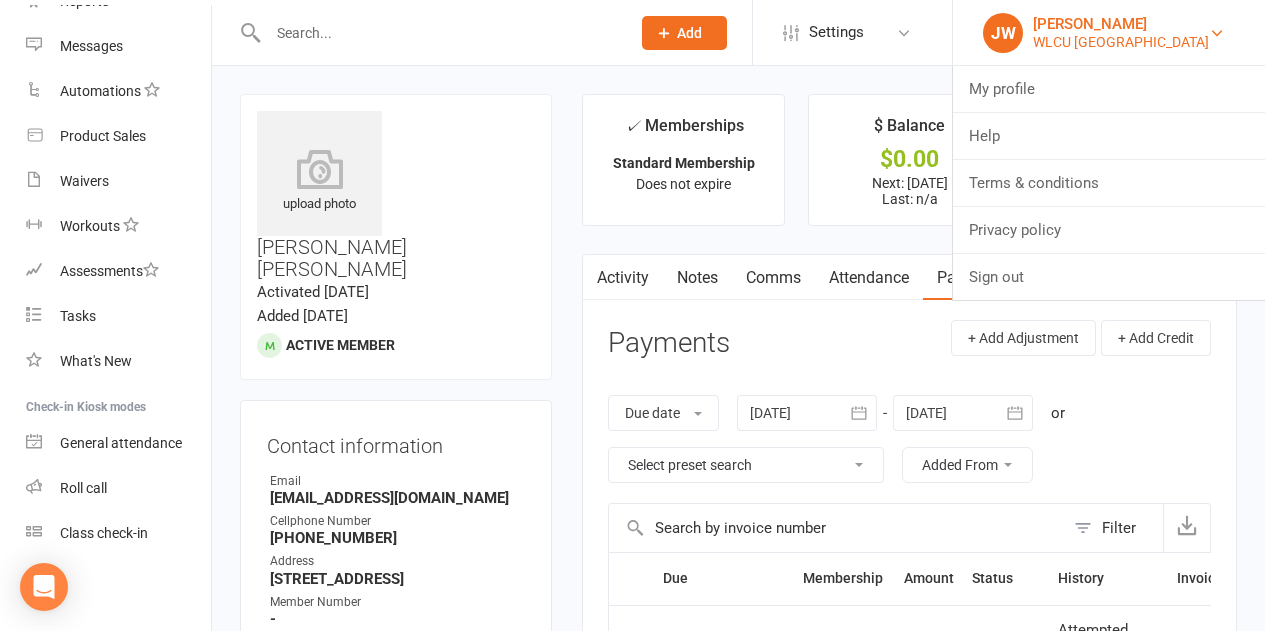 click on "JW Jacqui Willing WLCU Sydney" at bounding box center [1109, 33] 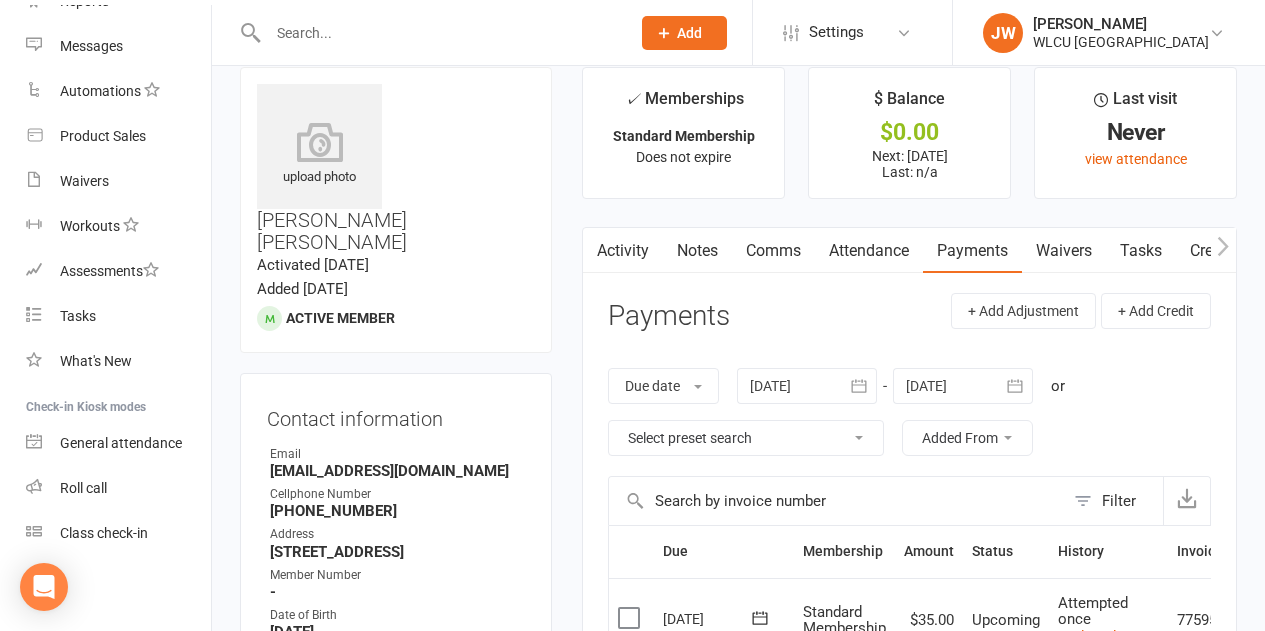 scroll, scrollTop: 0, scrollLeft: 0, axis: both 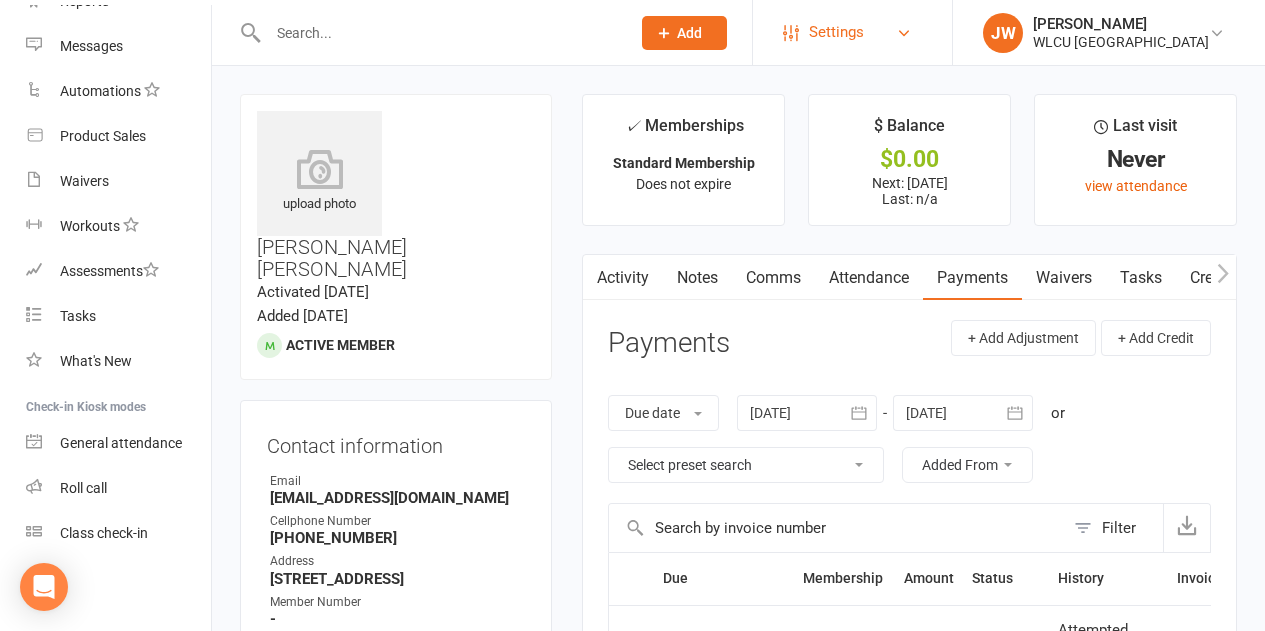 click on "Settings" at bounding box center (852, 32) 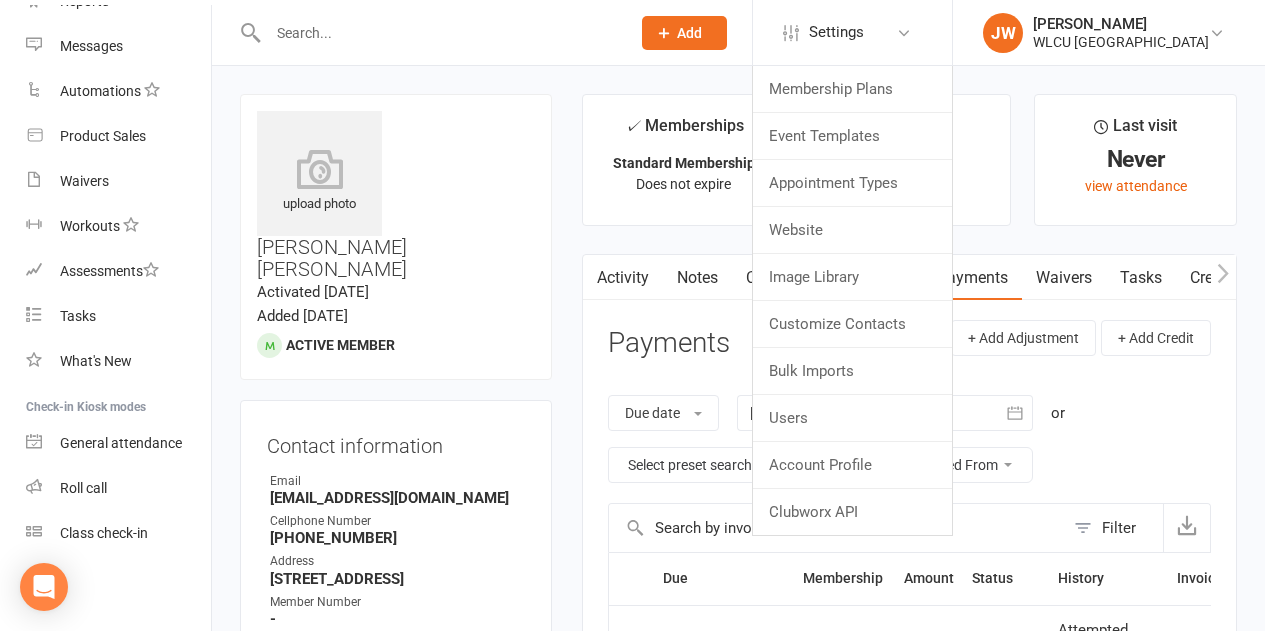click on "Payments" at bounding box center [669, 343] 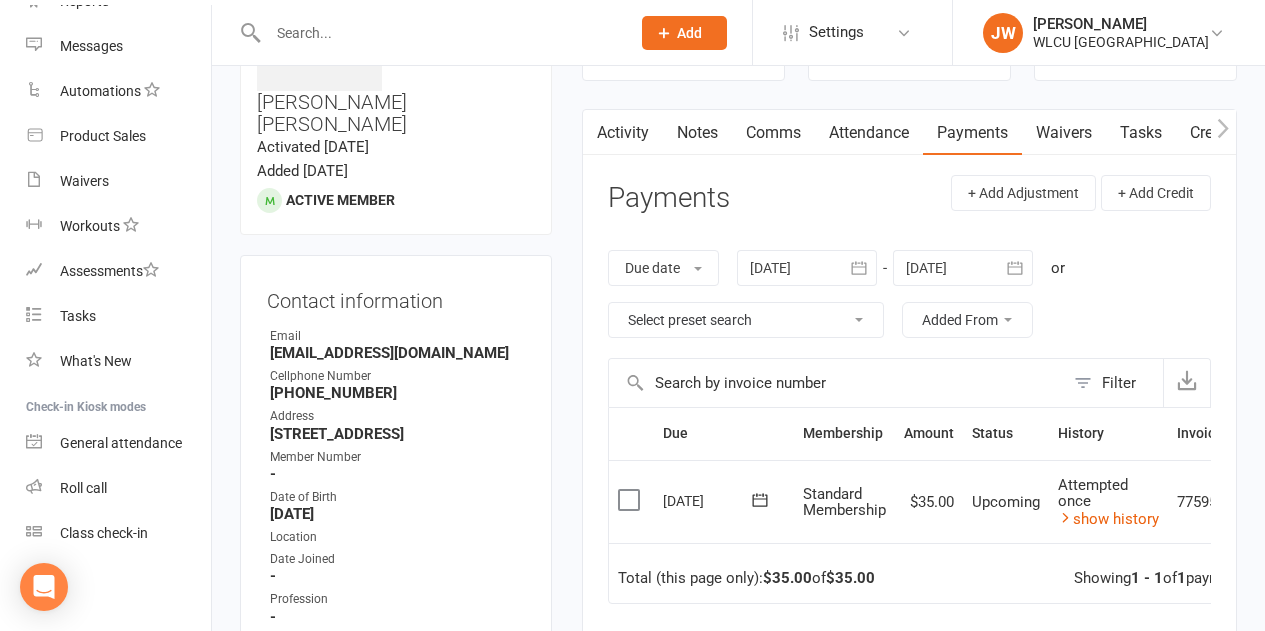 scroll, scrollTop: 0, scrollLeft: 0, axis: both 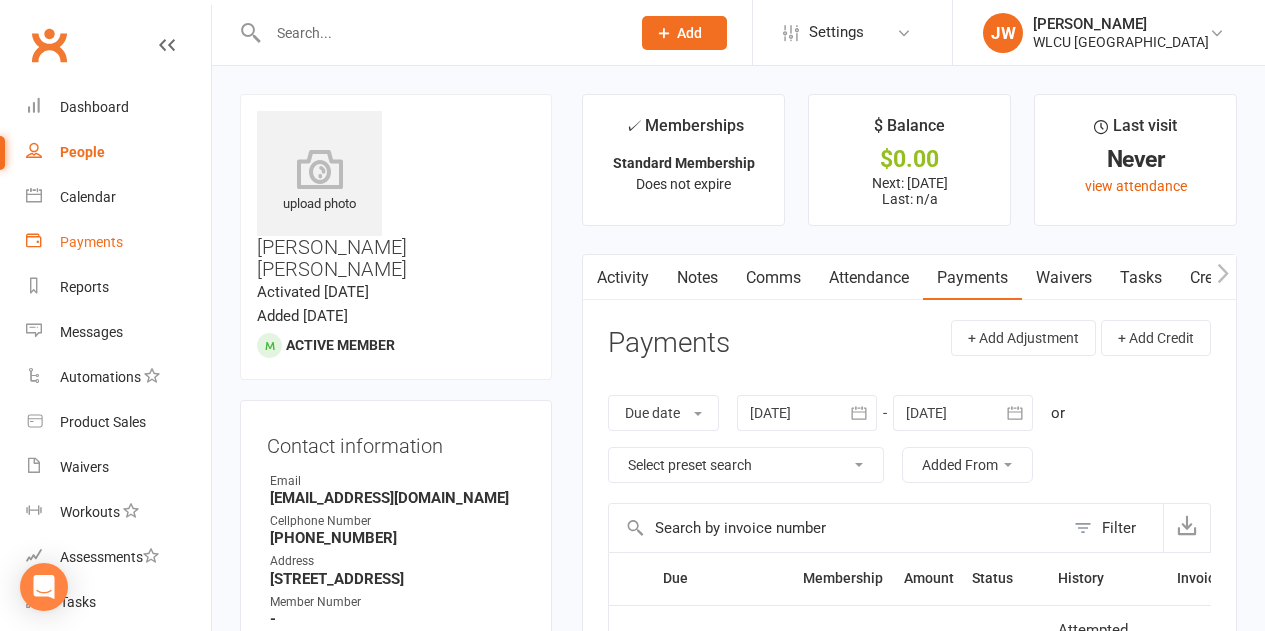 click on "Payments" at bounding box center [91, 242] 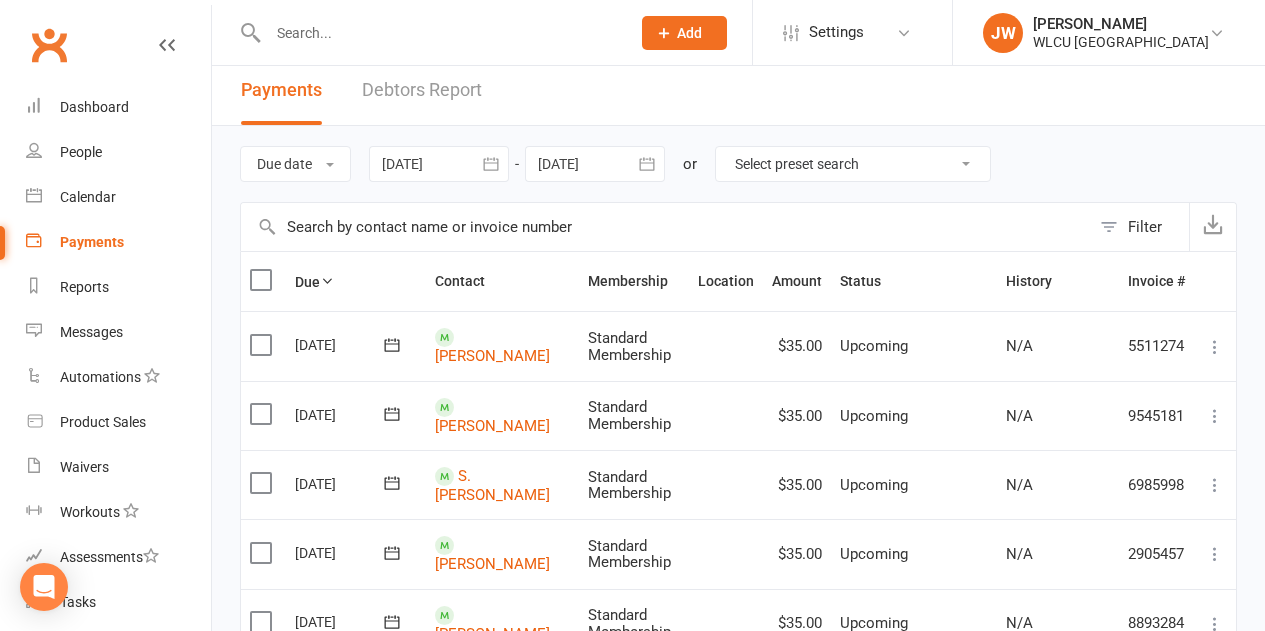 scroll, scrollTop: 11, scrollLeft: 0, axis: vertical 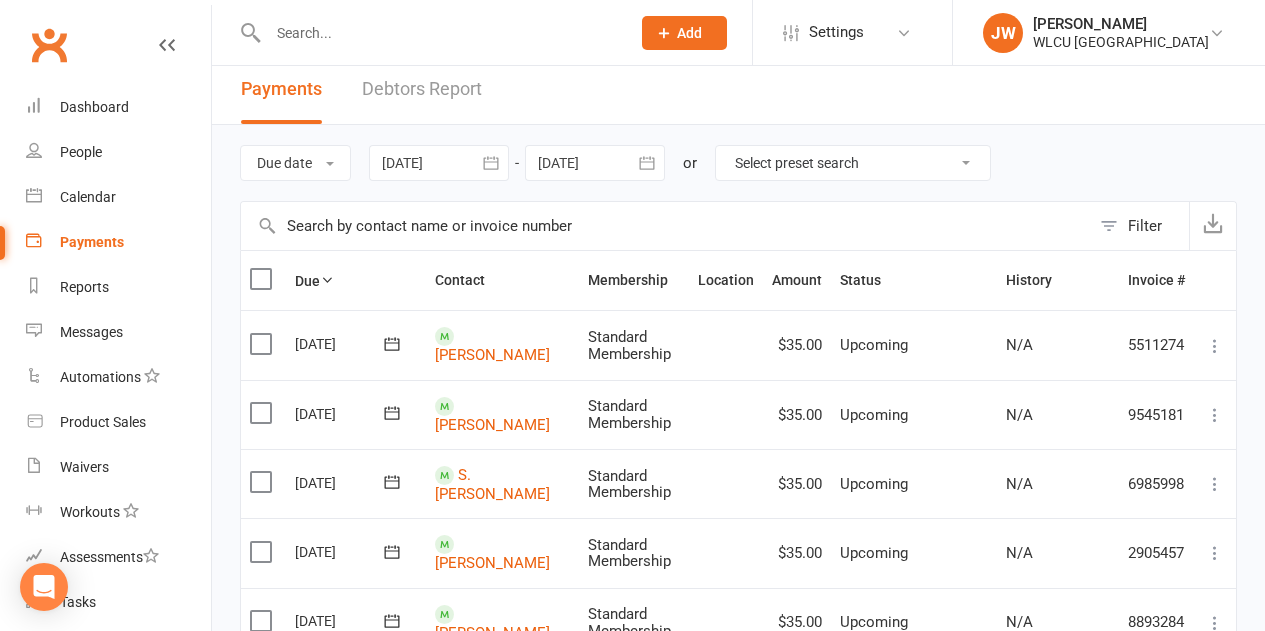 click on "Debtors Report" at bounding box center (422, 89) 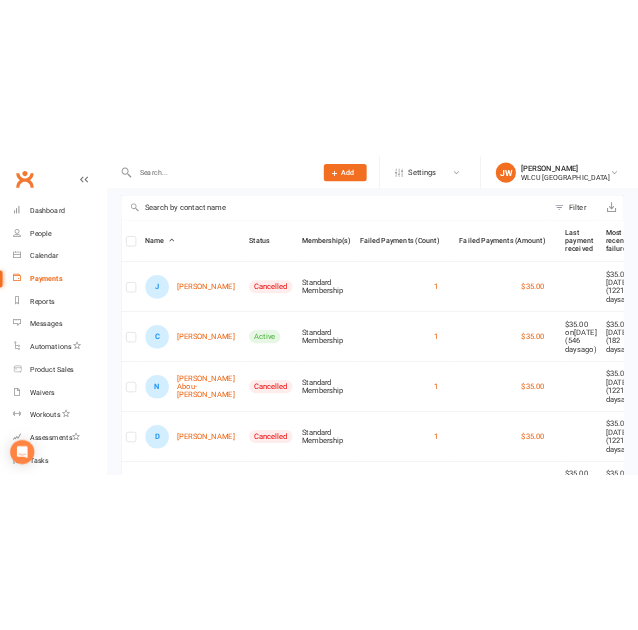 scroll, scrollTop: 0, scrollLeft: 0, axis: both 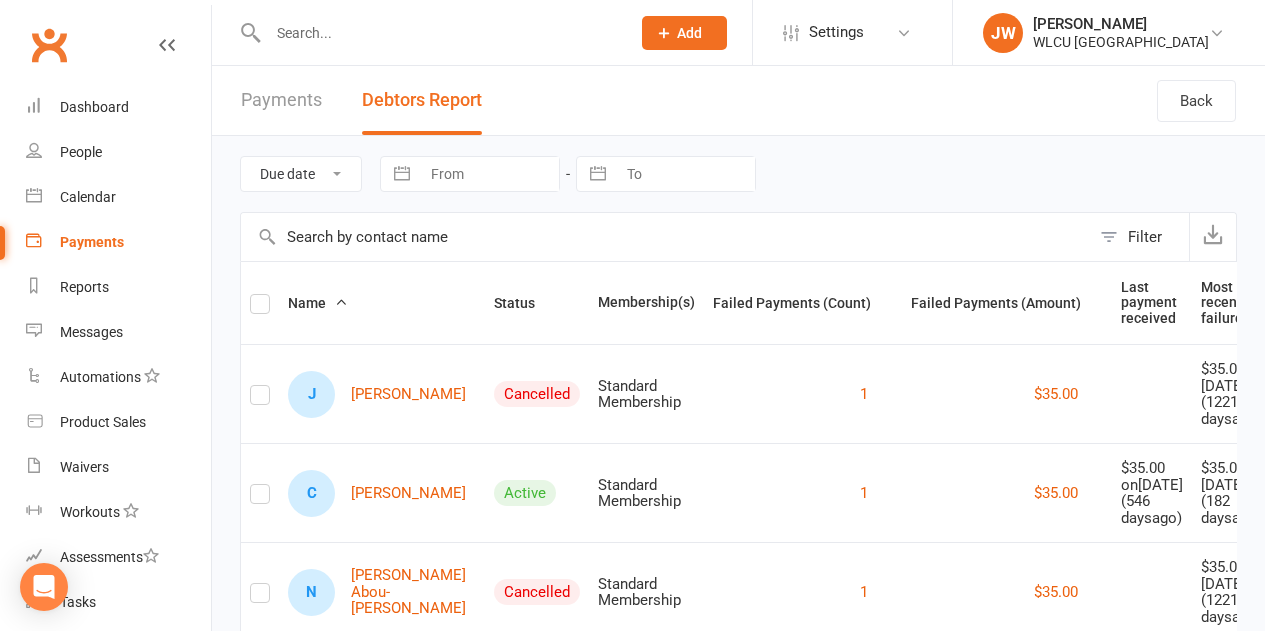 click on "Payments" at bounding box center [281, 100] 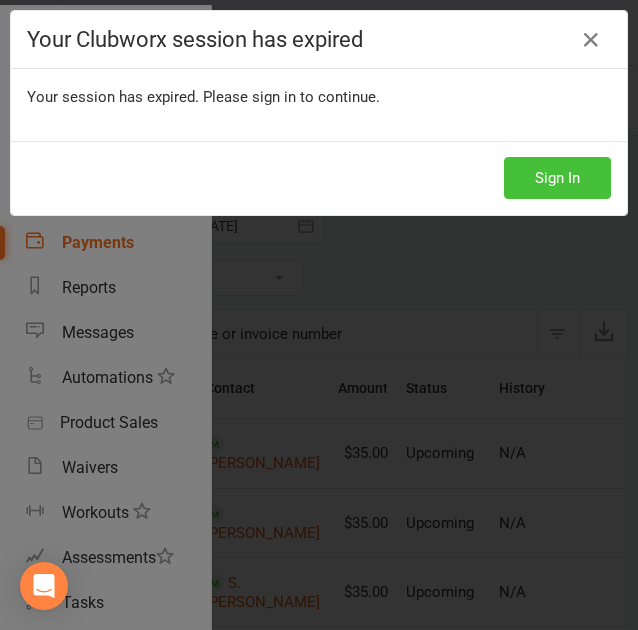 click on "Sign In" at bounding box center [557, 178] 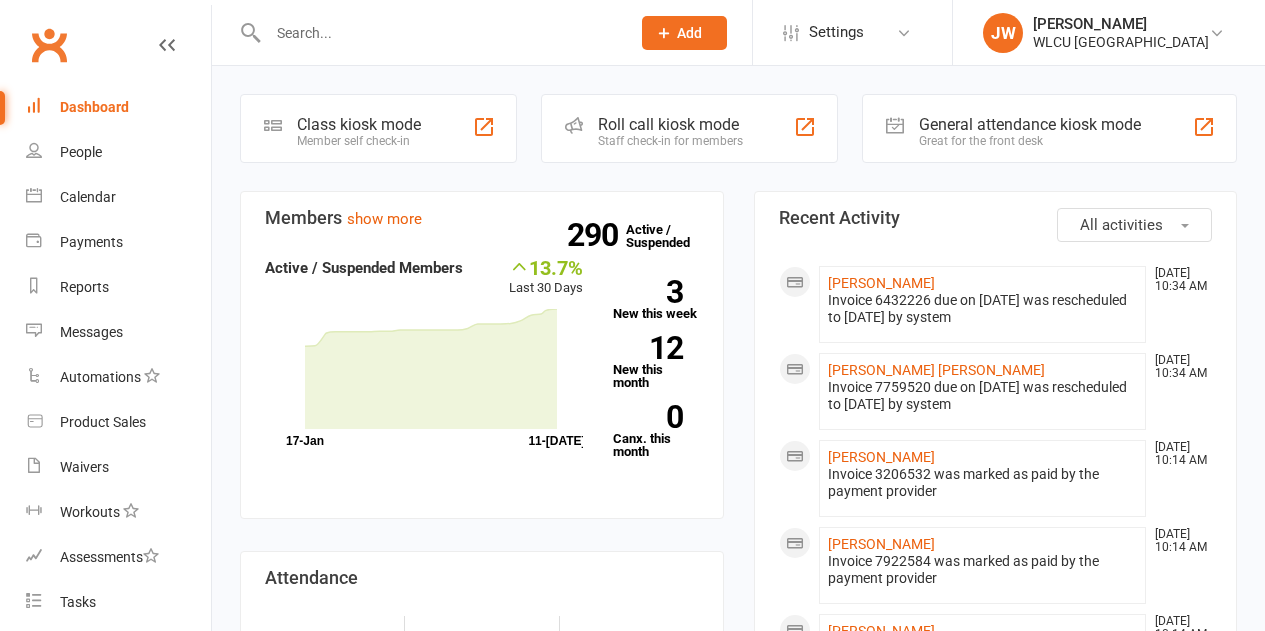 scroll, scrollTop: 0, scrollLeft: 0, axis: both 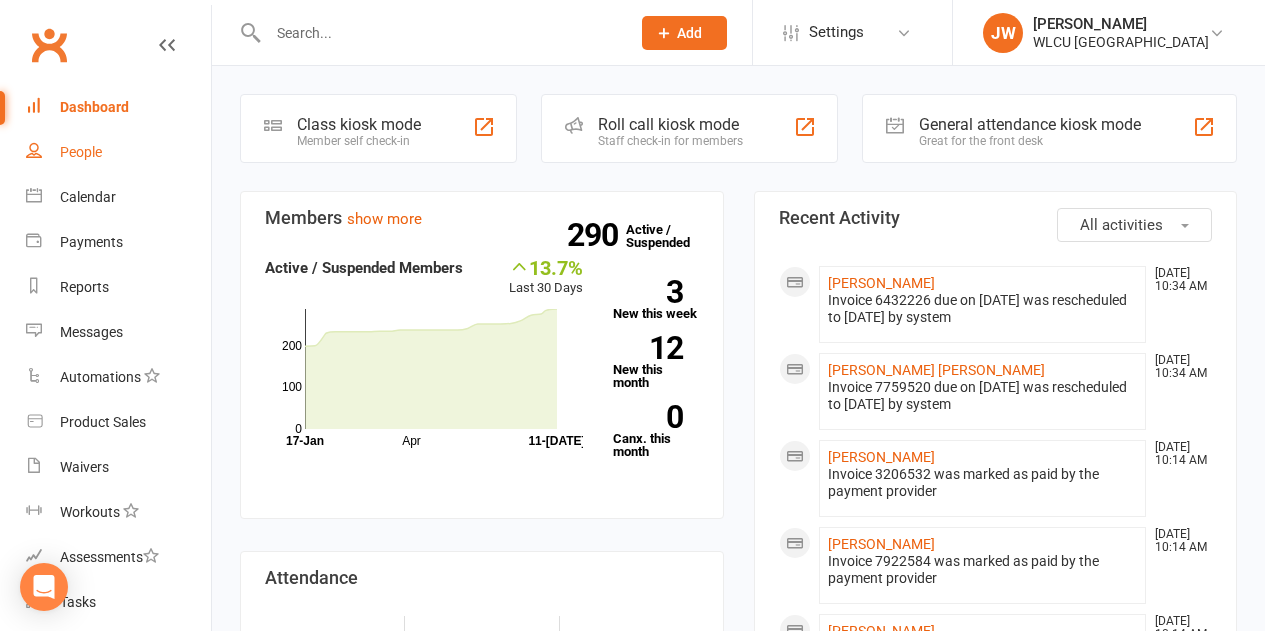 click on "People" at bounding box center [118, 152] 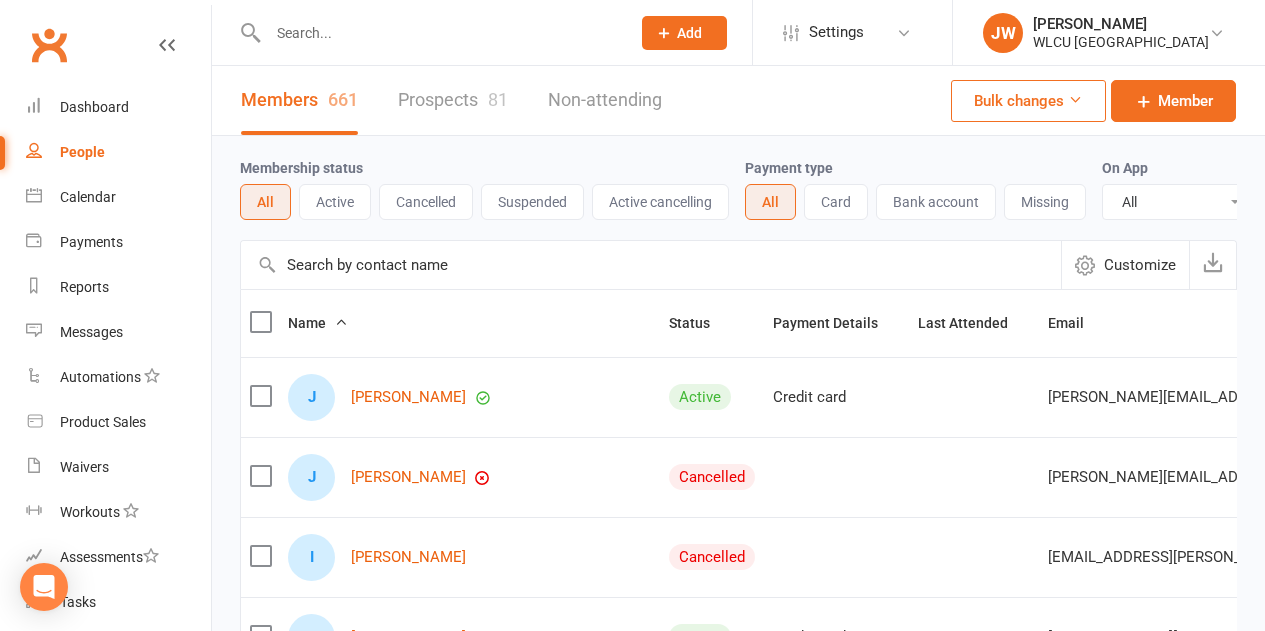 click on "Active" at bounding box center (335, 202) 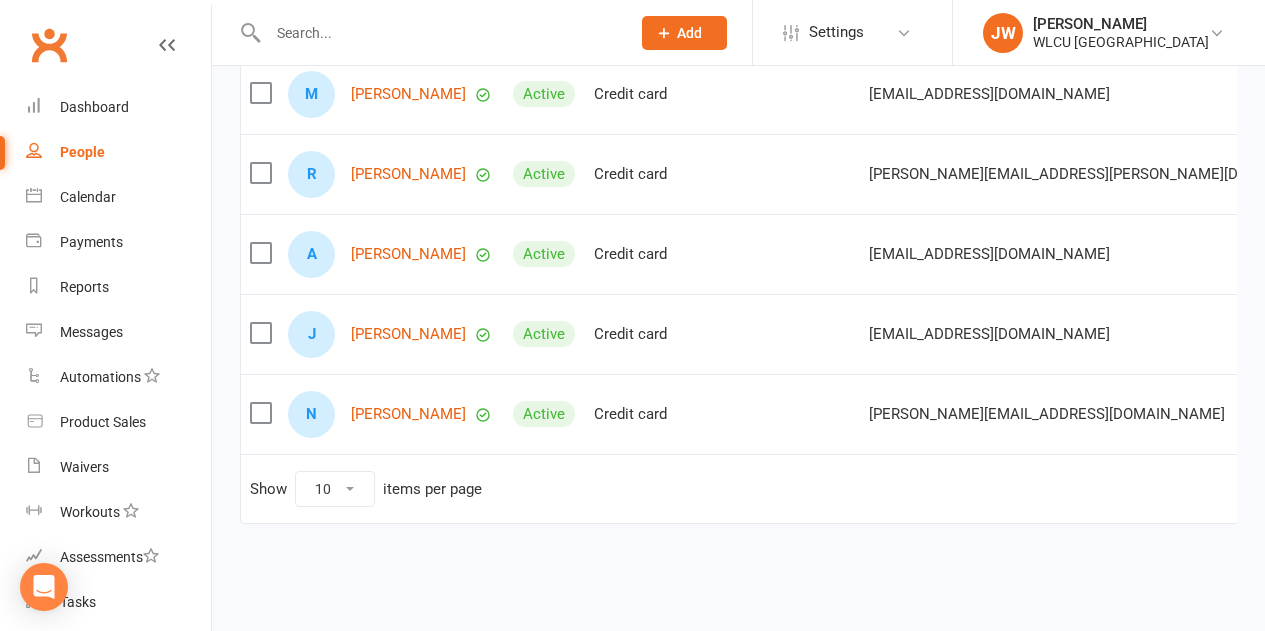 scroll, scrollTop: 0, scrollLeft: 0, axis: both 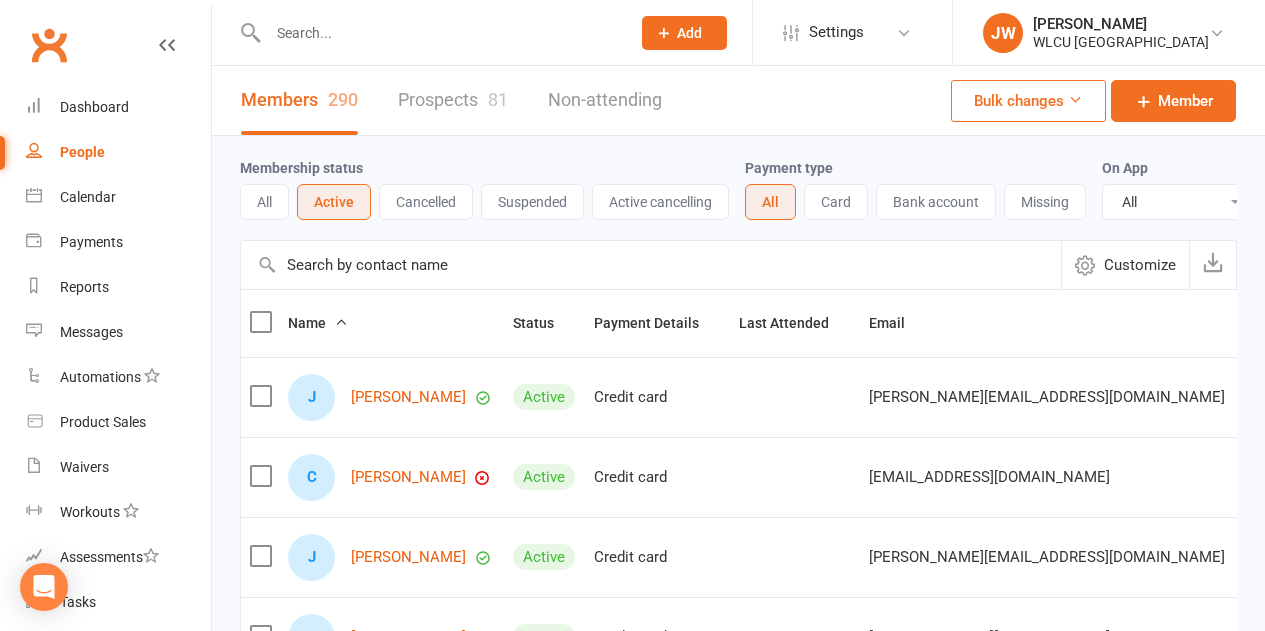 click on "People" at bounding box center (82, 152) 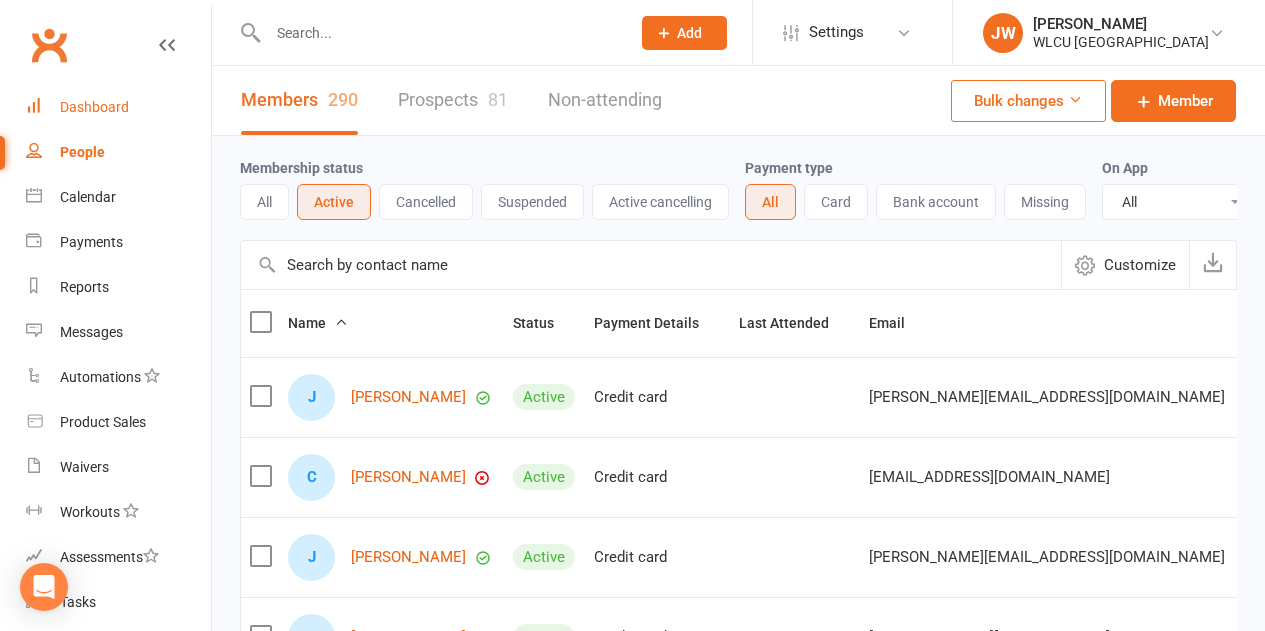 click on "Dashboard" at bounding box center (118, 107) 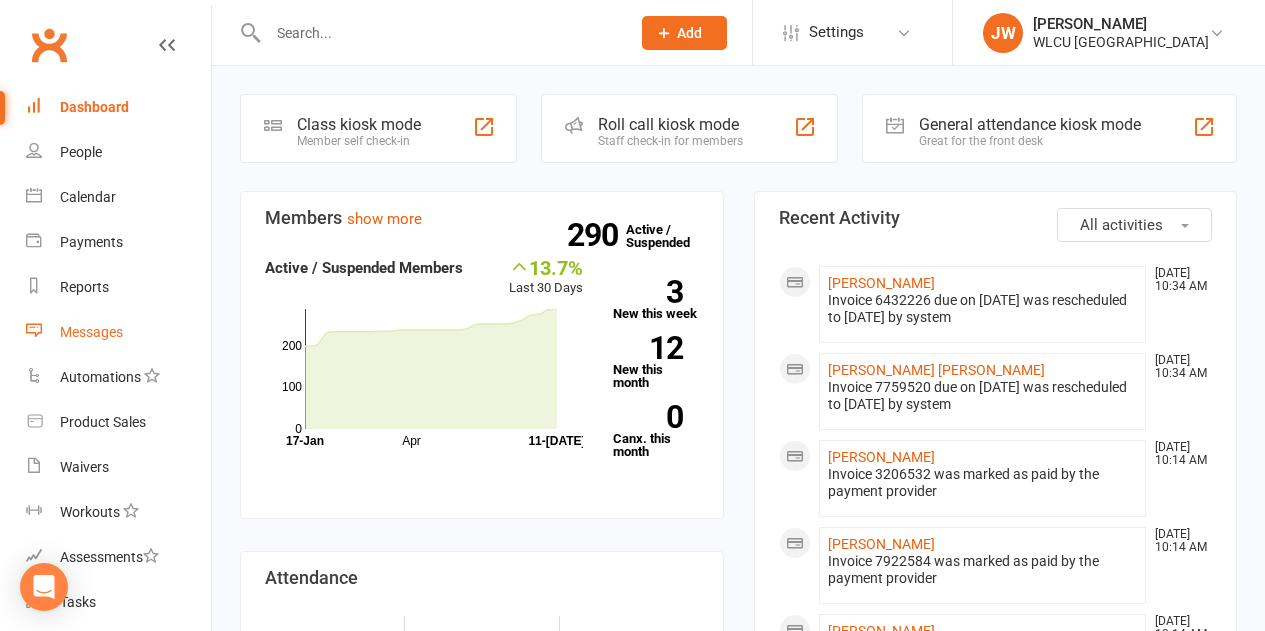 click on "Messages" at bounding box center (91, 332) 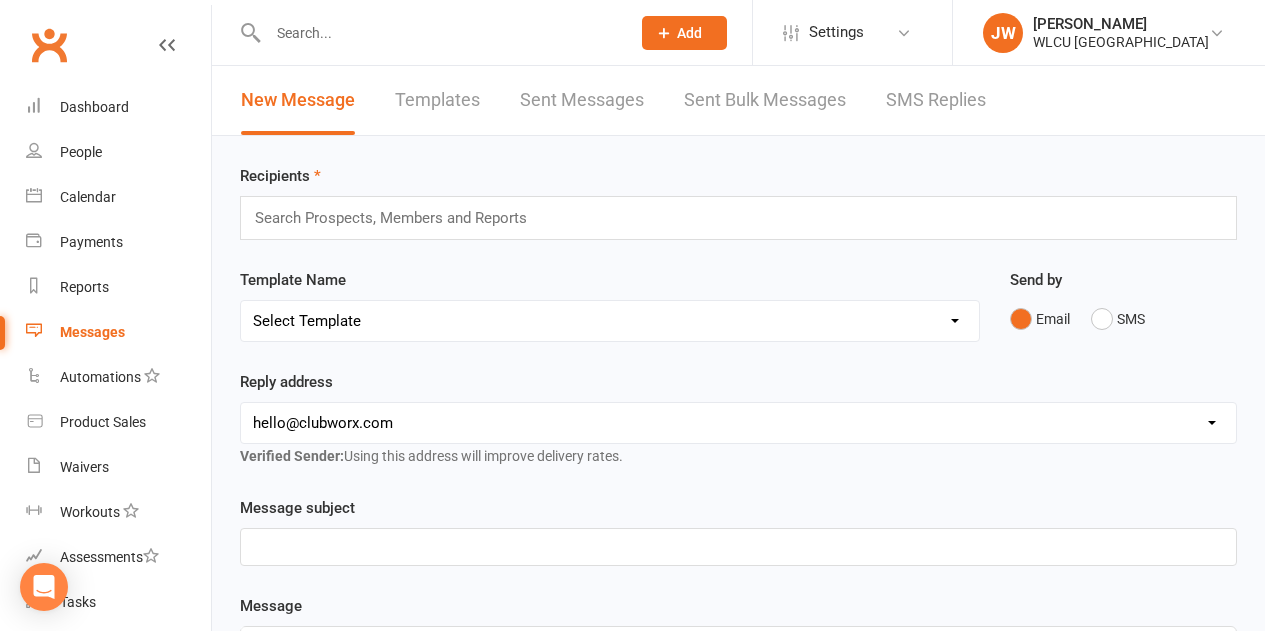 click on "Sent Messages" at bounding box center [582, 100] 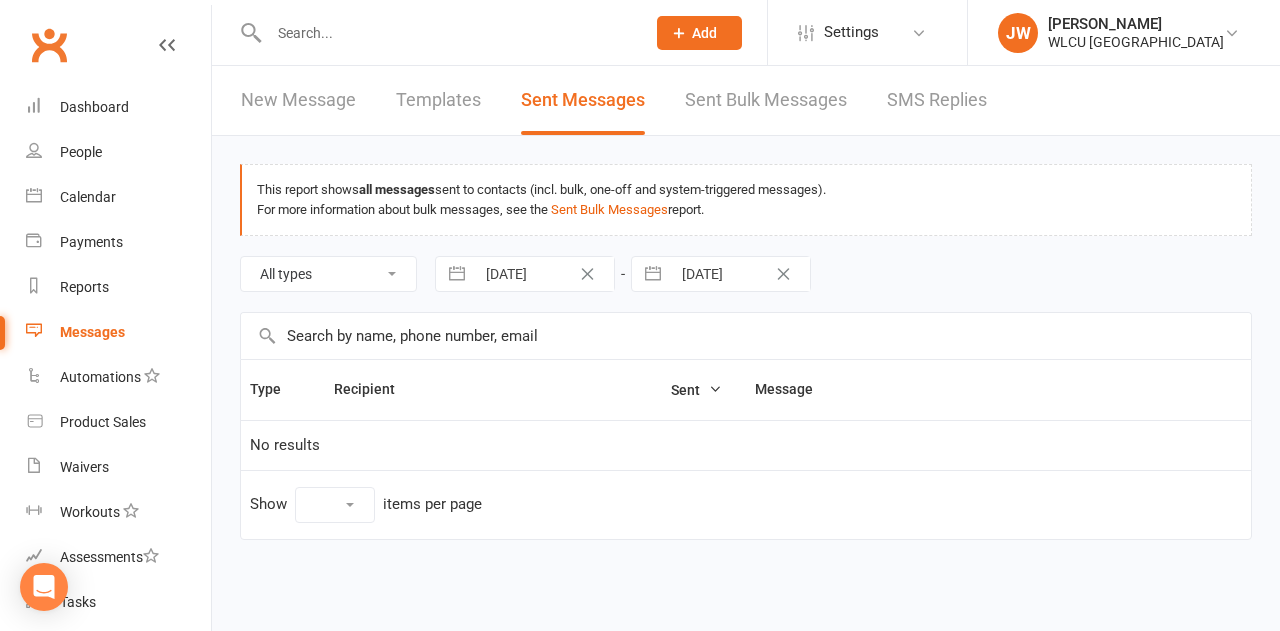 select on "10" 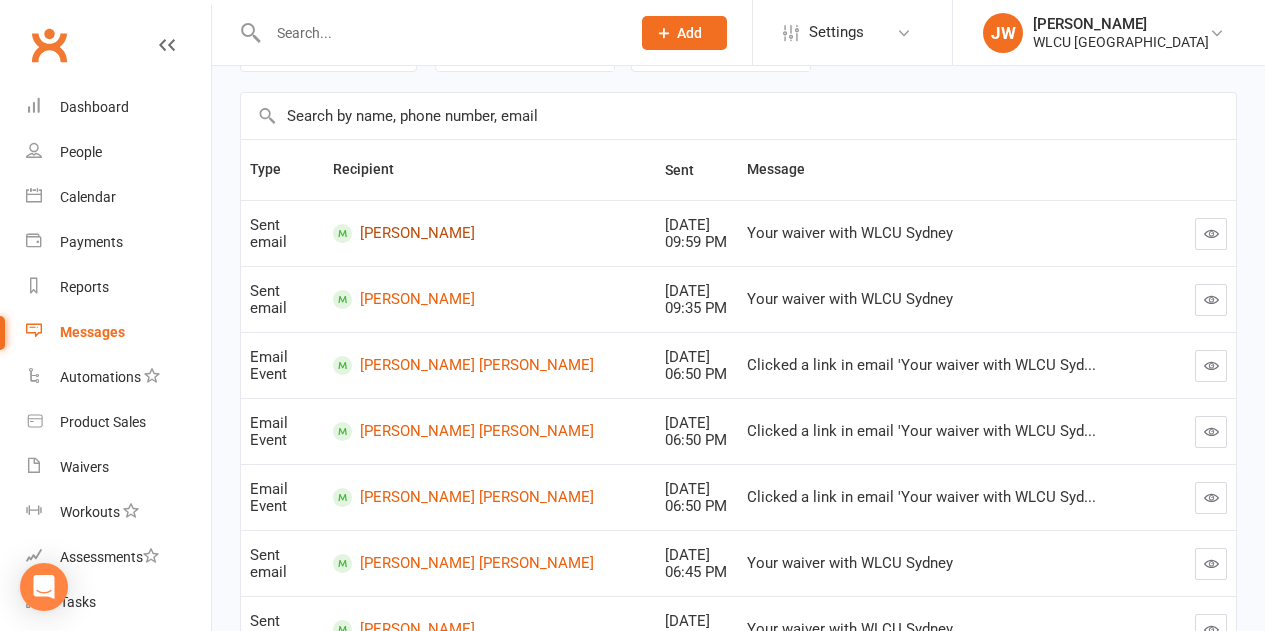 scroll, scrollTop: 0, scrollLeft: 0, axis: both 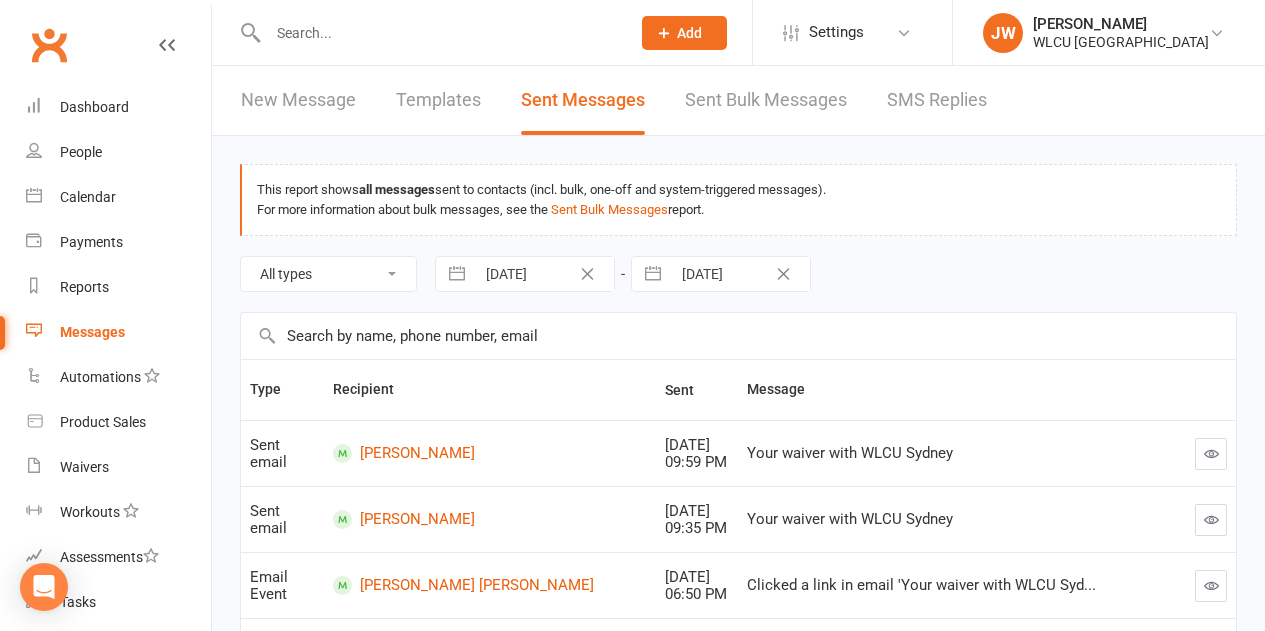 click on "New Message Templates Sent Messages Sent Bulk Messages SMS Replies" at bounding box center (614, 100) 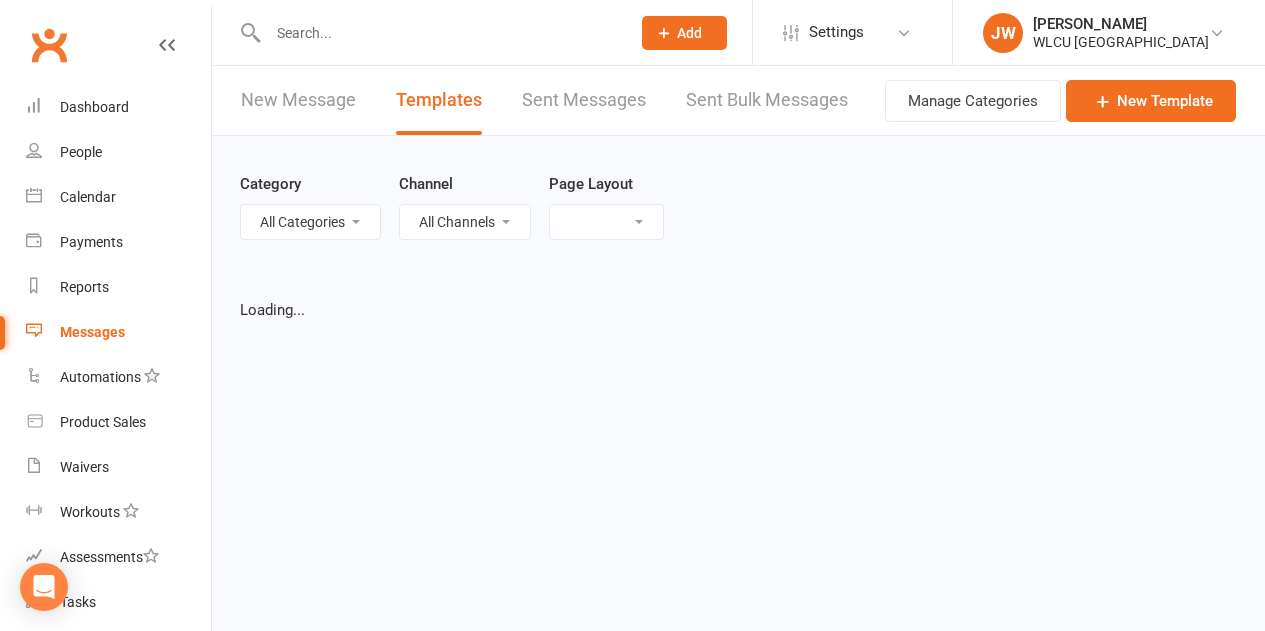select on "grid" 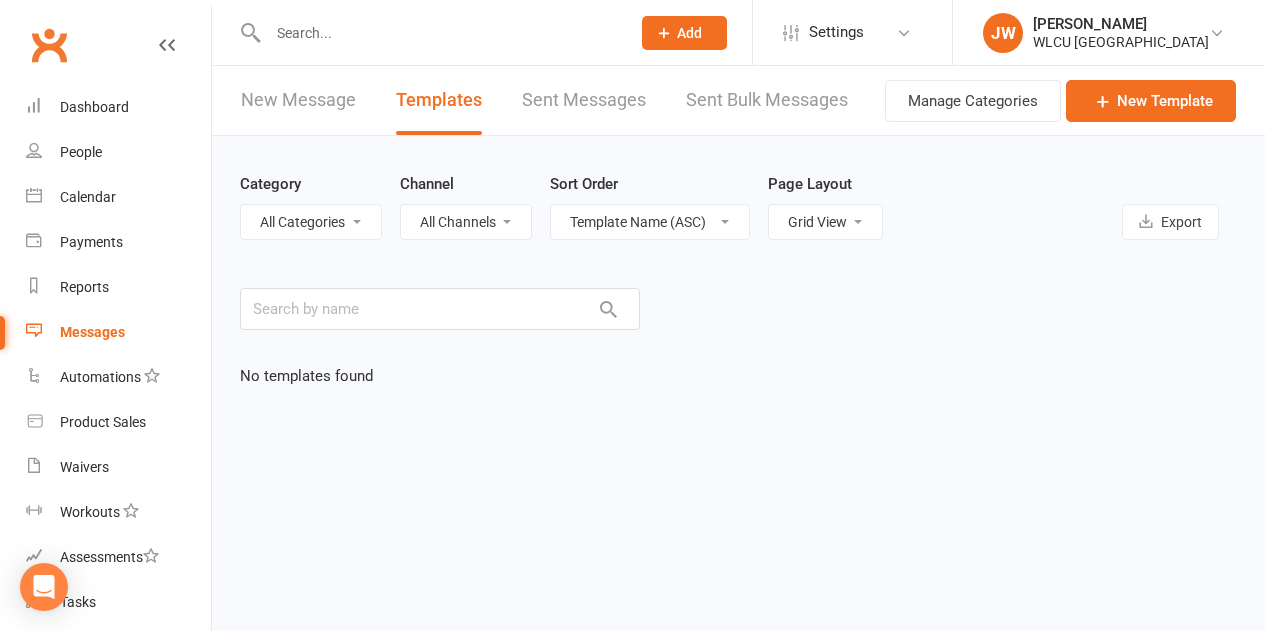 click on "New Message" at bounding box center (298, 100) 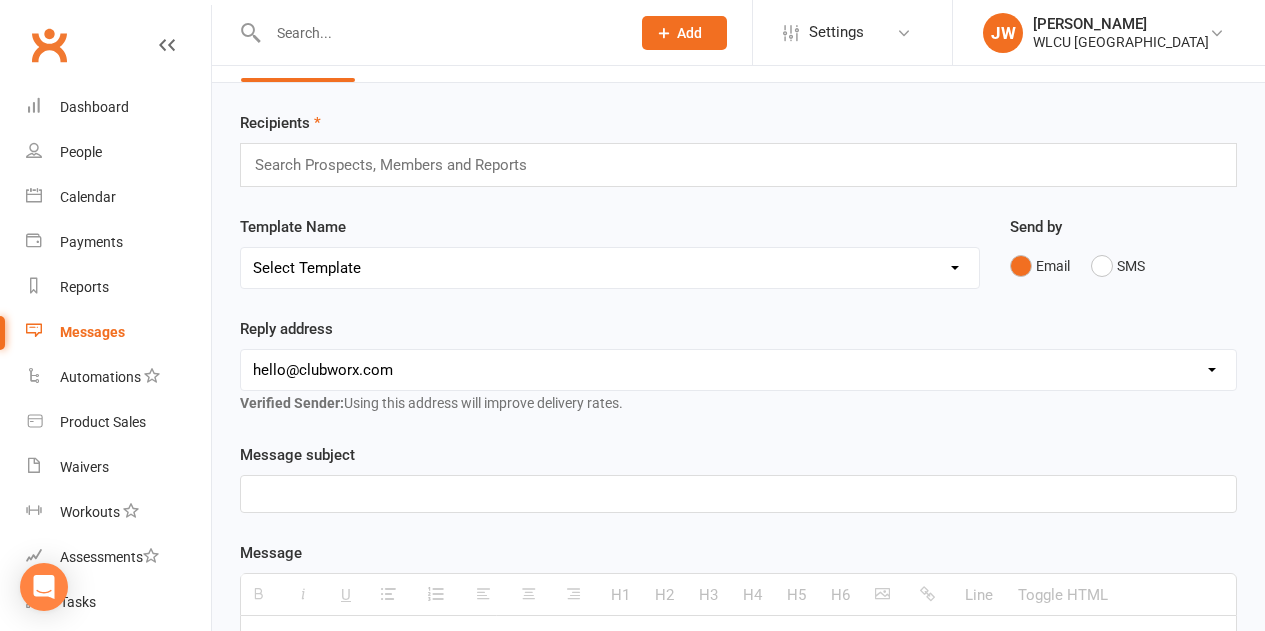 scroll, scrollTop: 55, scrollLeft: 0, axis: vertical 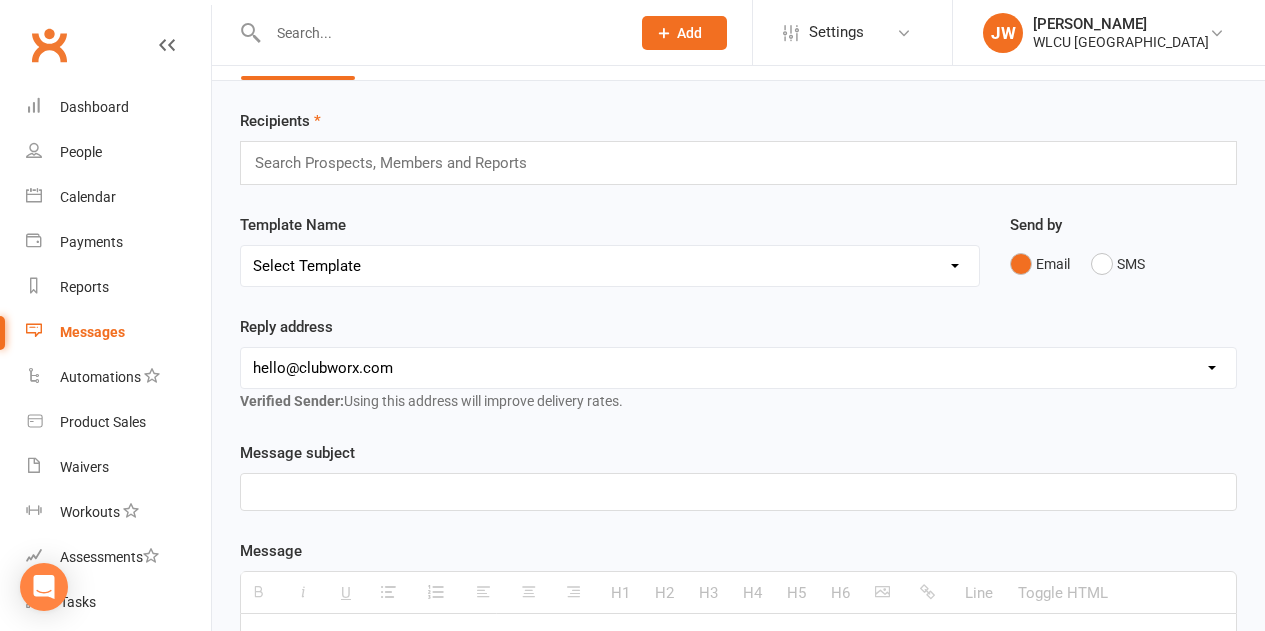 click on "hello@clubworx.com info@wlcusydney.org.au richard.melki@catholiccare.org richard.mitry@mitry.com.au khaworth@eg.com.au paul.shalhoub@crestone.com.au sgeha@eg.com.au mhoang@eg.com.au" at bounding box center [738, 368] 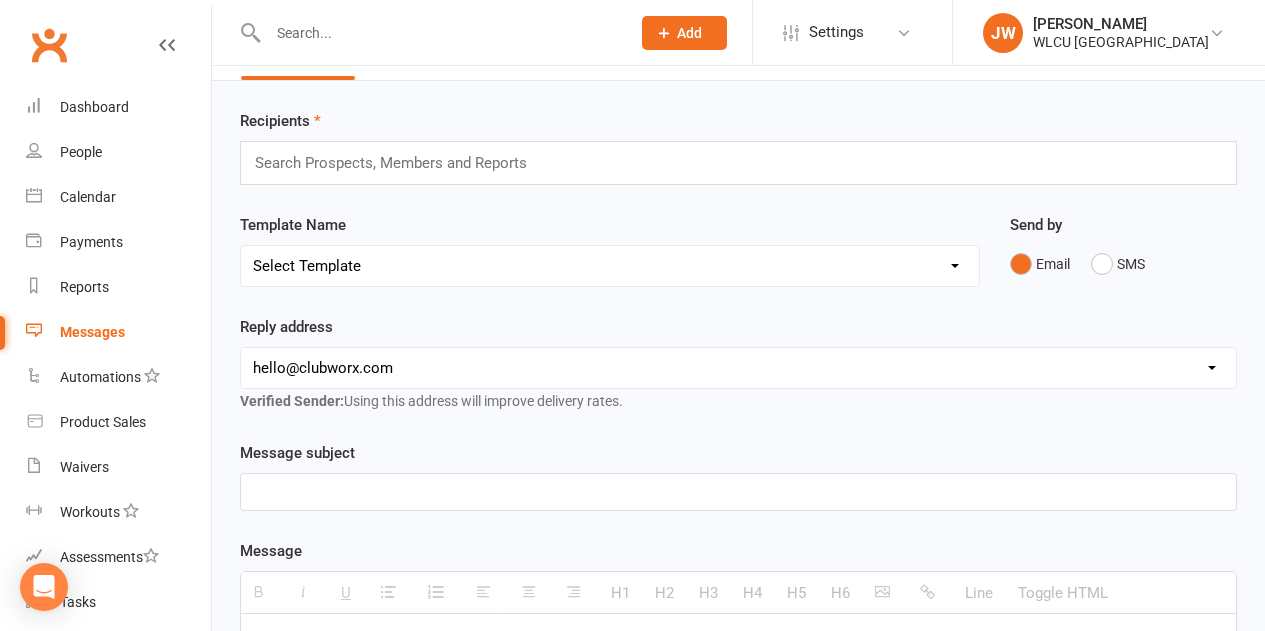 select on "1" 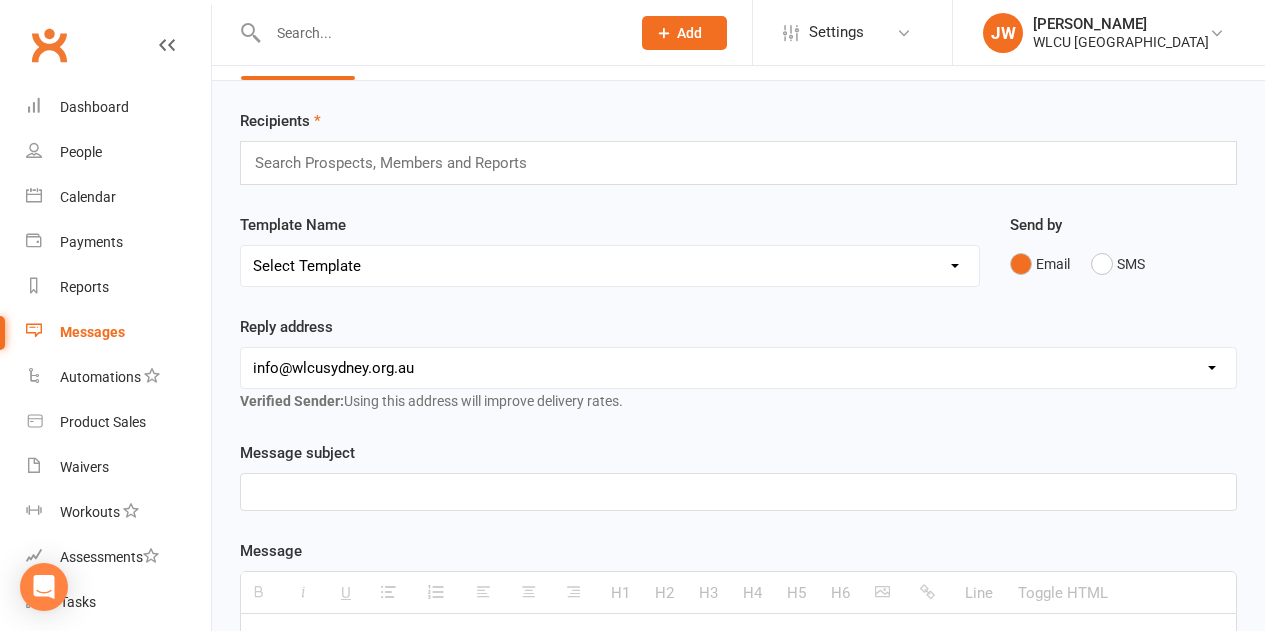 click on "hello@clubworx.com info@wlcusydney.org.au richard.melki@catholiccare.org richard.mitry@mitry.com.au khaworth@eg.com.au paul.shalhoub@crestone.com.au sgeha@eg.com.au mhoang@eg.com.au" at bounding box center (738, 368) 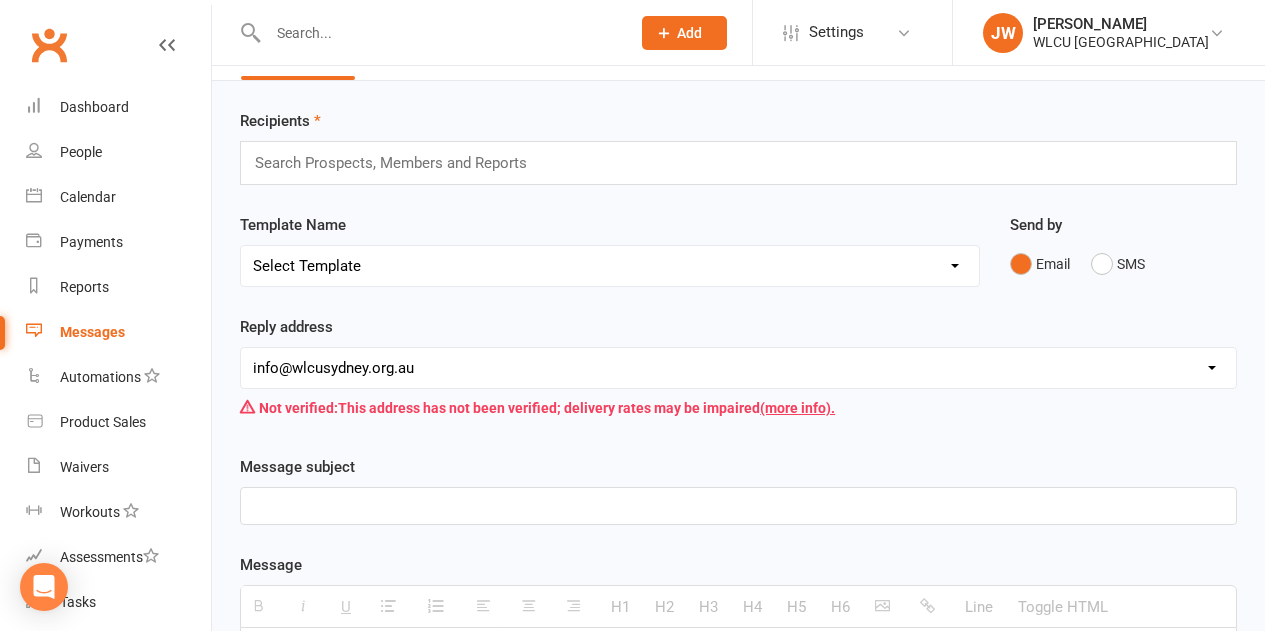 click on "Select Template" at bounding box center [610, 266] 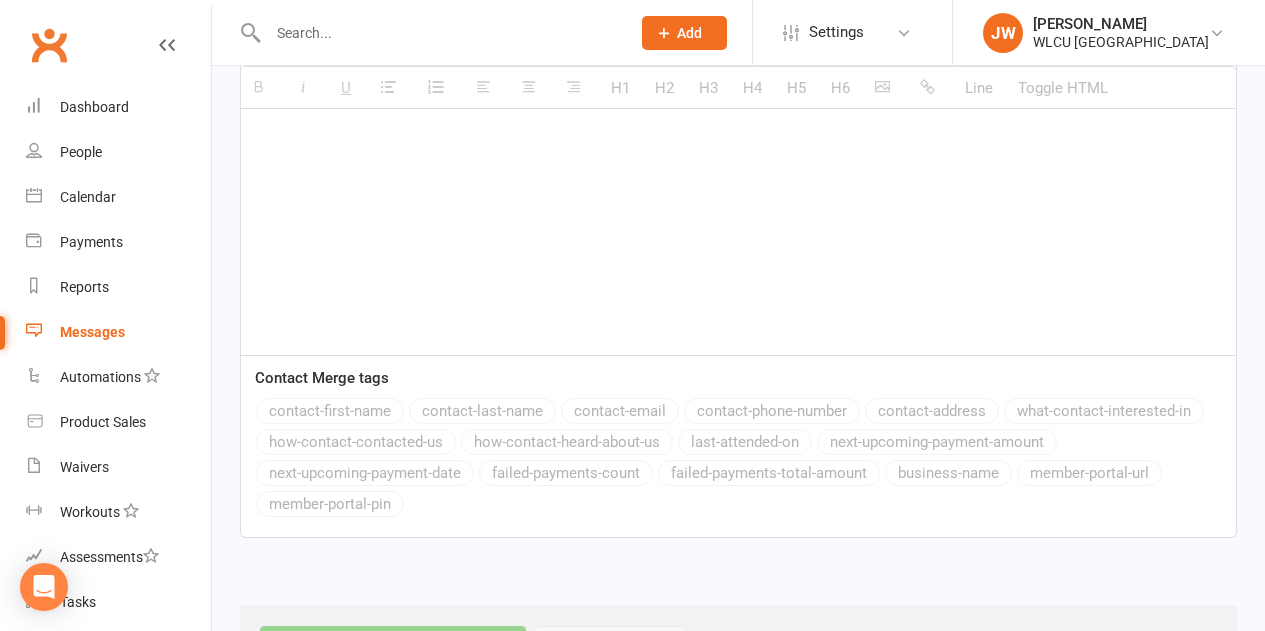 scroll, scrollTop: 0, scrollLeft: 0, axis: both 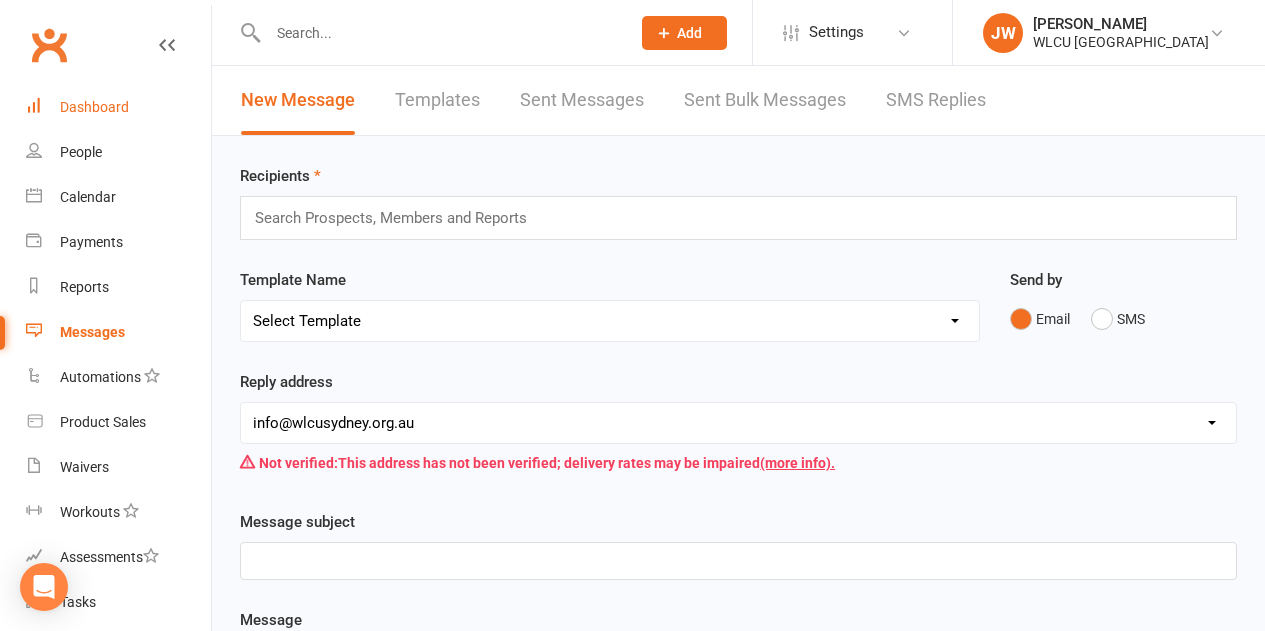 click on "Dashboard" at bounding box center [118, 107] 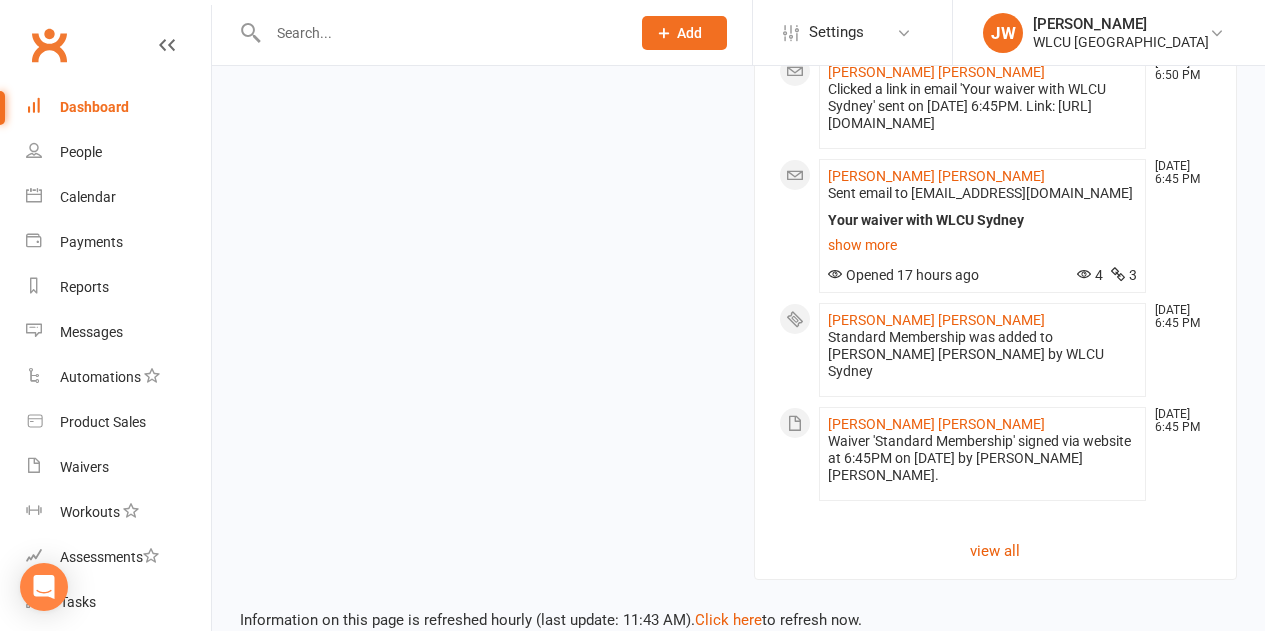 scroll, scrollTop: 1730, scrollLeft: 0, axis: vertical 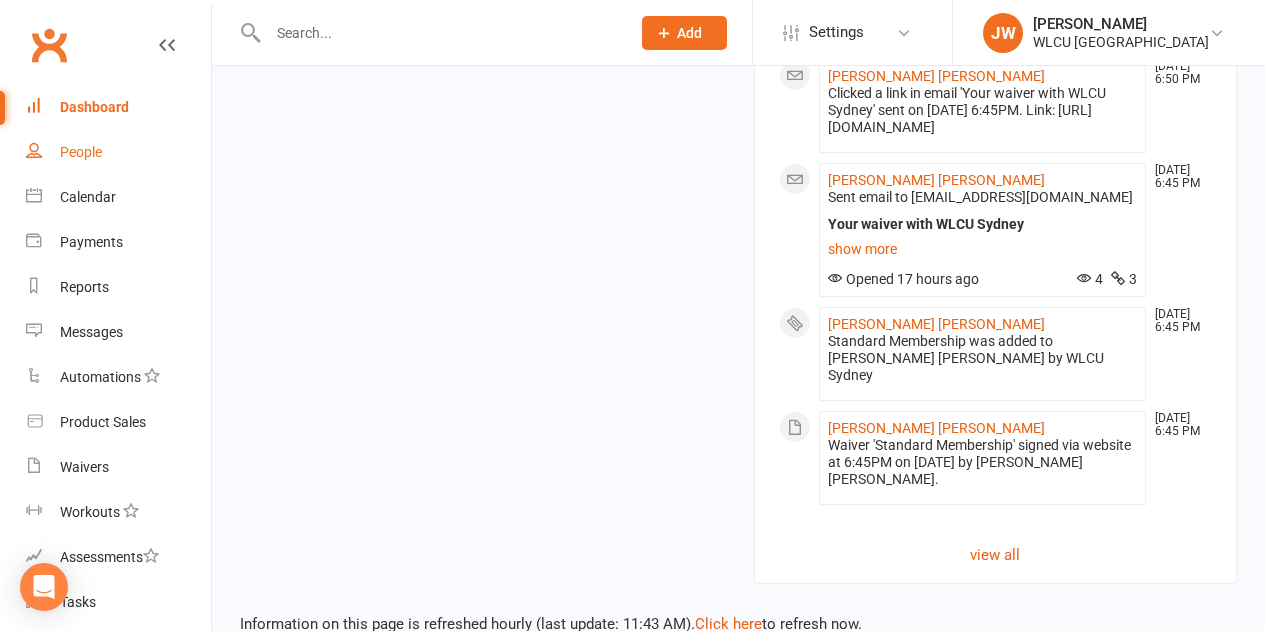 click on "People" at bounding box center (118, 152) 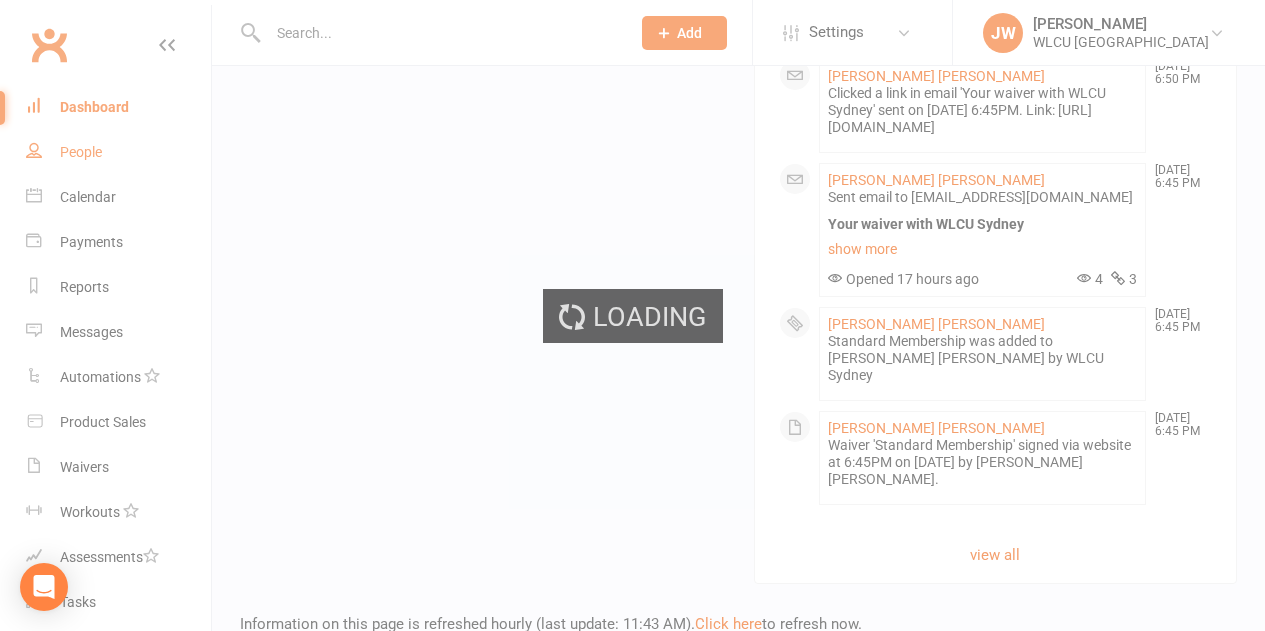scroll, scrollTop: 0, scrollLeft: 0, axis: both 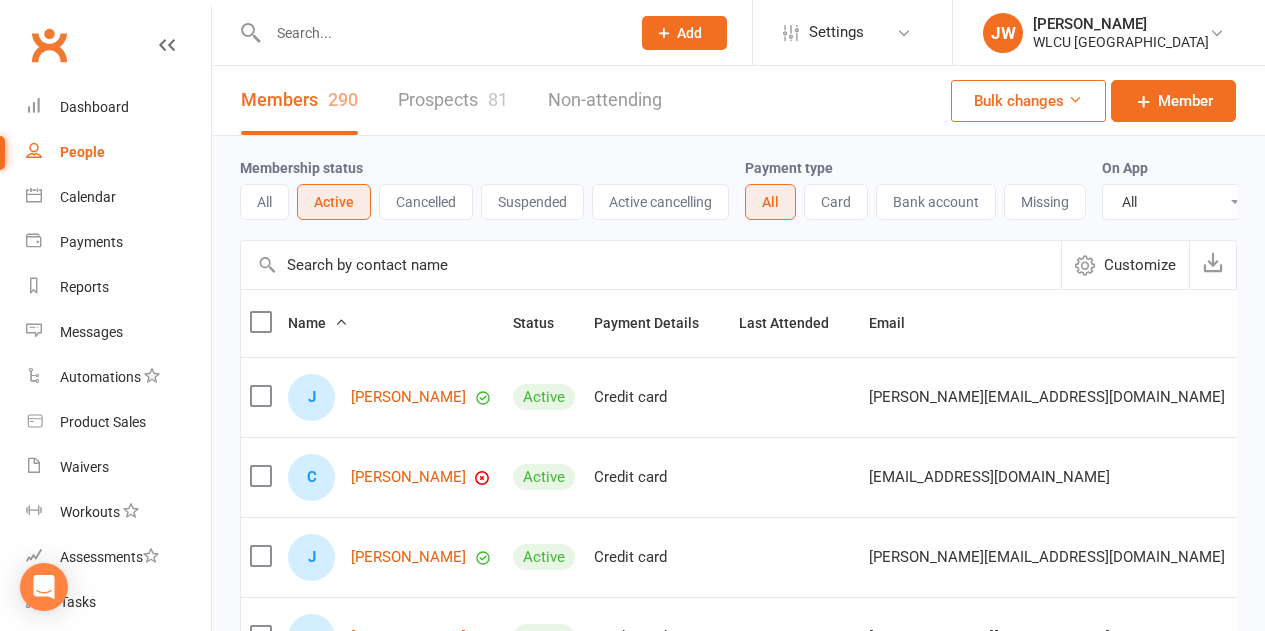 click on "Prospects 81" at bounding box center [453, 100] 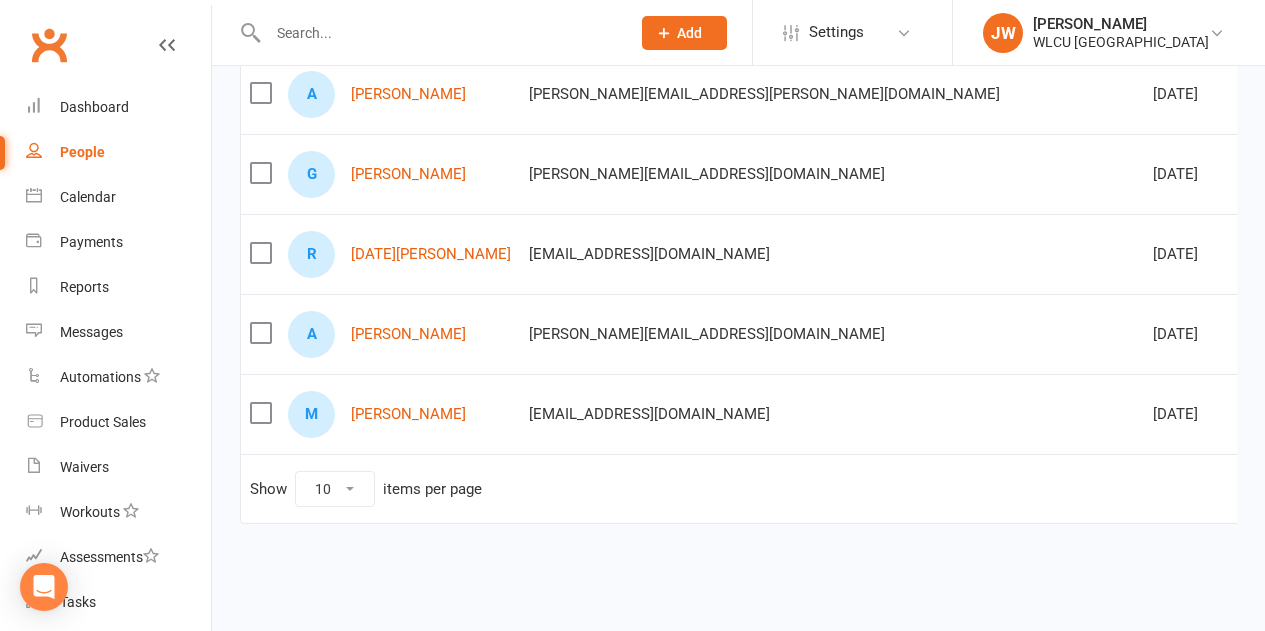 scroll, scrollTop: 0, scrollLeft: 0, axis: both 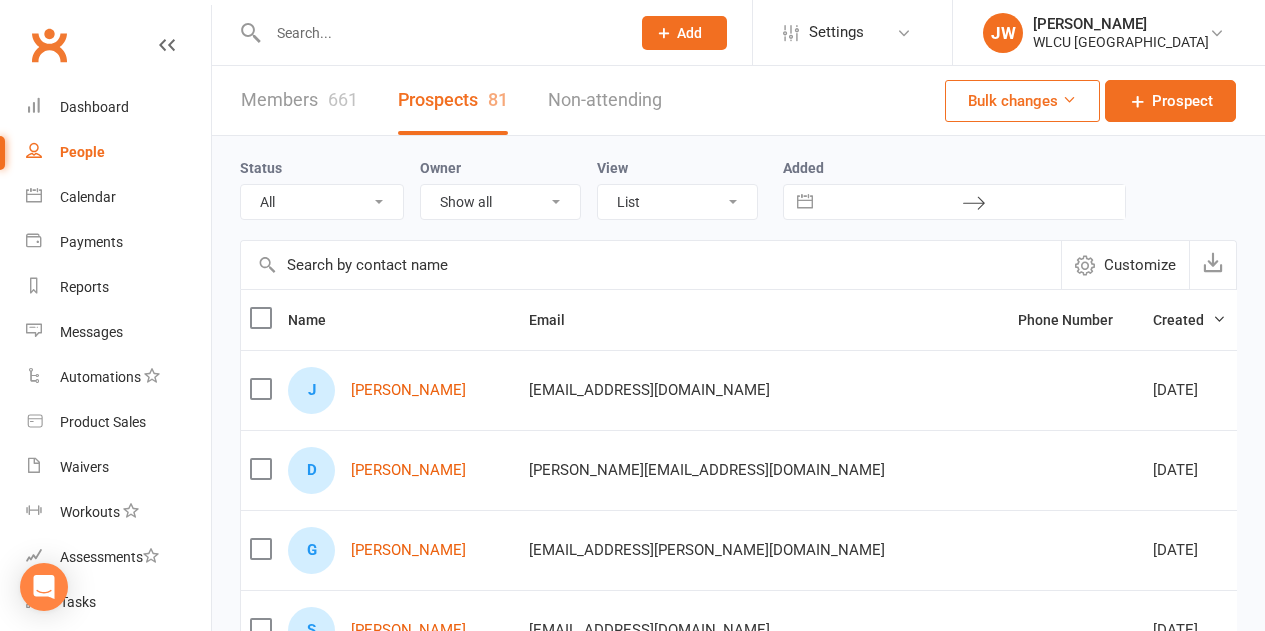 click on "661" at bounding box center (343, 99) 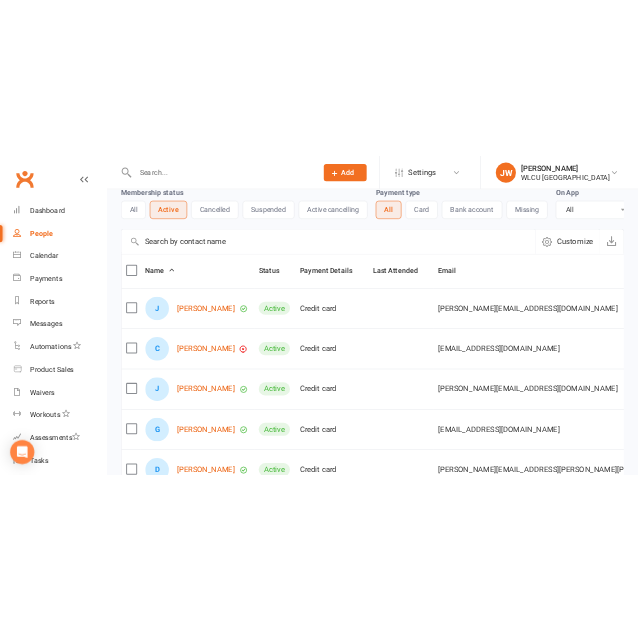 scroll, scrollTop: 0, scrollLeft: 0, axis: both 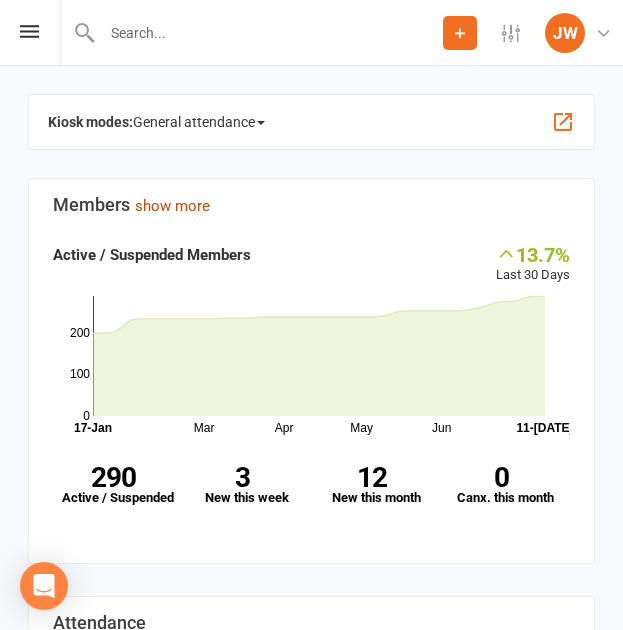 click on "show more" at bounding box center (172, 206) 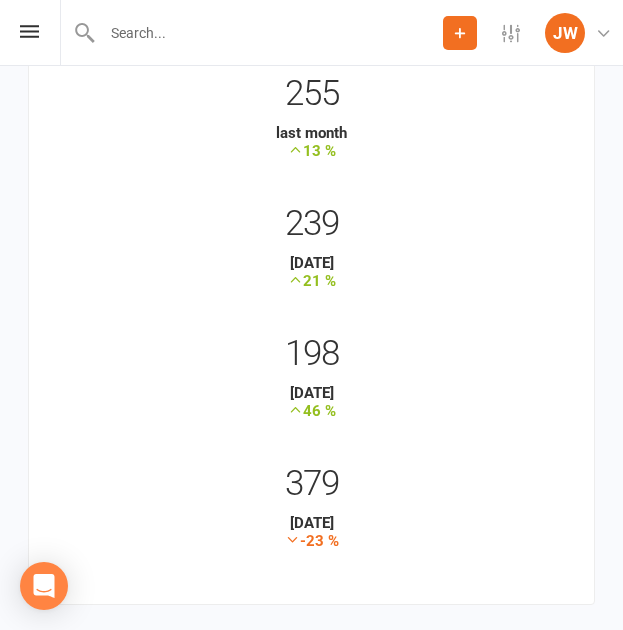 scroll, scrollTop: 344, scrollLeft: 0, axis: vertical 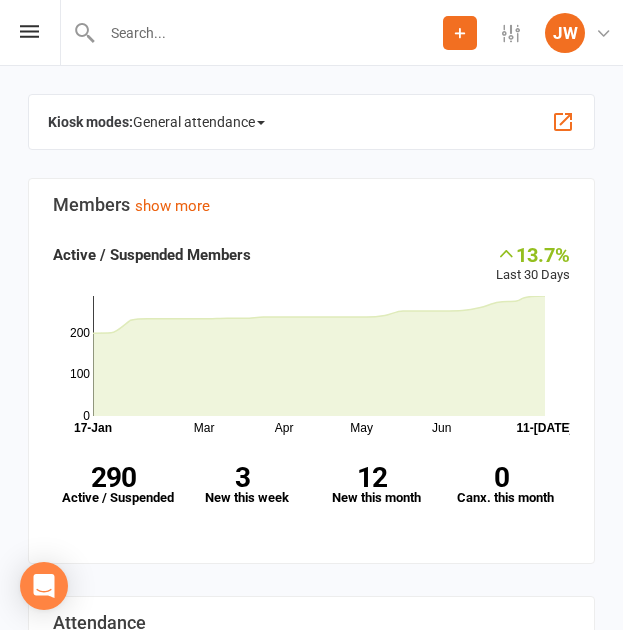 click on "Settings Membership Plans Event Templates Appointment Types Website Image Library Customize Contacts Bulk Imports Users Account Profile Clubworx API" at bounding box center (511, 32) 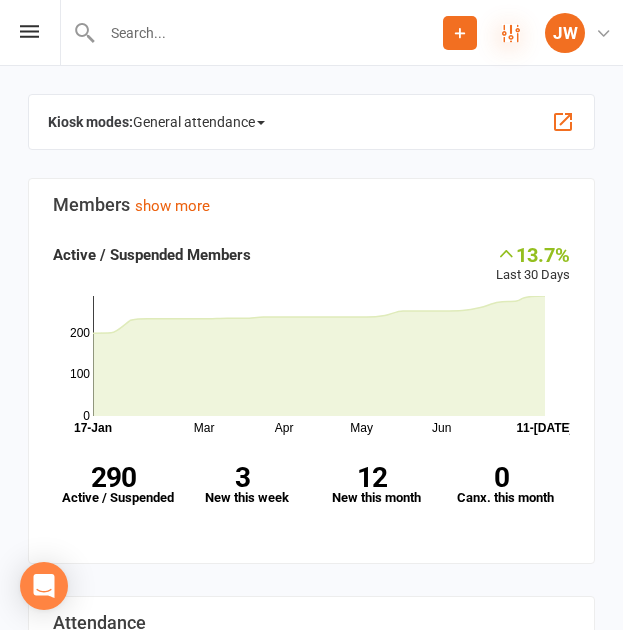 click at bounding box center (511, 33) 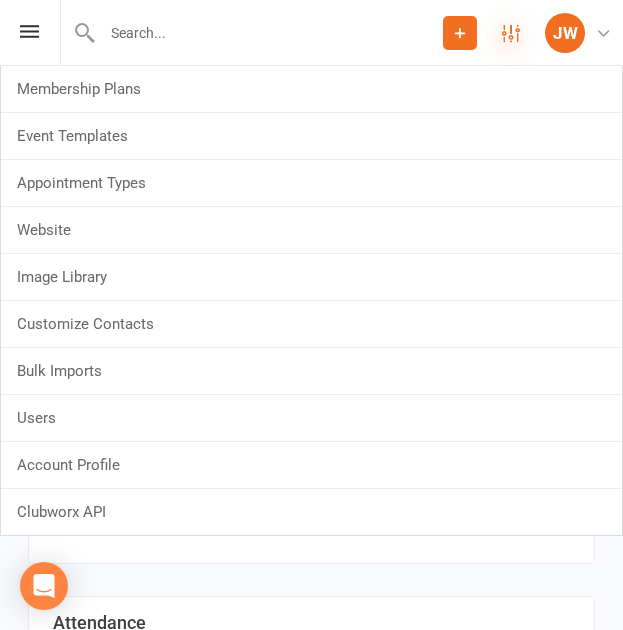 click at bounding box center [511, 33] 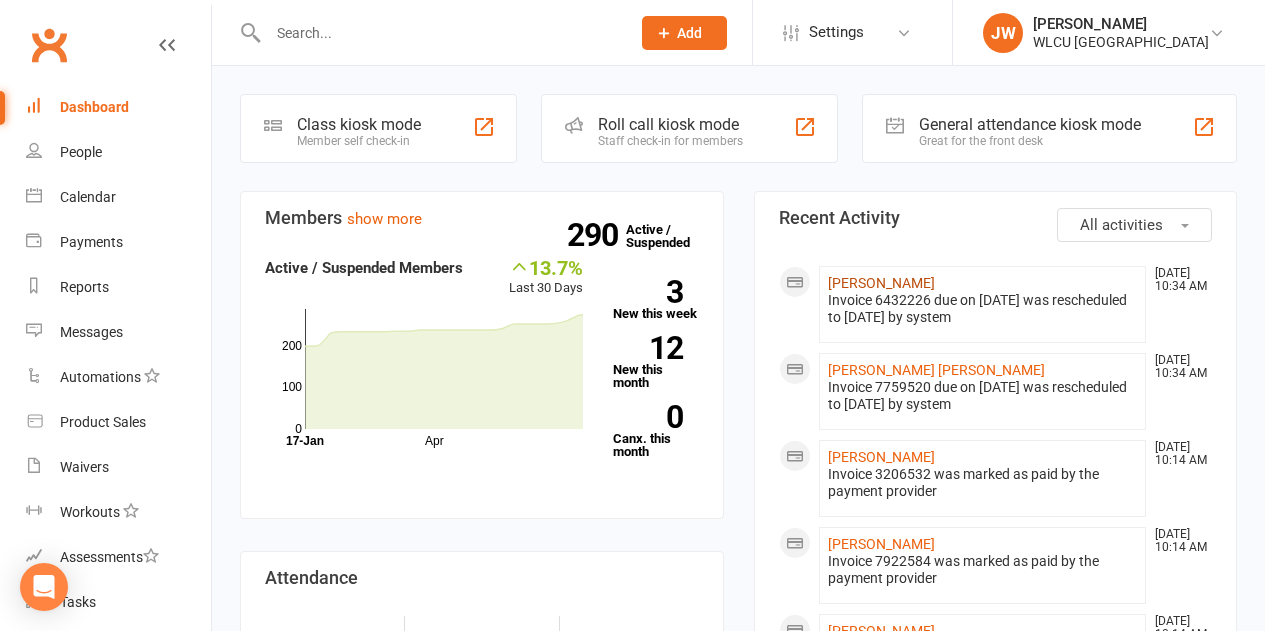 click on "[PERSON_NAME]" 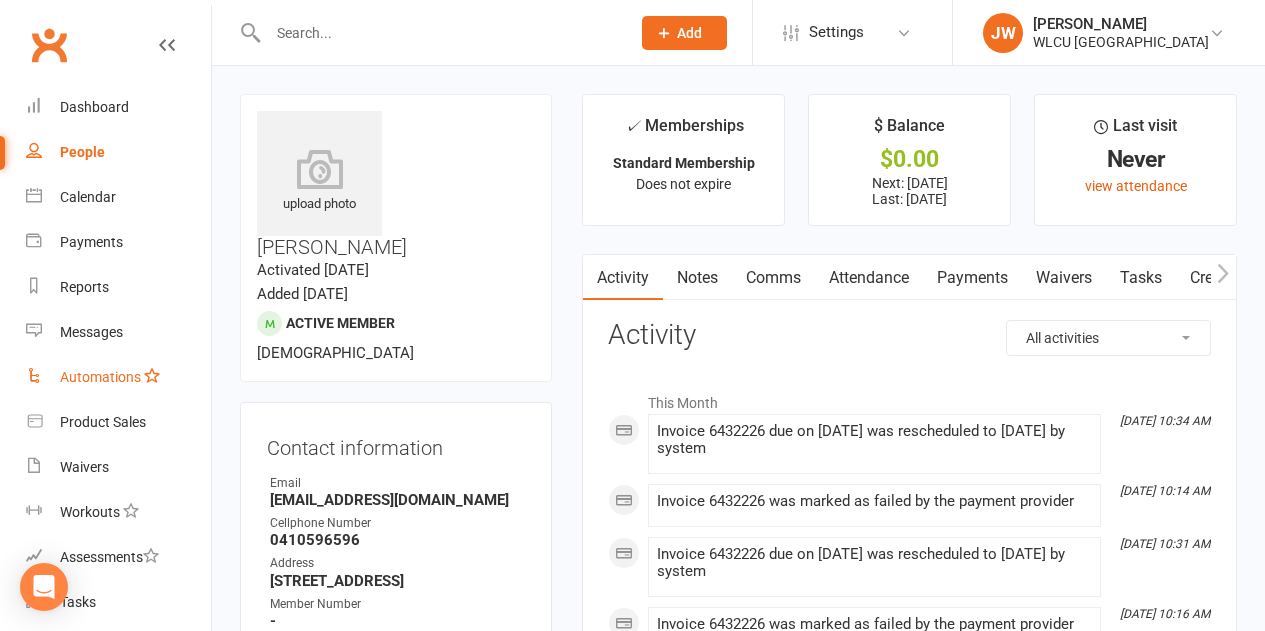 click on "Automations" at bounding box center [100, 377] 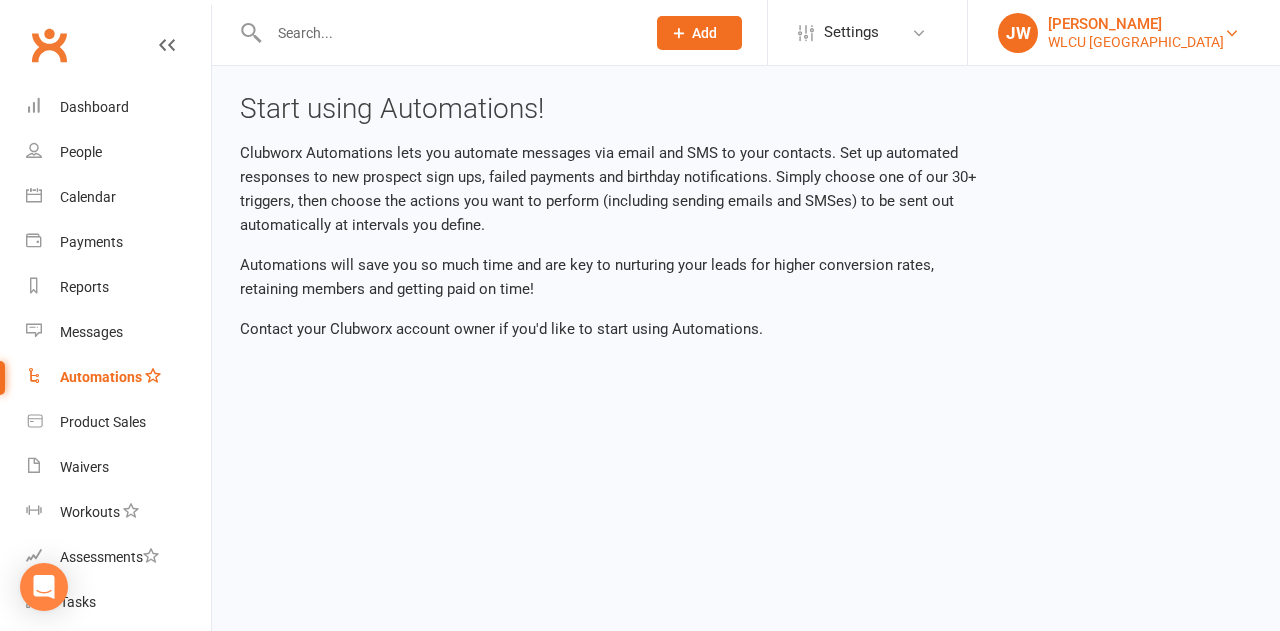 click on "WLCU [GEOGRAPHIC_DATA]" at bounding box center (1136, 42) 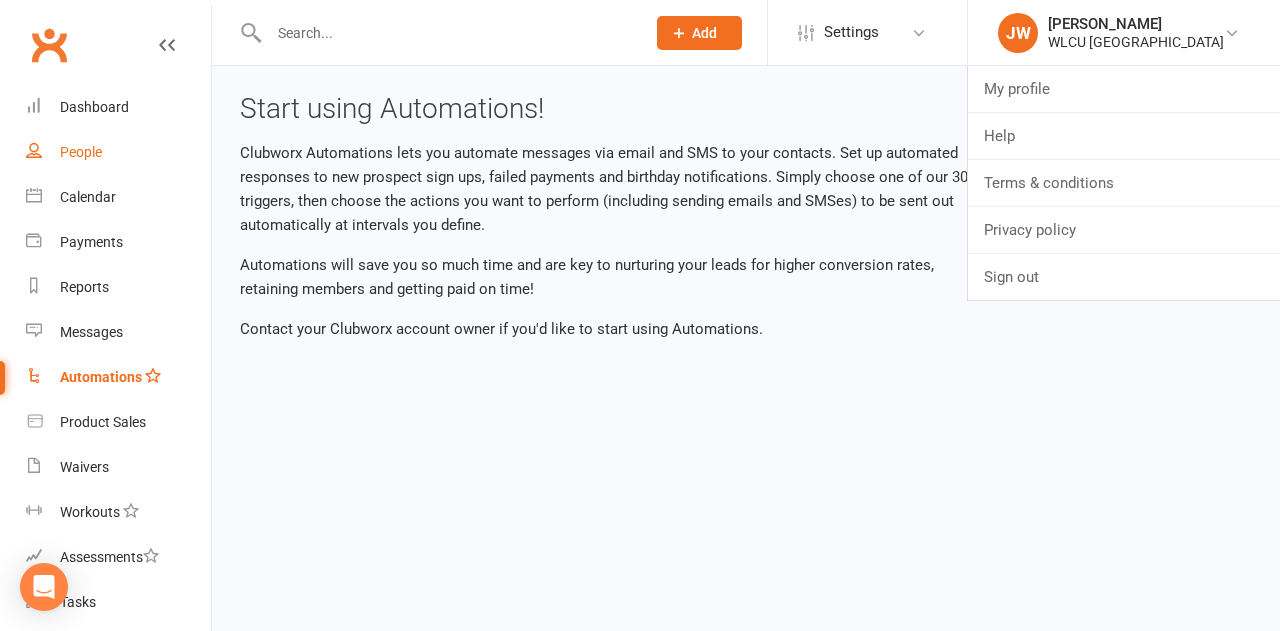 click on "People" at bounding box center (81, 152) 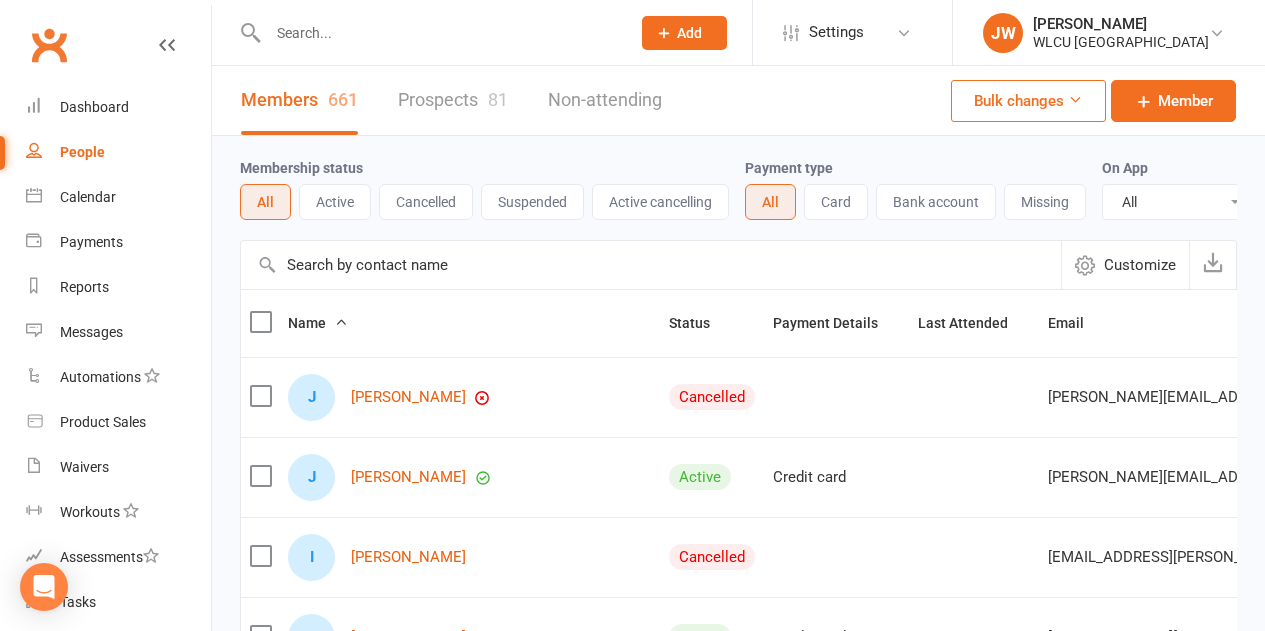 click on "Active cancelling" at bounding box center (660, 202) 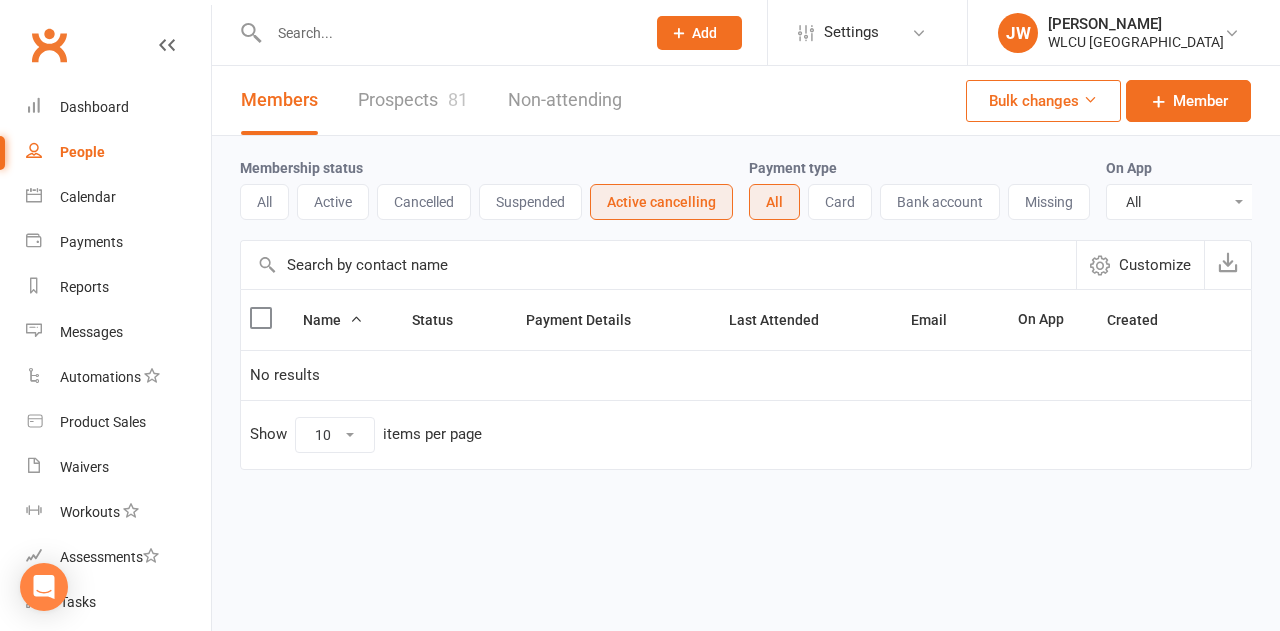 click on "Cancelled" at bounding box center (424, 202) 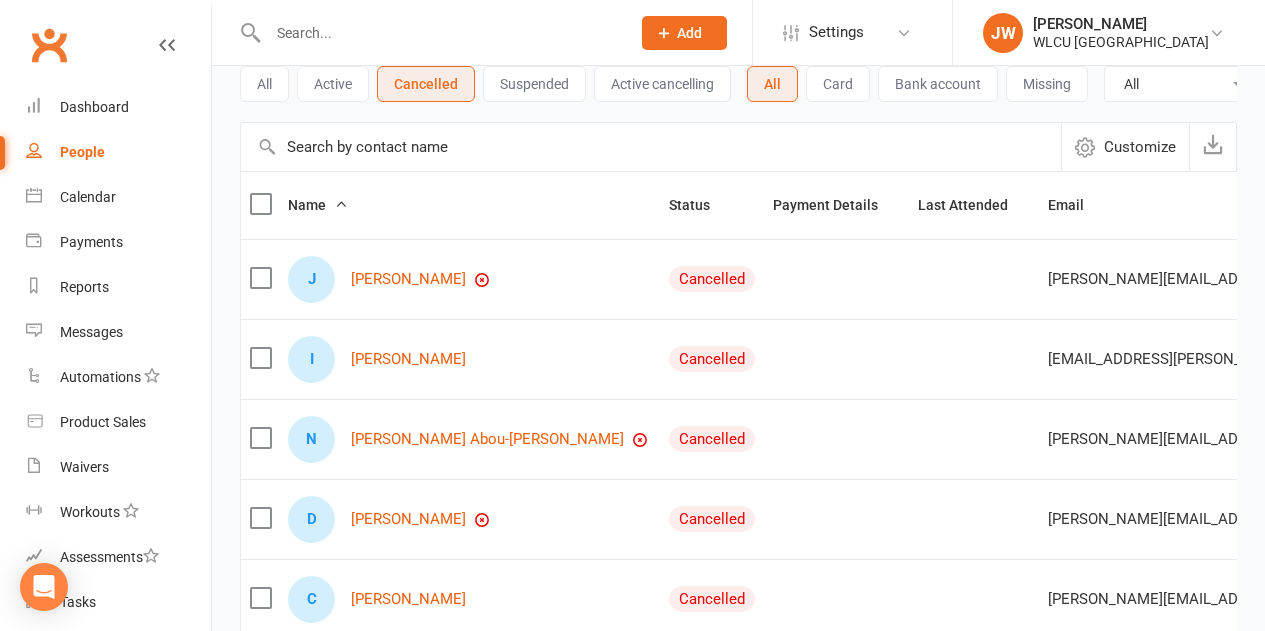 scroll, scrollTop: 50, scrollLeft: 0, axis: vertical 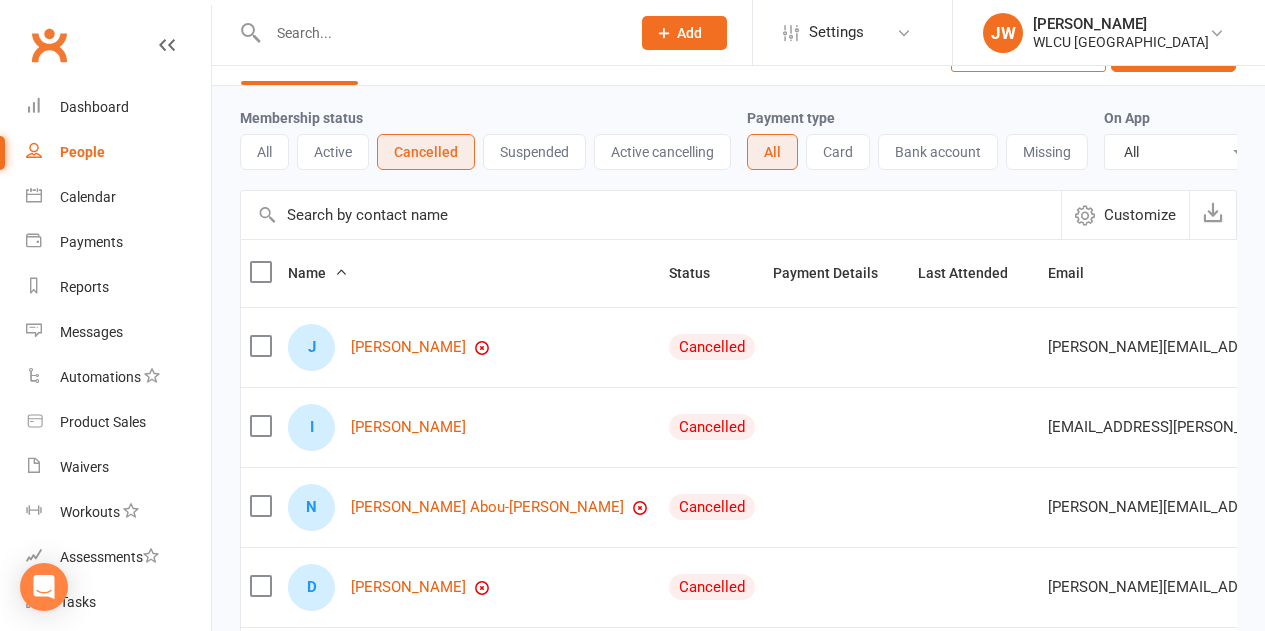 click on "Active" at bounding box center (333, 152) 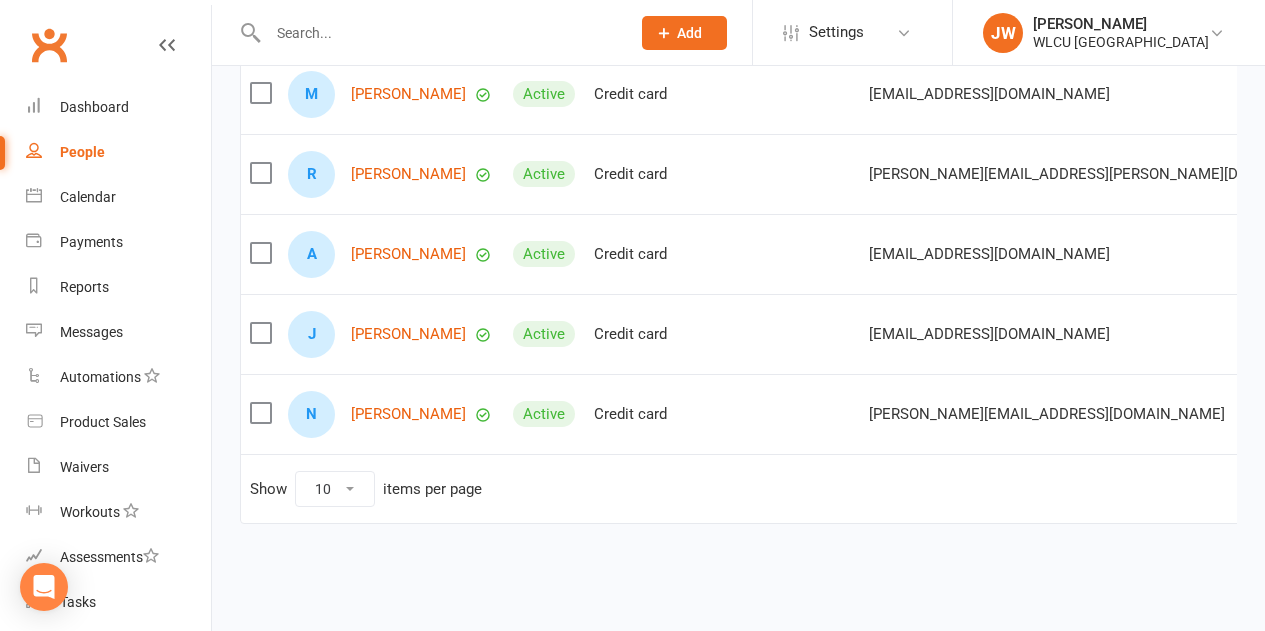 scroll, scrollTop: 0, scrollLeft: 0, axis: both 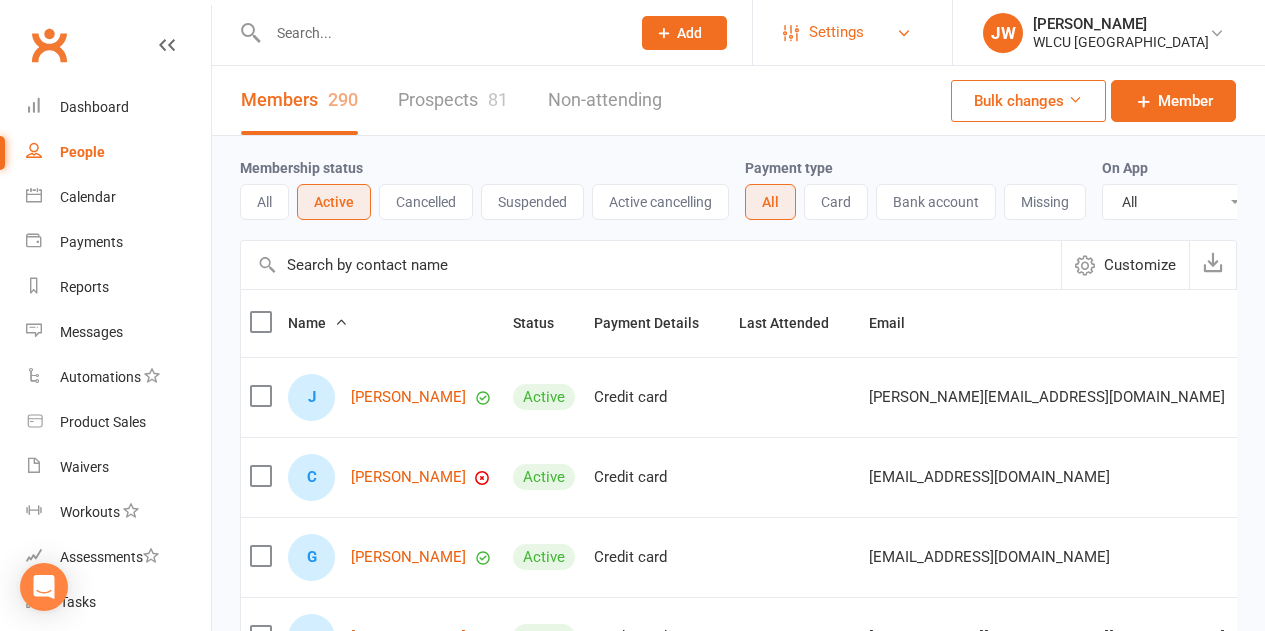 click on "Settings" at bounding box center [852, 32] 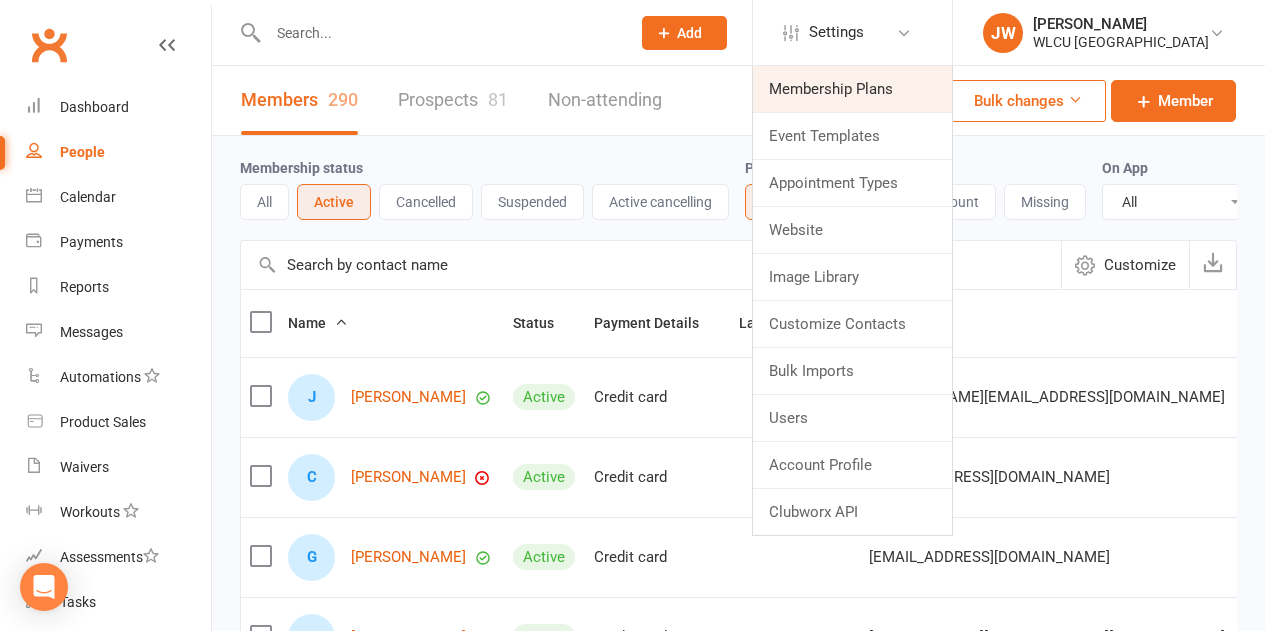 click on "Membership Plans" at bounding box center [852, 89] 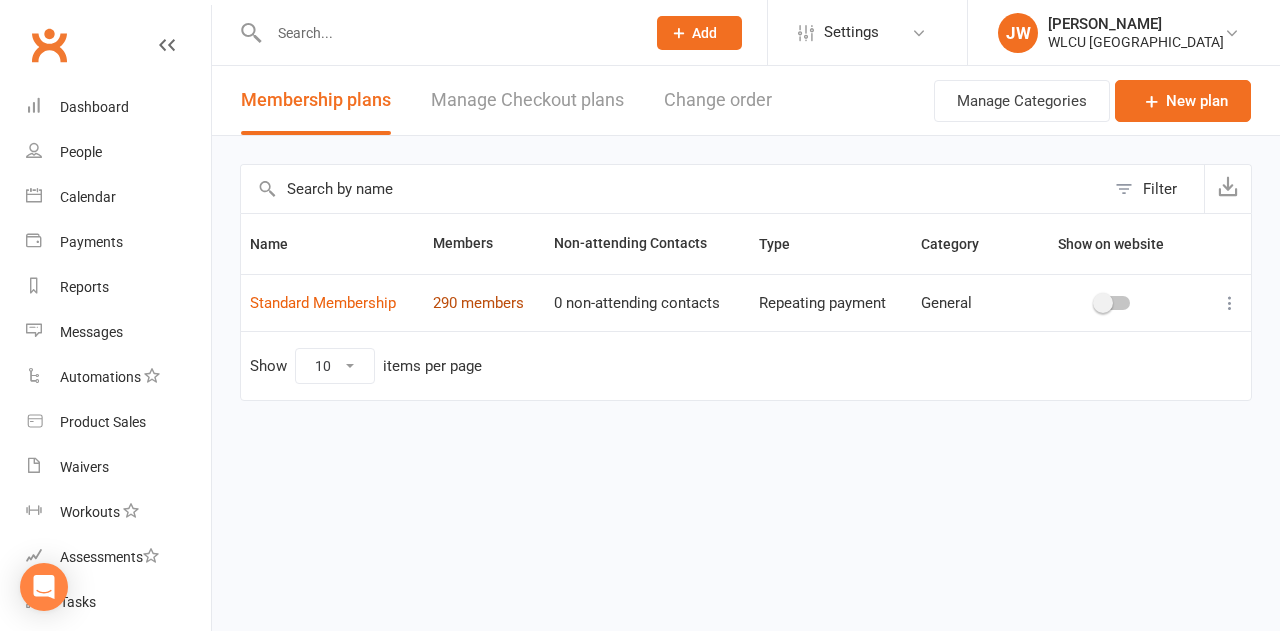 click on "290 members" at bounding box center (478, 303) 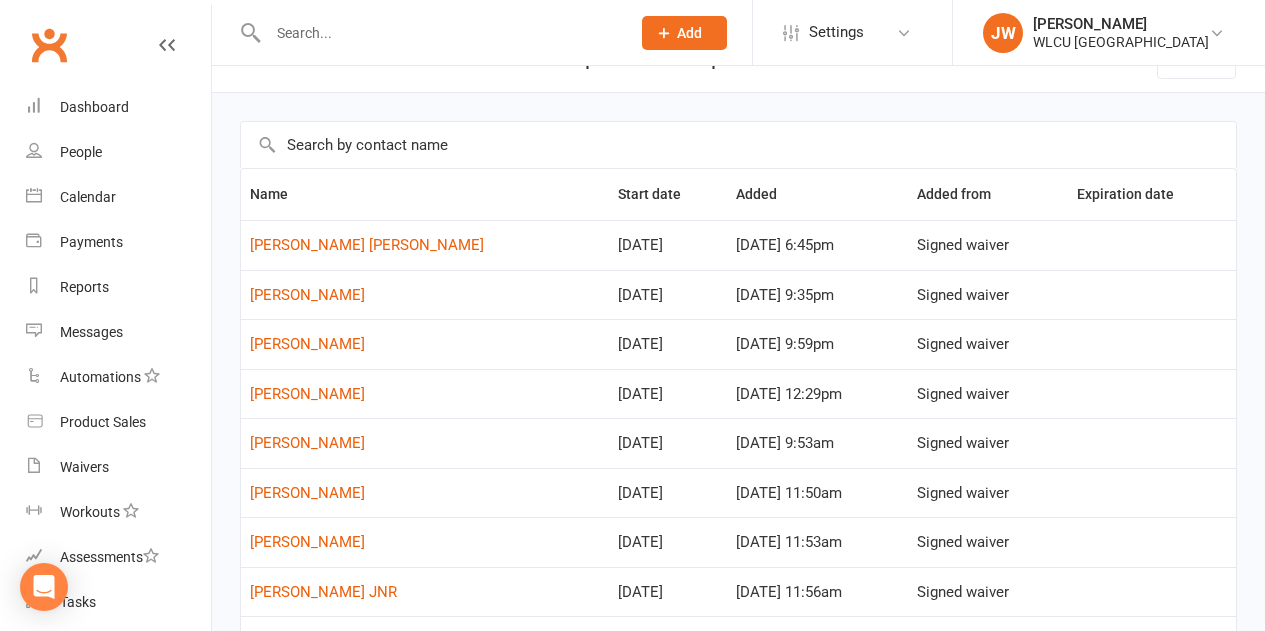 scroll, scrollTop: 0, scrollLeft: 0, axis: both 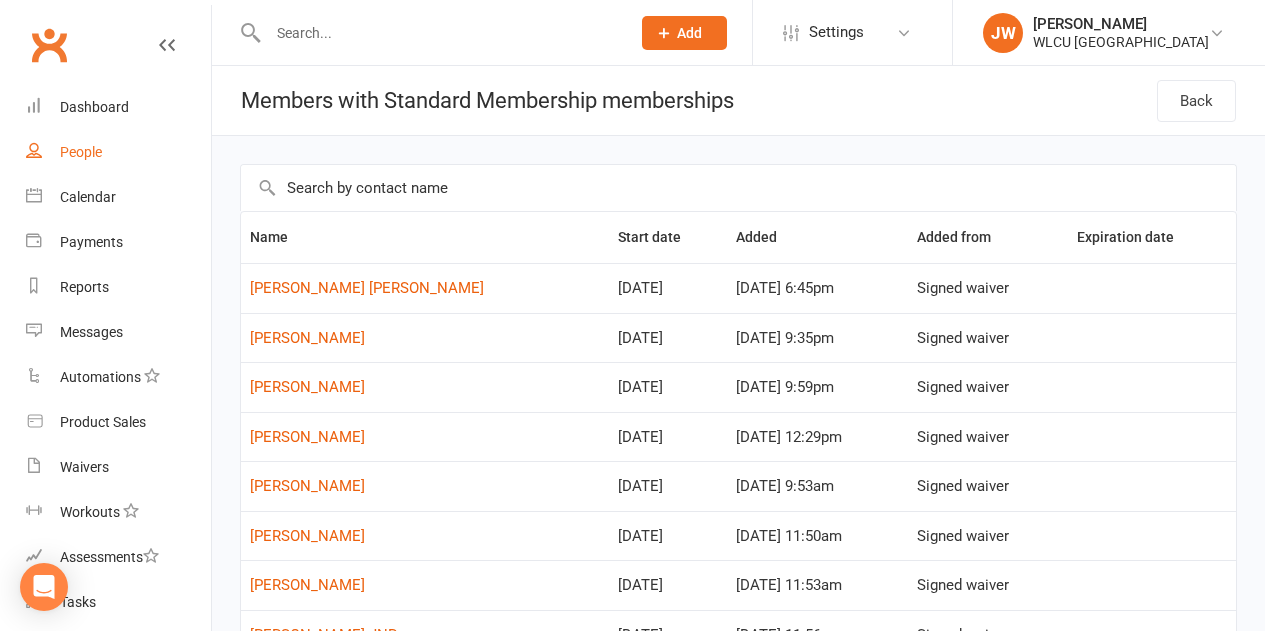 click on "People" at bounding box center (81, 152) 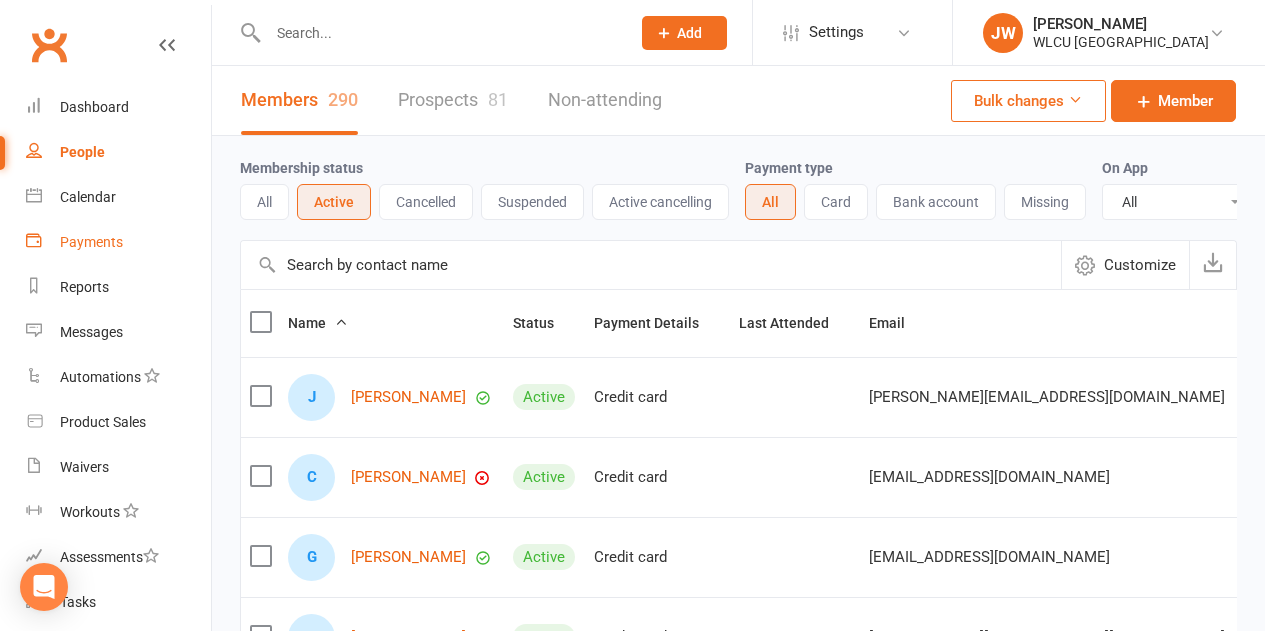 scroll, scrollTop: 1, scrollLeft: 0, axis: vertical 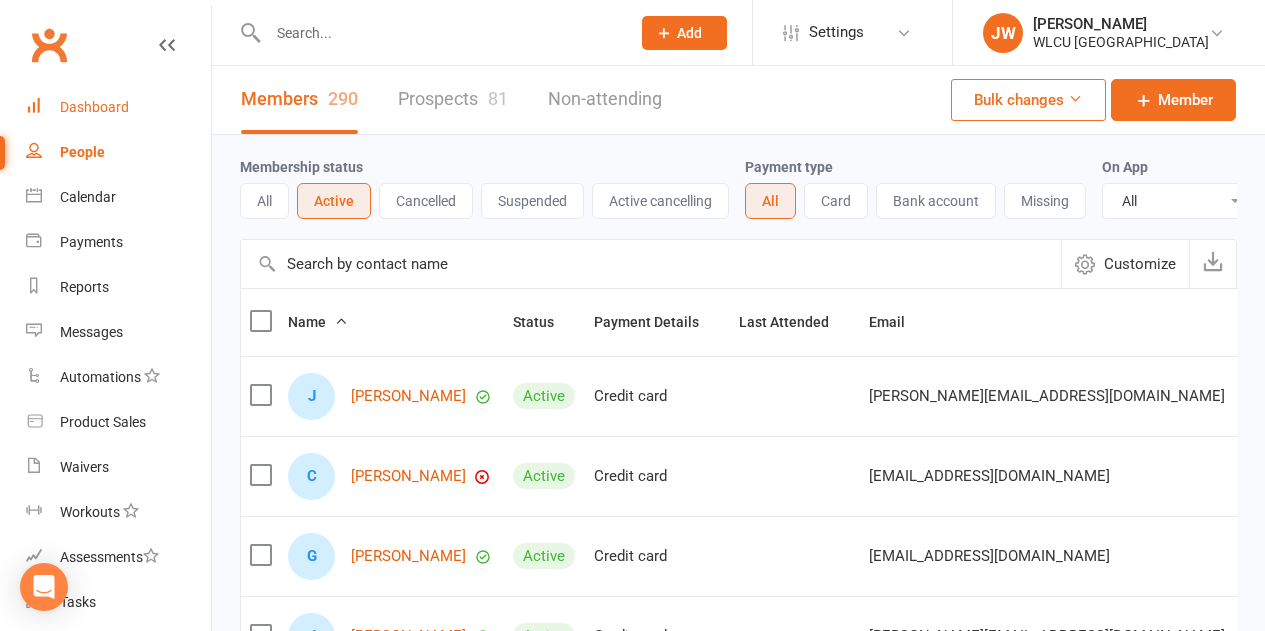 click on "Dashboard" at bounding box center (118, 107) 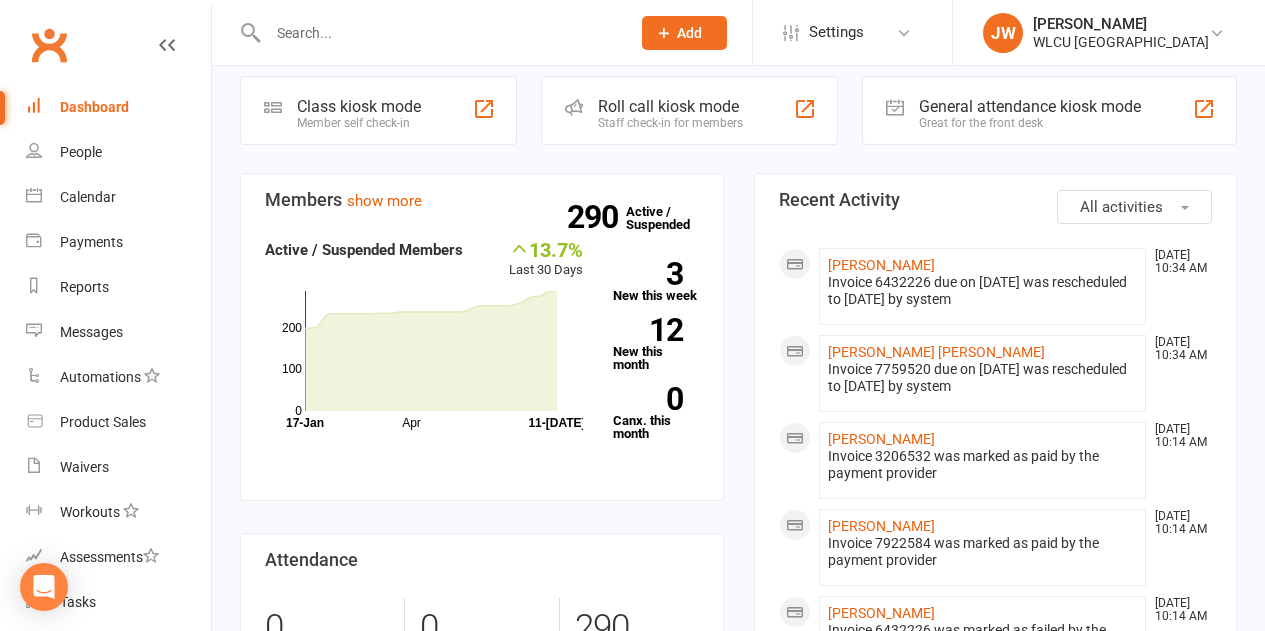 scroll, scrollTop: 0, scrollLeft: 0, axis: both 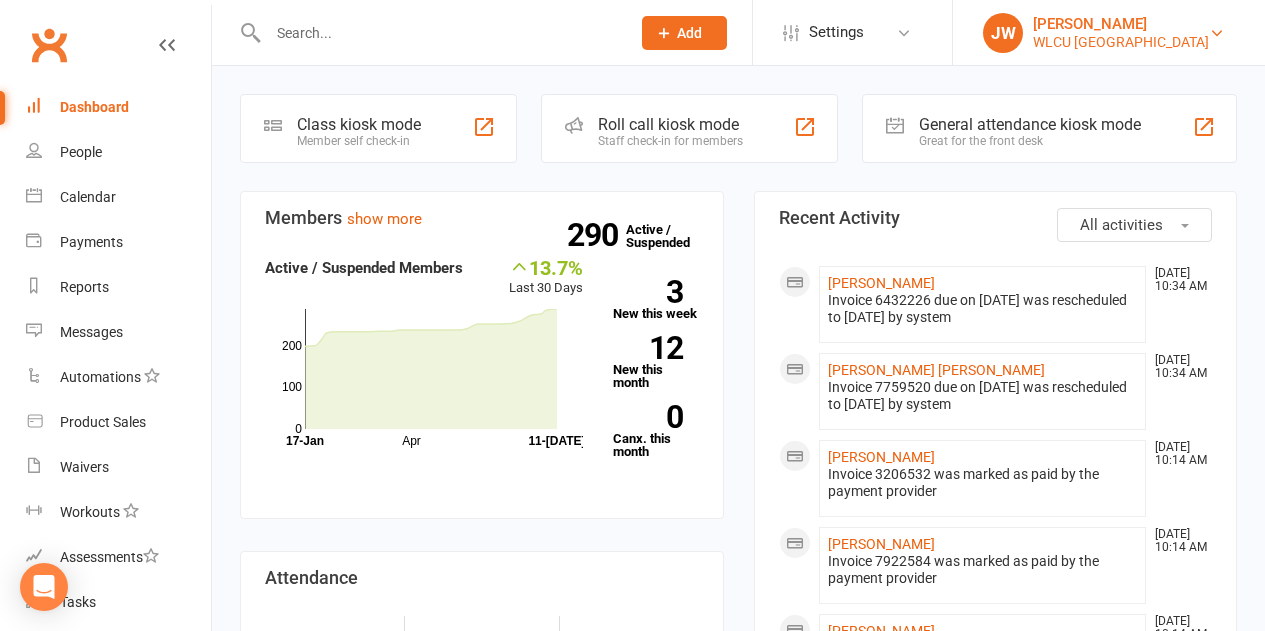 click on "WLCU [GEOGRAPHIC_DATA]" at bounding box center [1121, 42] 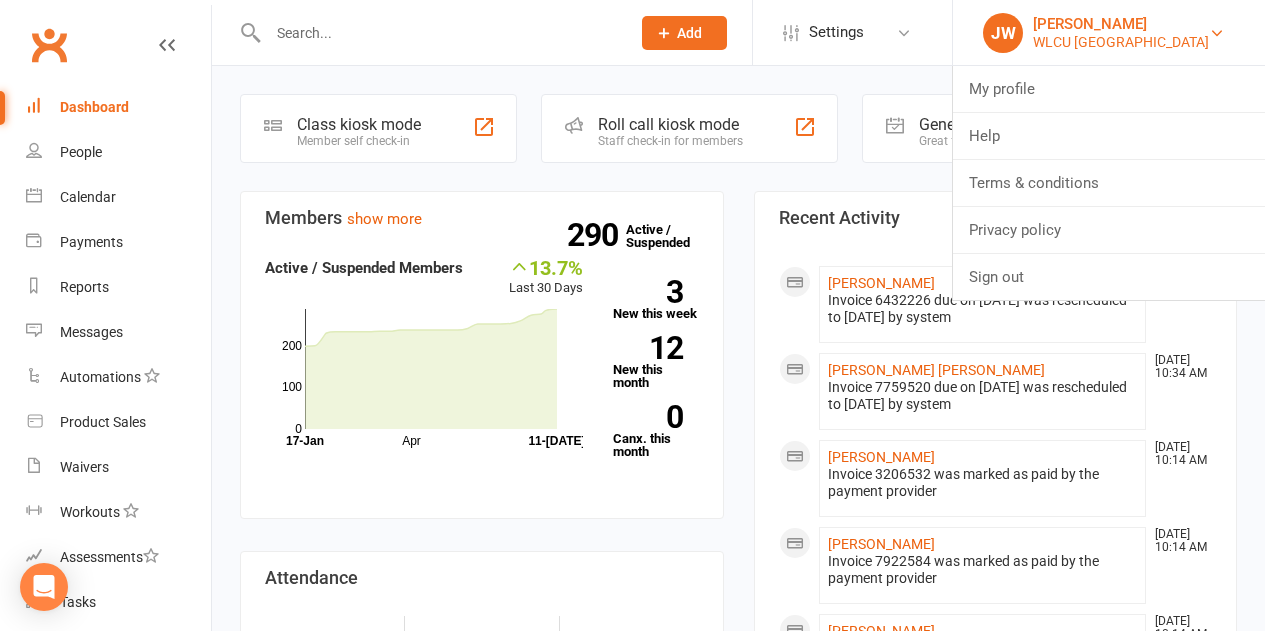 click on "WLCU [GEOGRAPHIC_DATA]" at bounding box center [1121, 42] 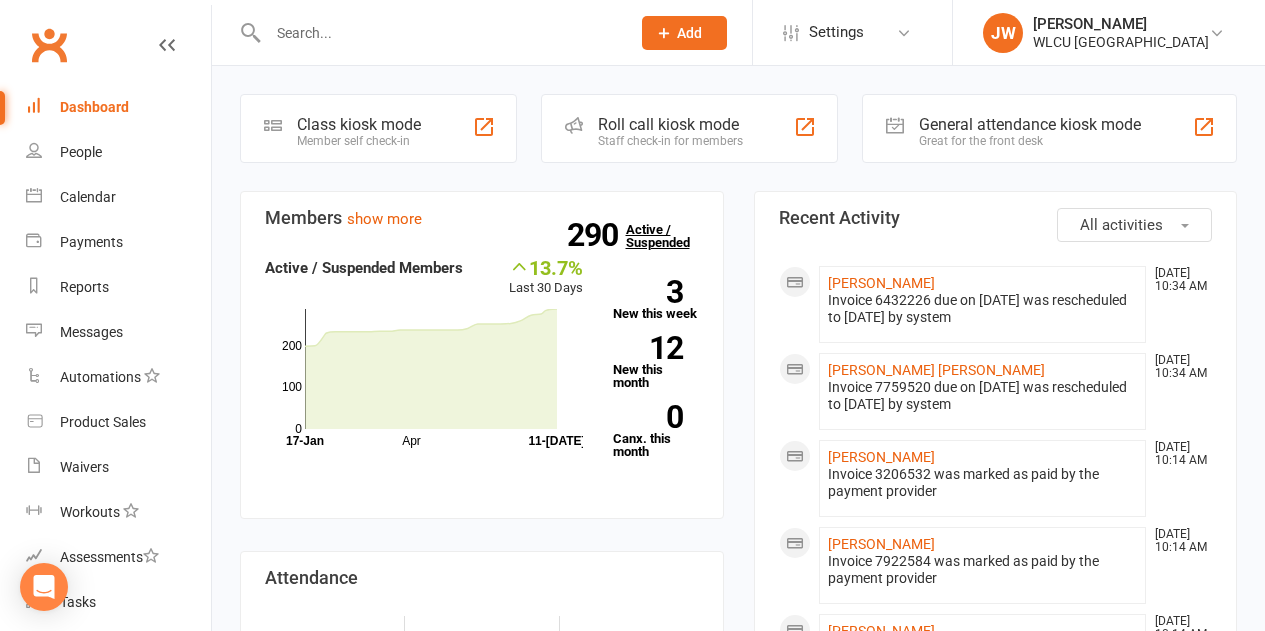 click on "290" at bounding box center (596, 235) 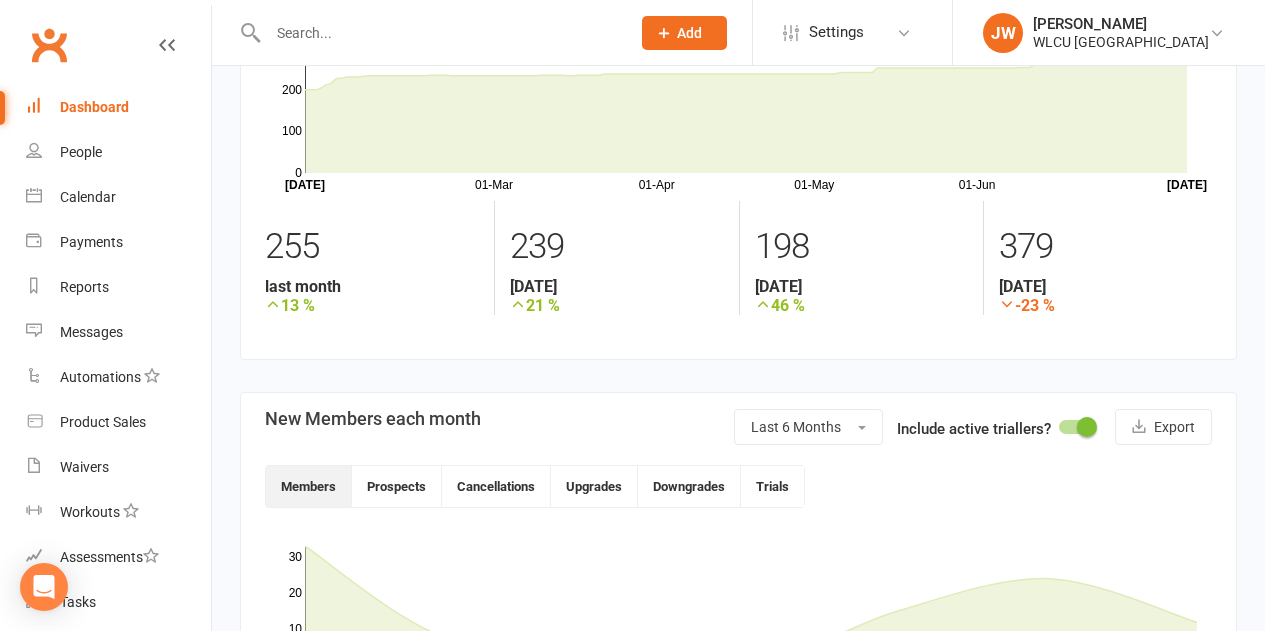 scroll, scrollTop: 0, scrollLeft: 0, axis: both 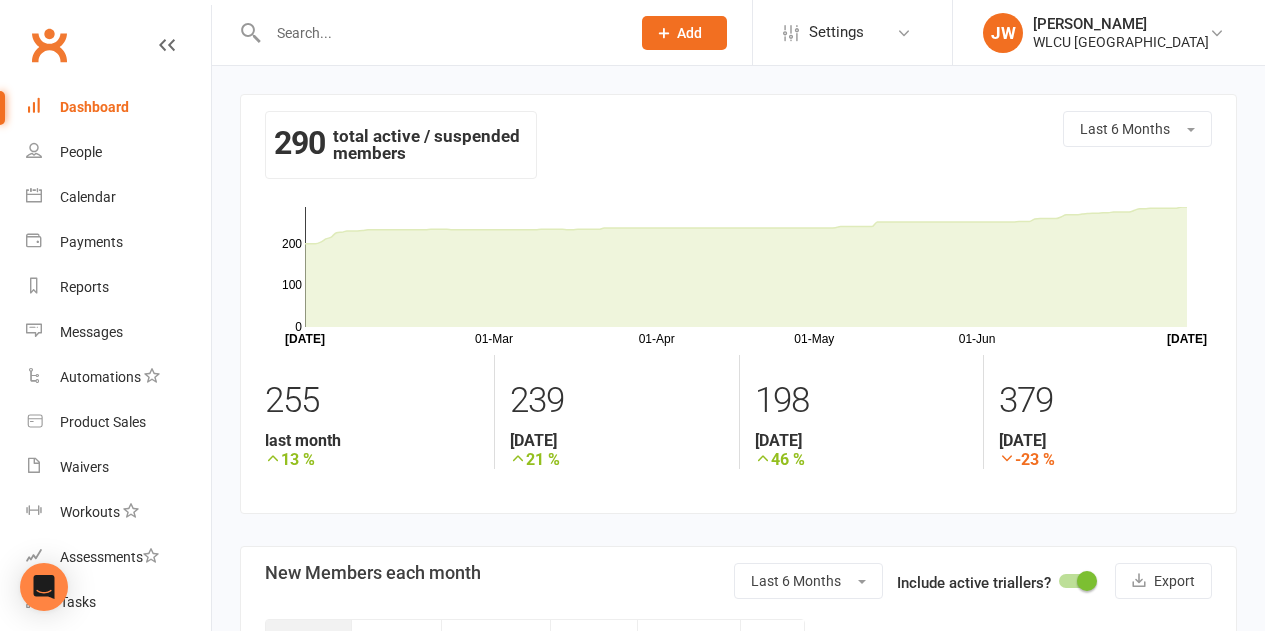 click on "290  total active / suspended members
Last 6 Months" at bounding box center [738, 154] 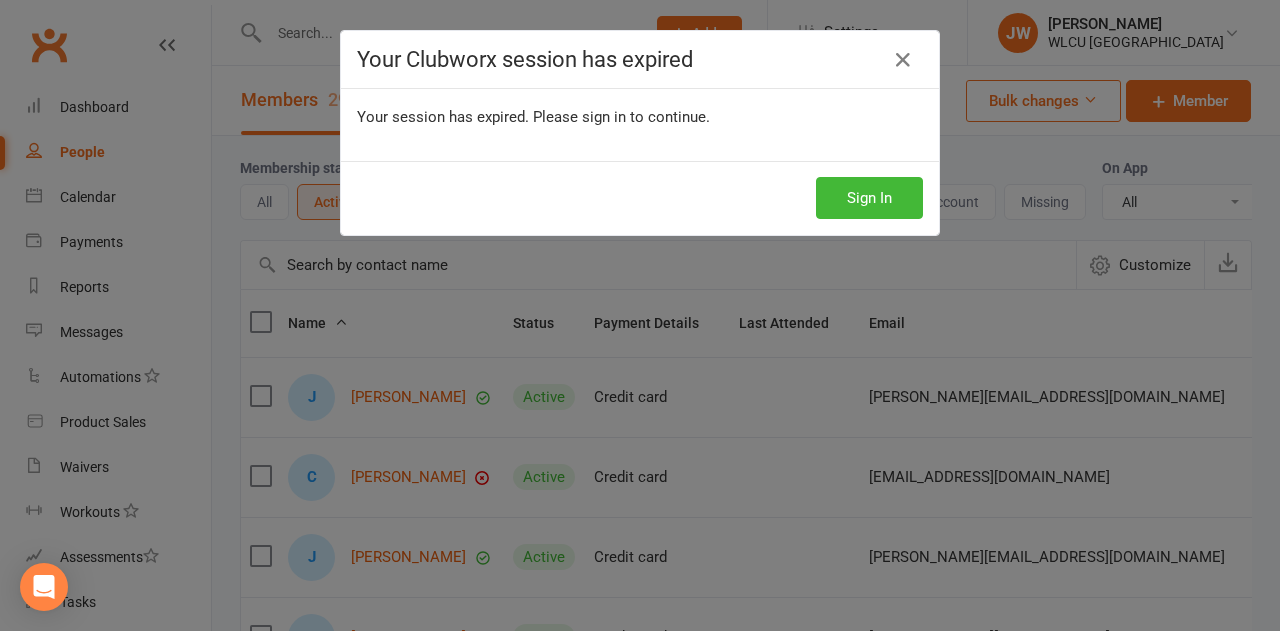 scroll, scrollTop: 0, scrollLeft: 0, axis: both 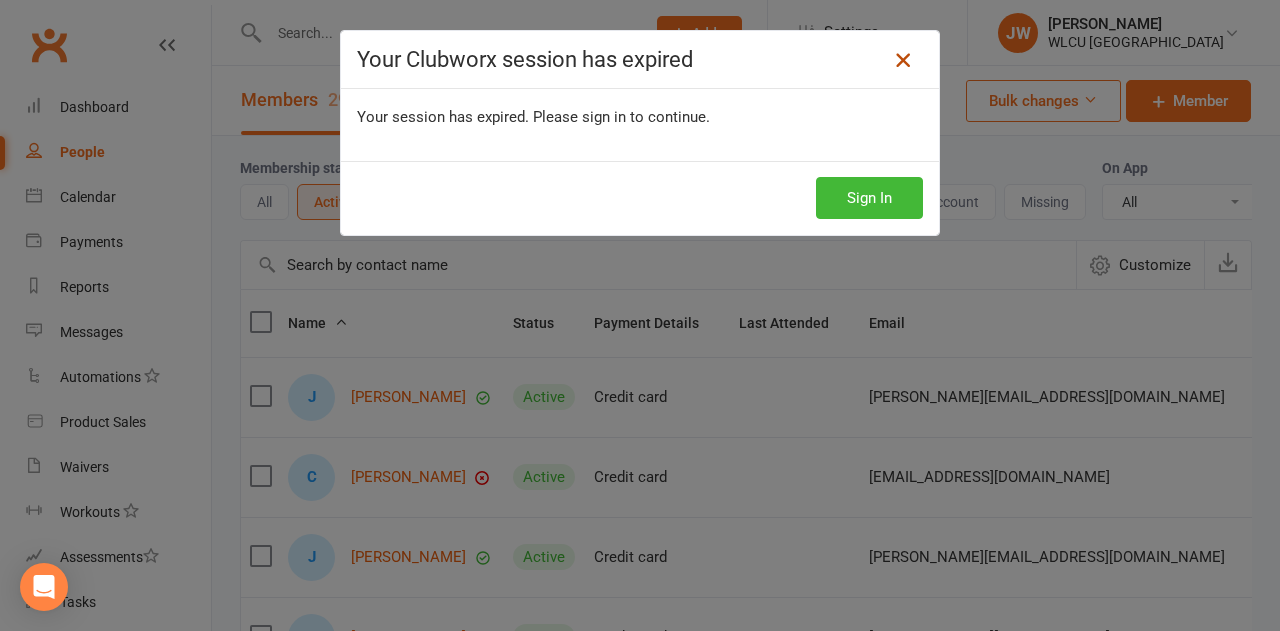 click at bounding box center (903, 60) 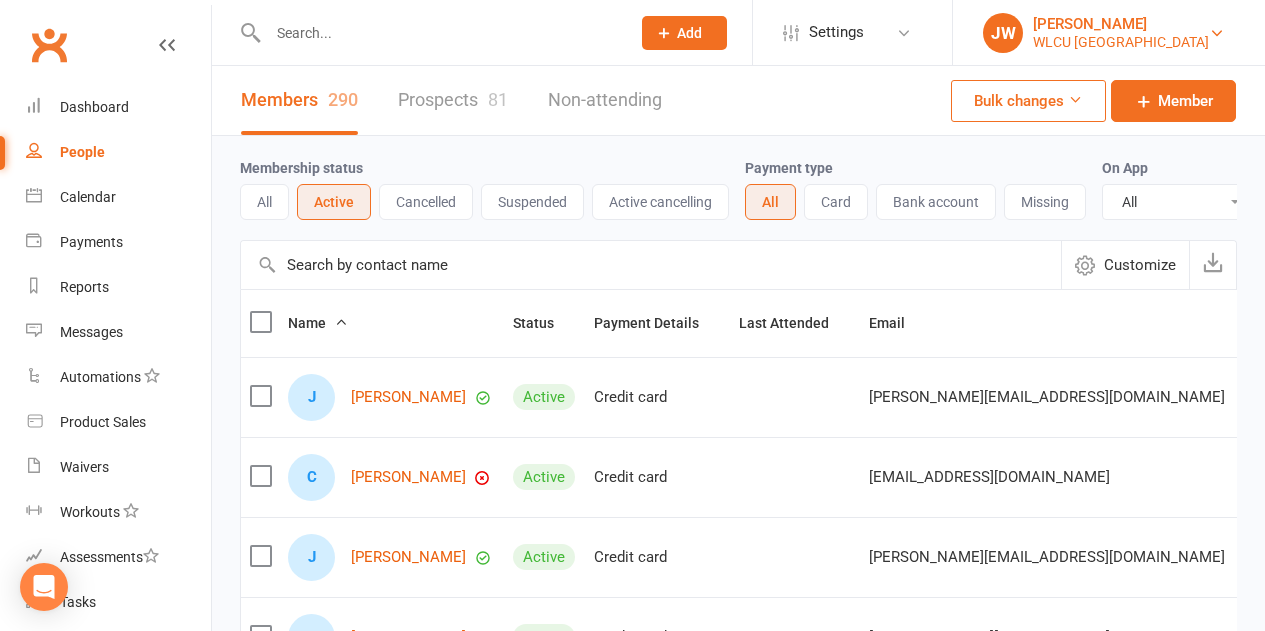 click on "[PERSON_NAME]" at bounding box center (1121, 24) 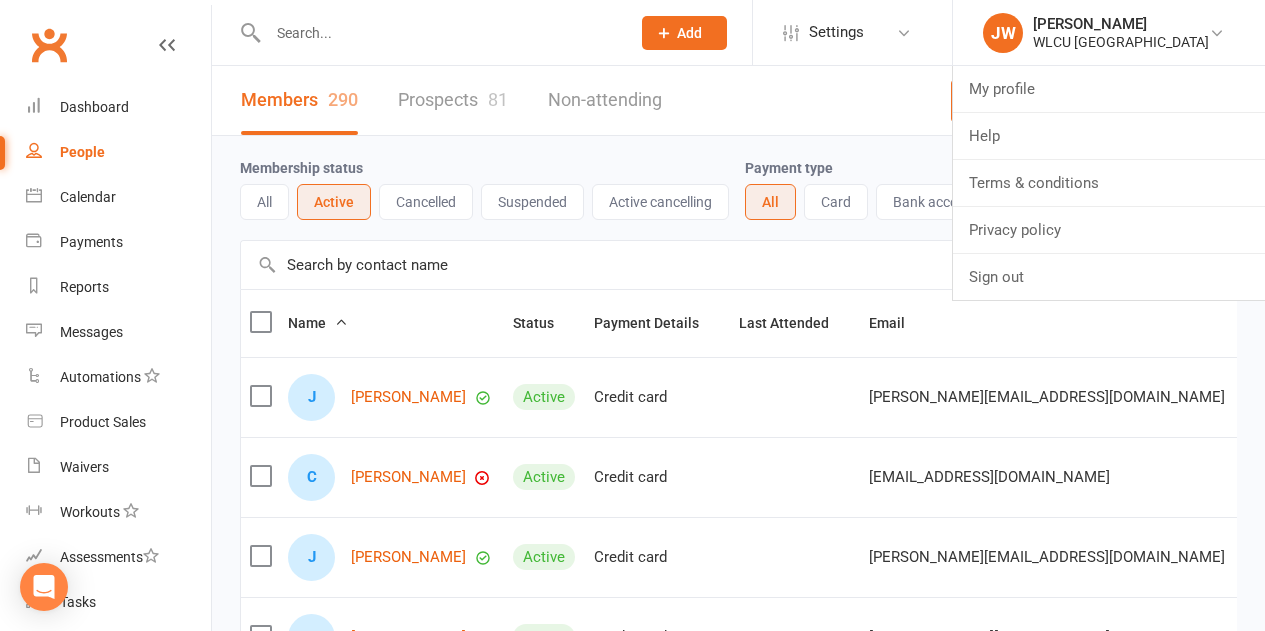 click on "[PERSON_NAME] [PERSON_NAME] Willing WLCU [GEOGRAPHIC_DATA] My profile Help Terms & conditions  Privacy policy  Sign out" at bounding box center [1108, 32] 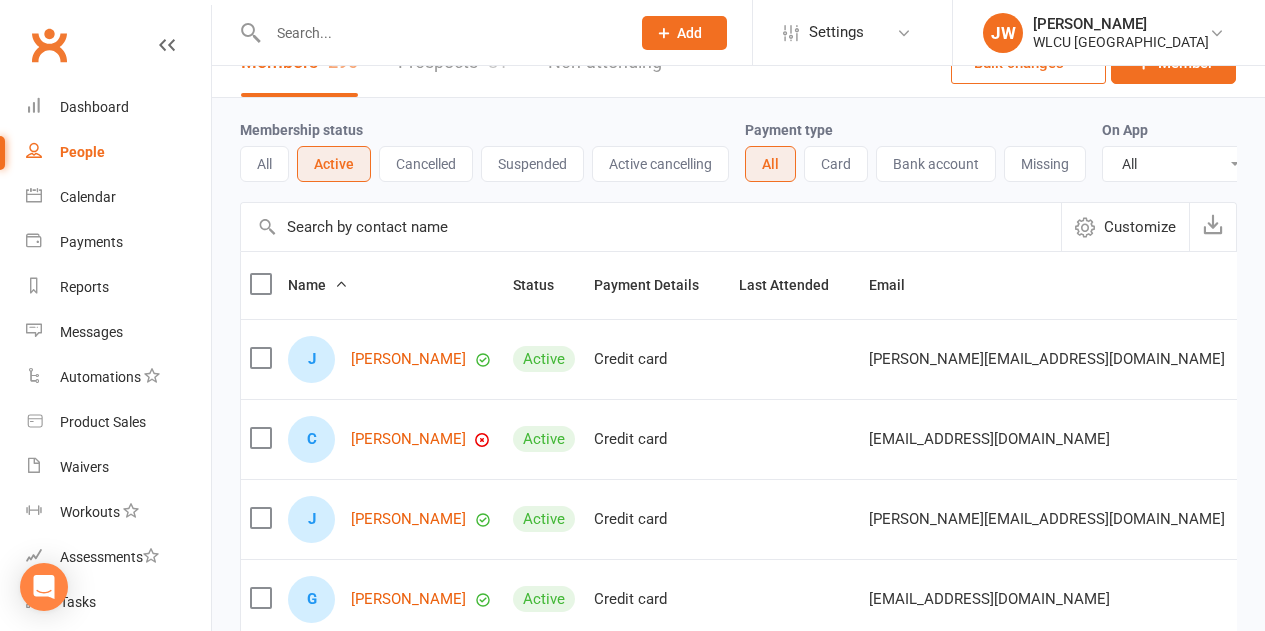 scroll, scrollTop: 0, scrollLeft: 0, axis: both 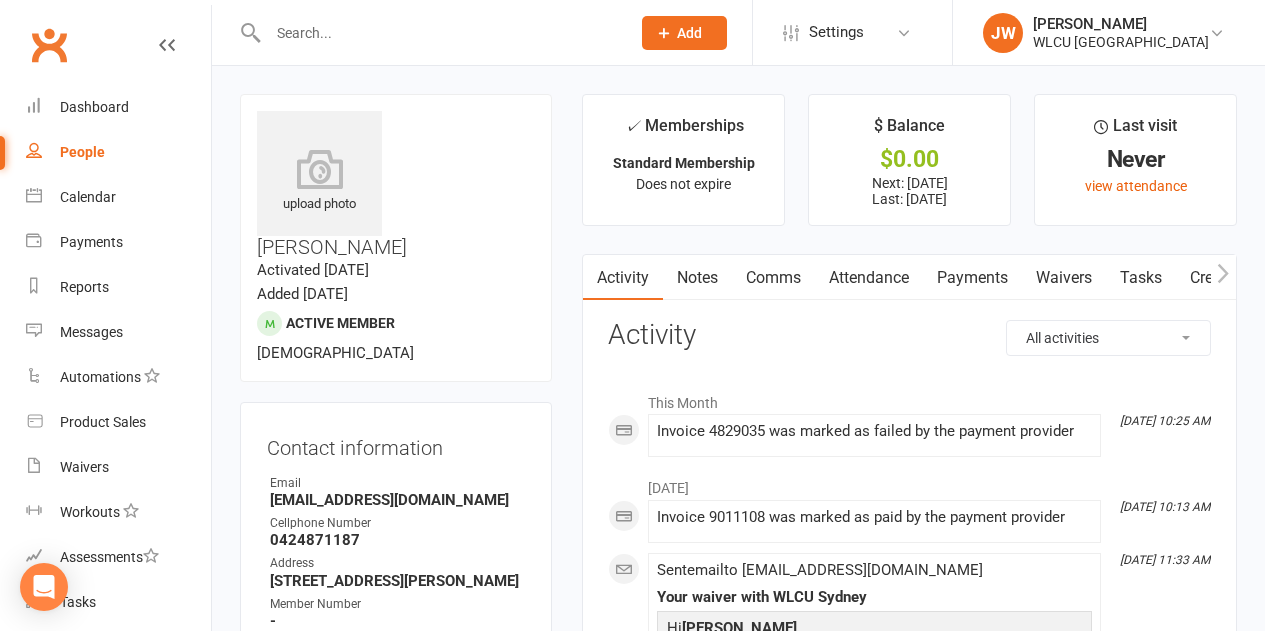 click on "People" at bounding box center [118, 152] 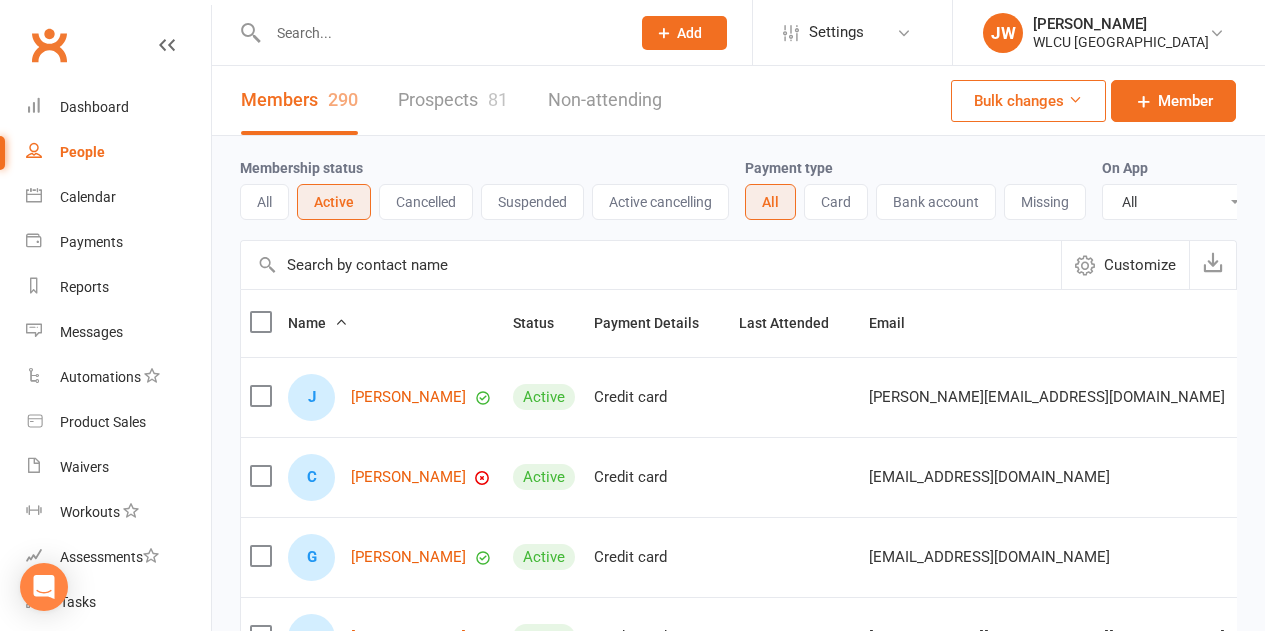 click on "Bulk changes" at bounding box center (1028, 101) 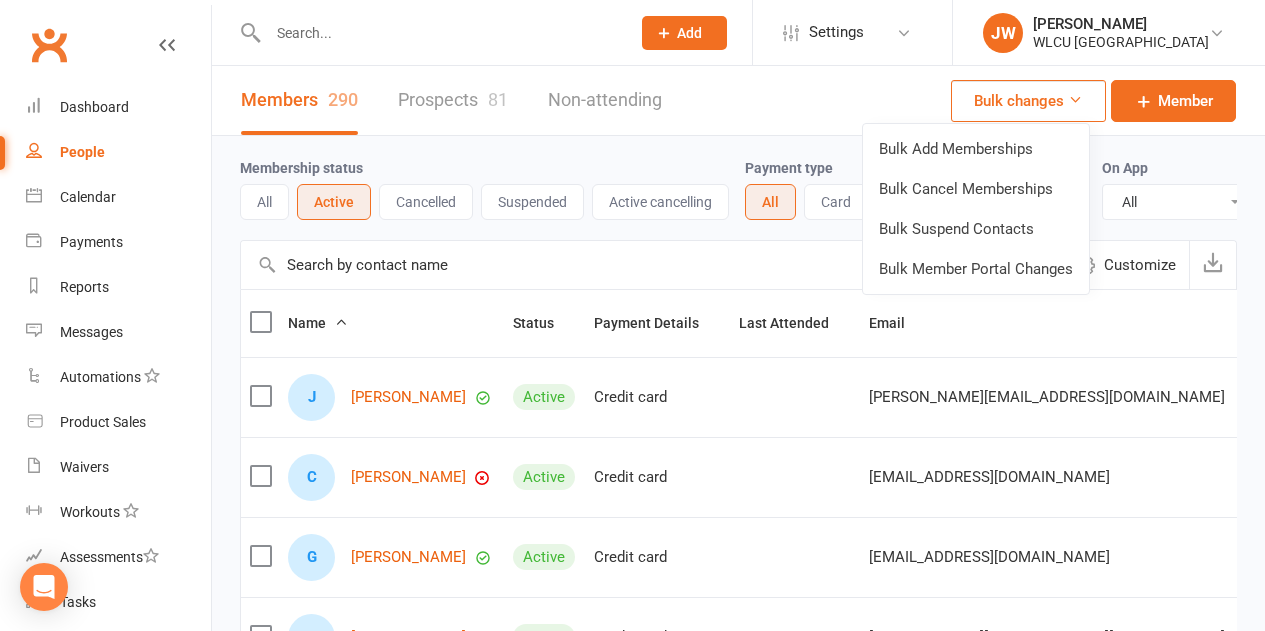click on "Bulk changes" at bounding box center (1028, 101) 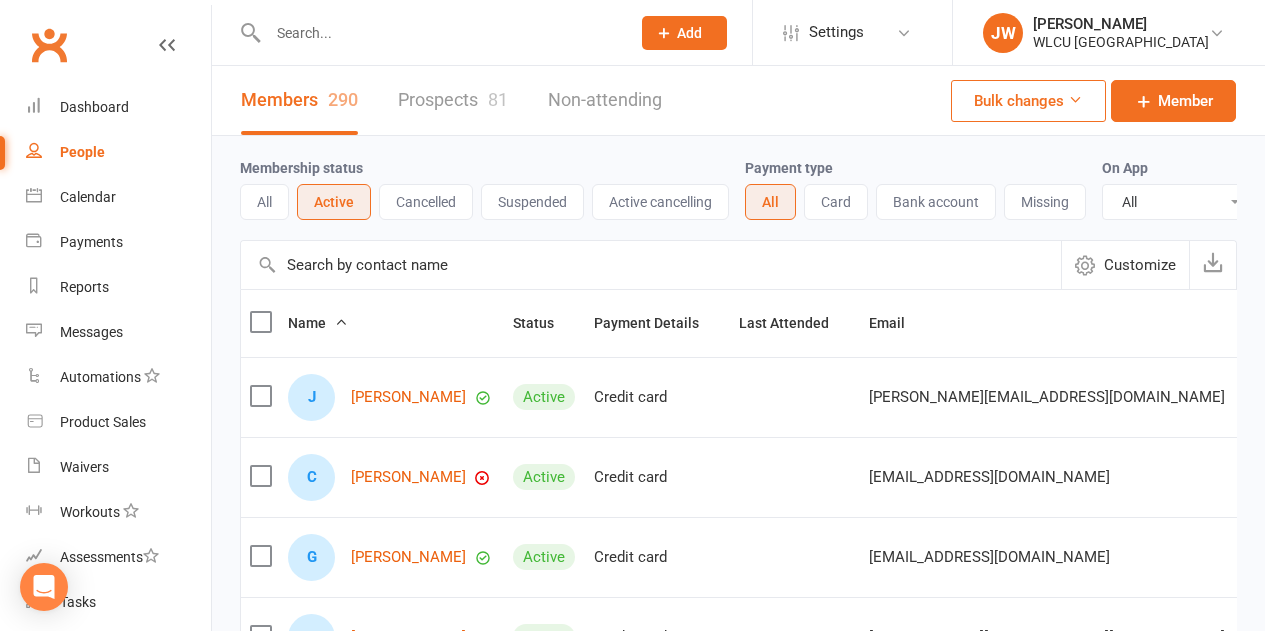 click at bounding box center (651, 265) 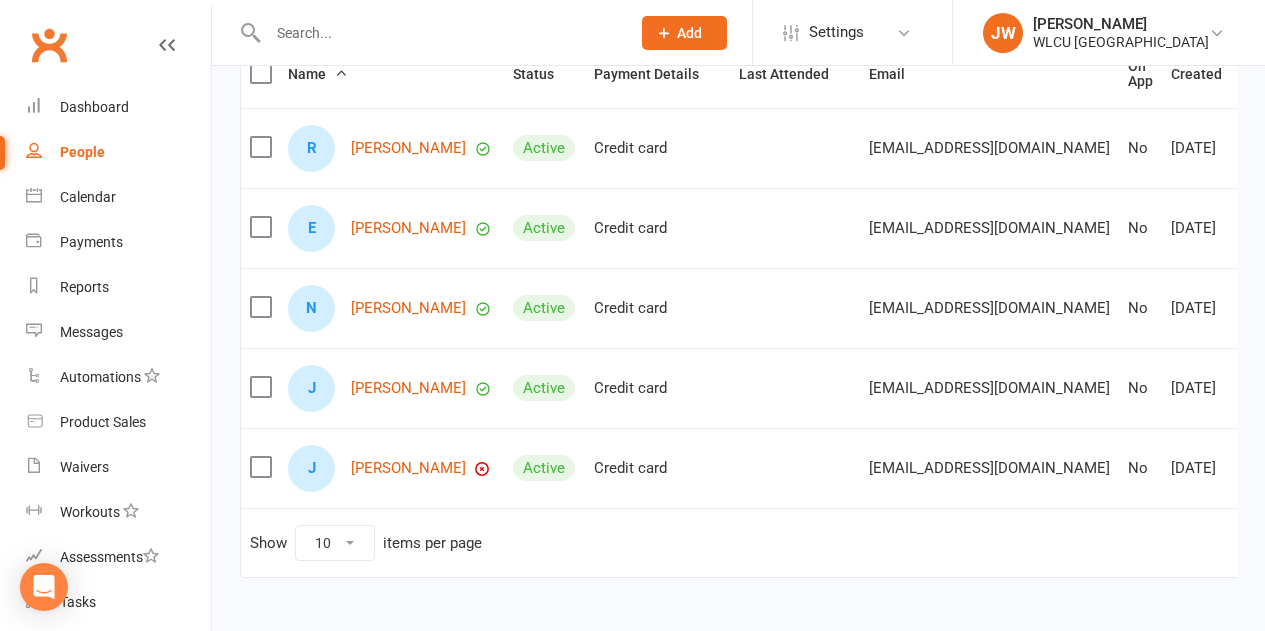 scroll, scrollTop: 253, scrollLeft: 0, axis: vertical 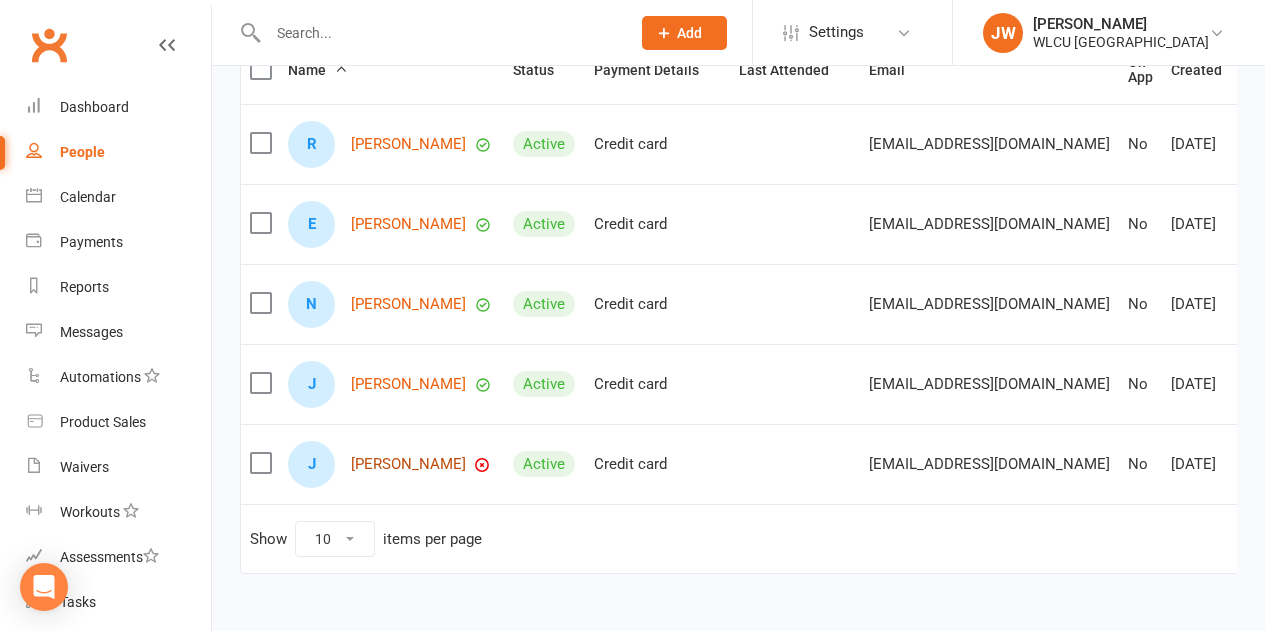 type on "dib" 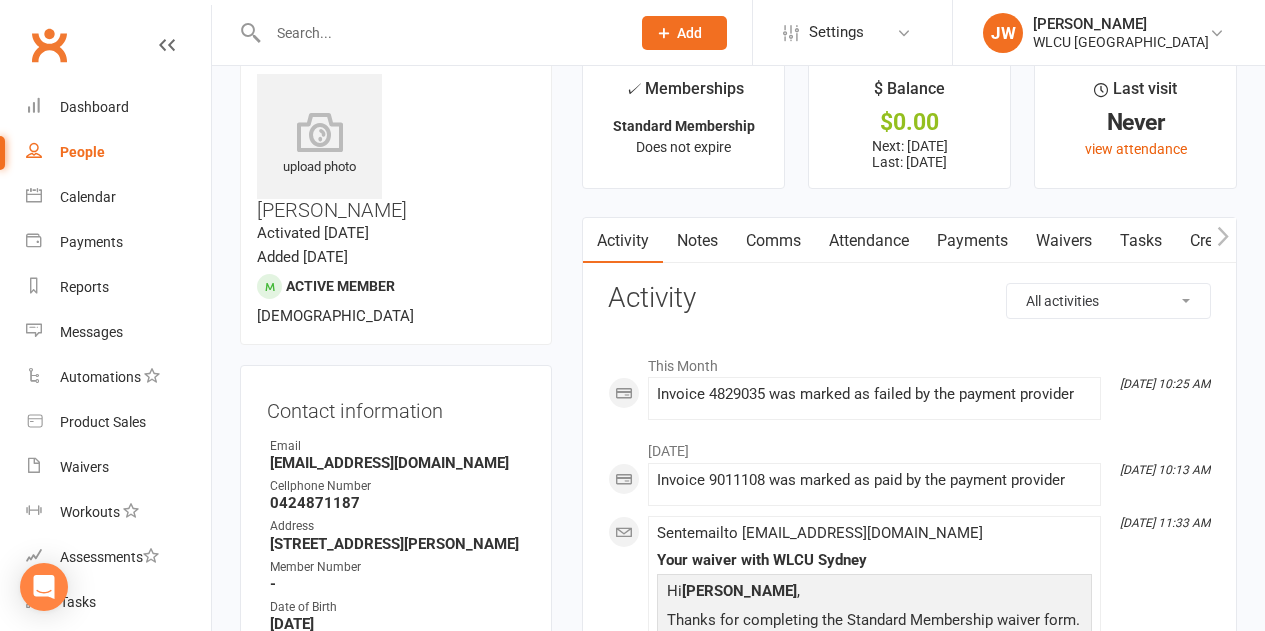 scroll, scrollTop: 36, scrollLeft: 0, axis: vertical 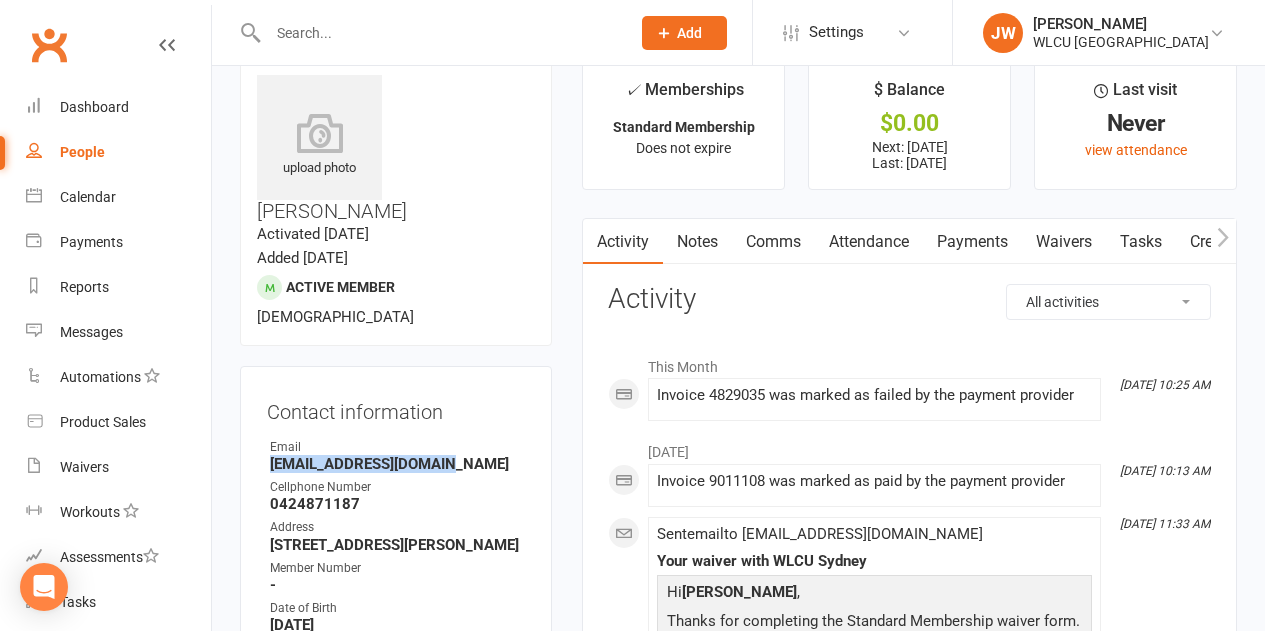 drag, startPoint x: 446, startPoint y: 387, endPoint x: 248, endPoint y: 389, distance: 198.0101 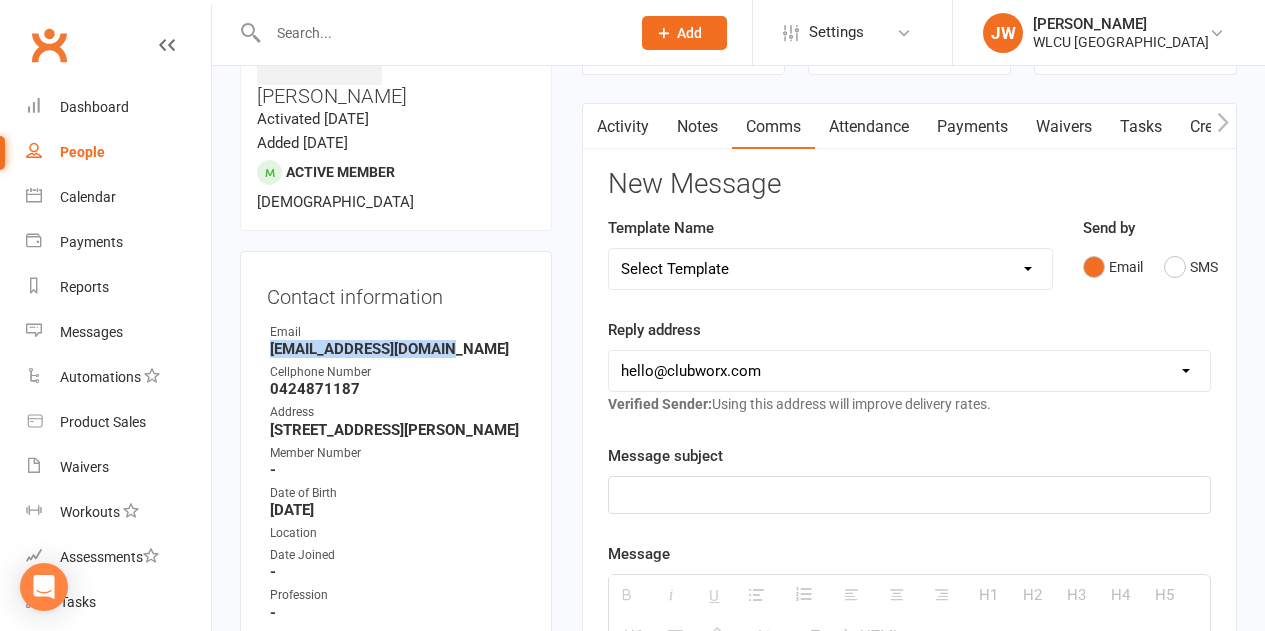 scroll, scrollTop: 152, scrollLeft: 0, axis: vertical 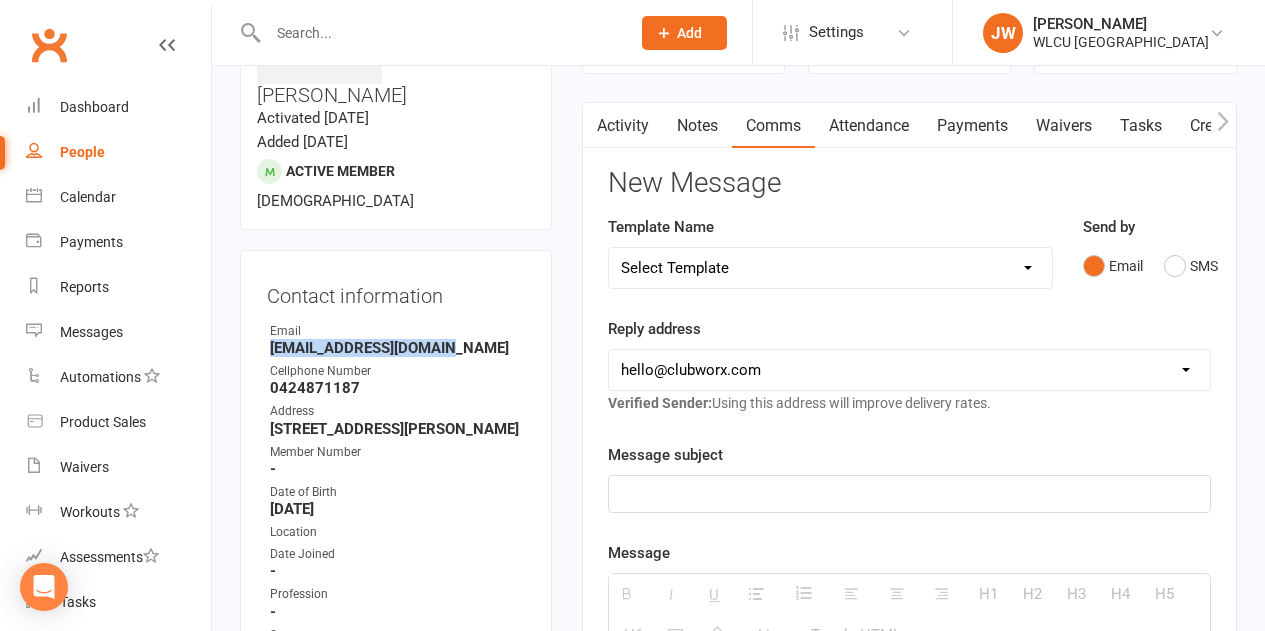click on "Payments" at bounding box center (972, 126) 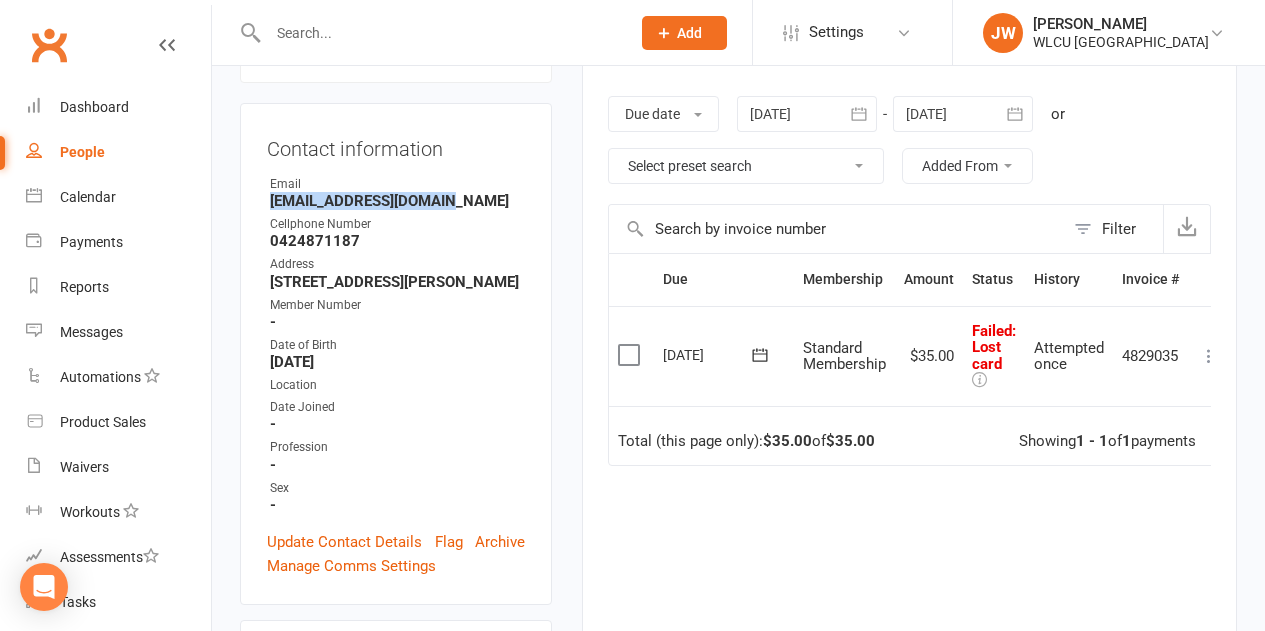 scroll, scrollTop: 300, scrollLeft: 0, axis: vertical 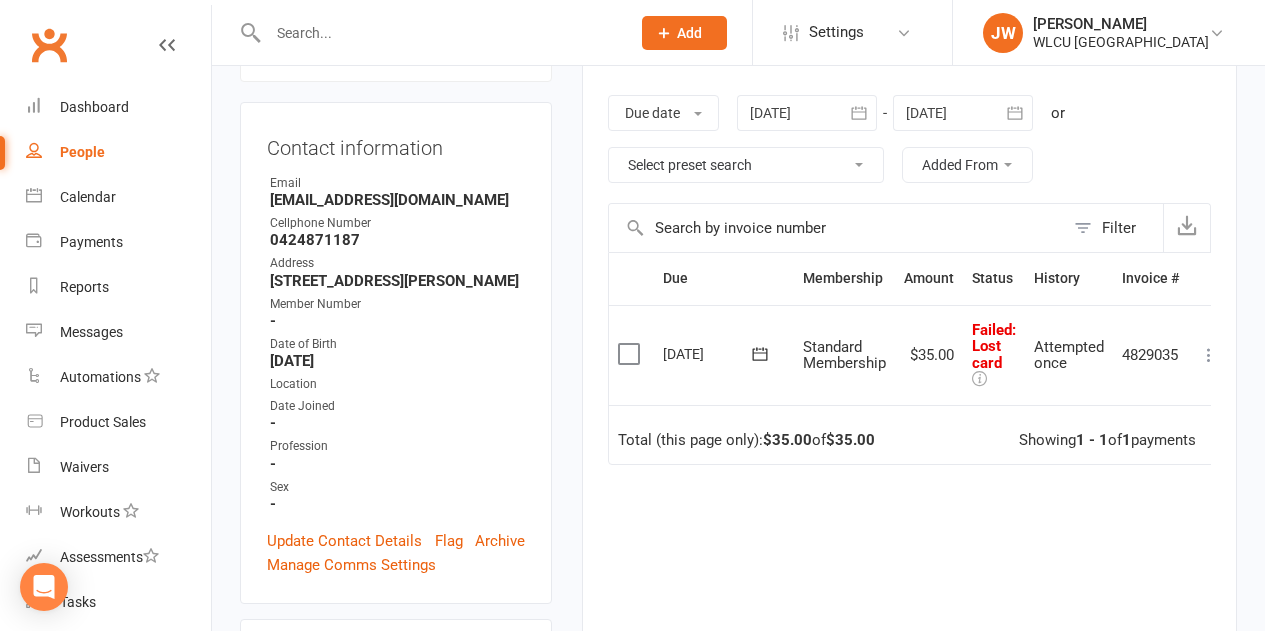 click on ": Lost card" at bounding box center [994, 346] 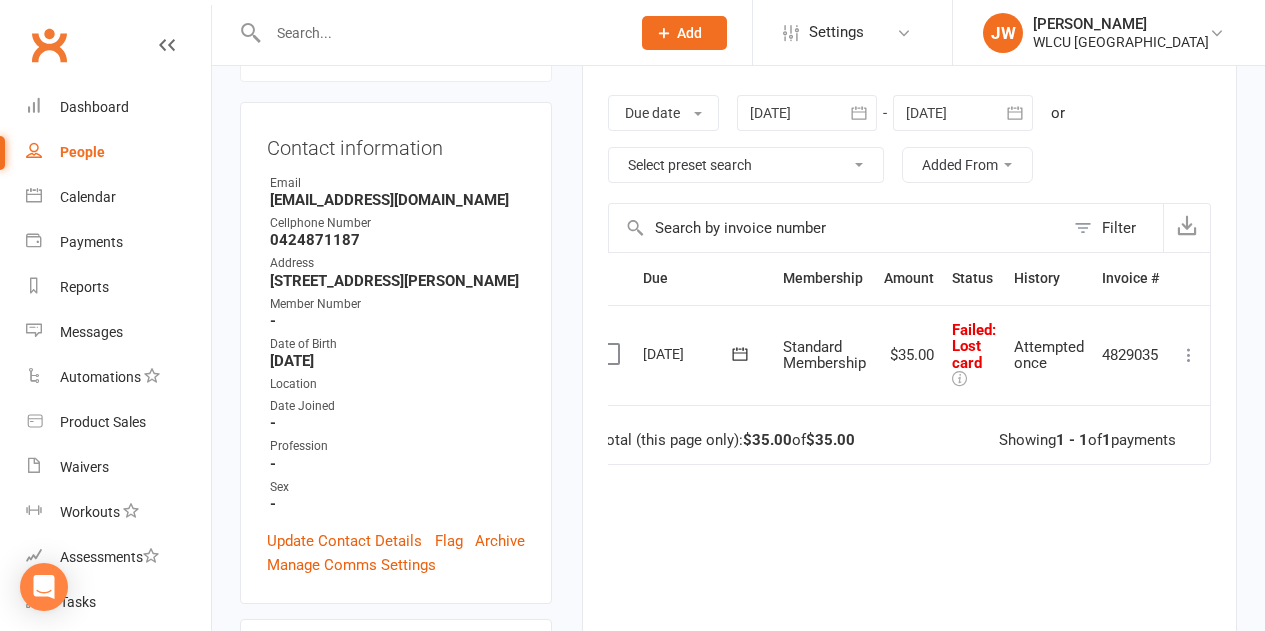 scroll, scrollTop: 0, scrollLeft: 0, axis: both 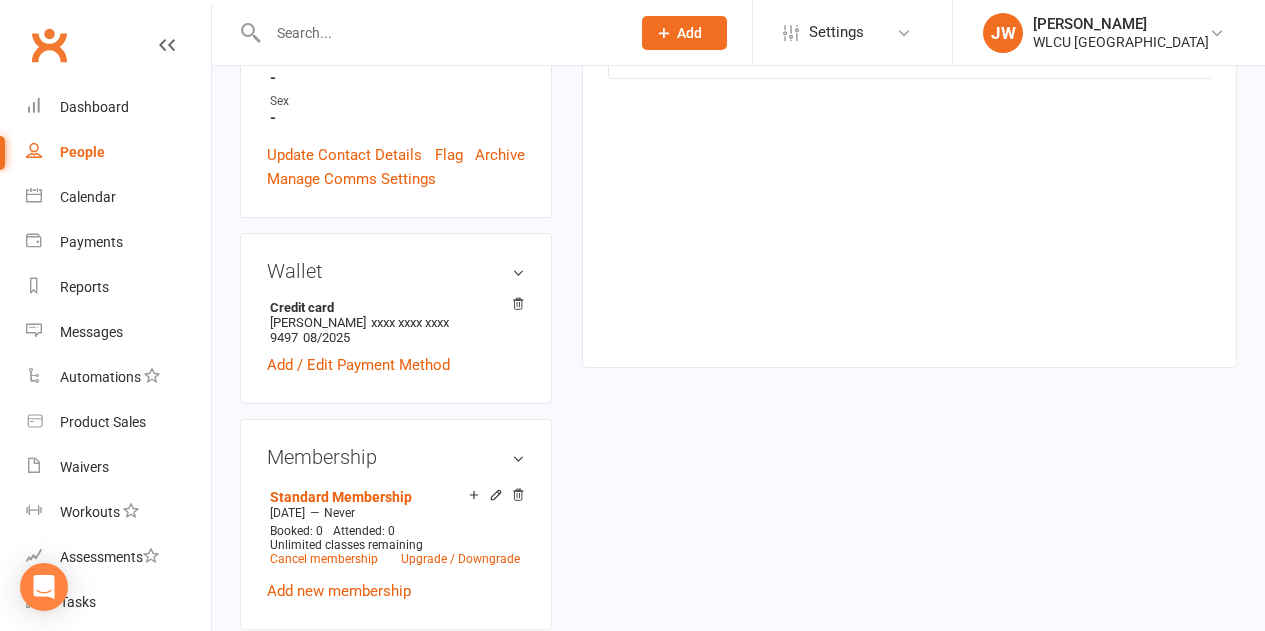 click on "Wallet Credit card Joseph Dib  xxxx xxxx xxxx 9497  08/2025
Add / Edit Payment Method" at bounding box center [396, 318] 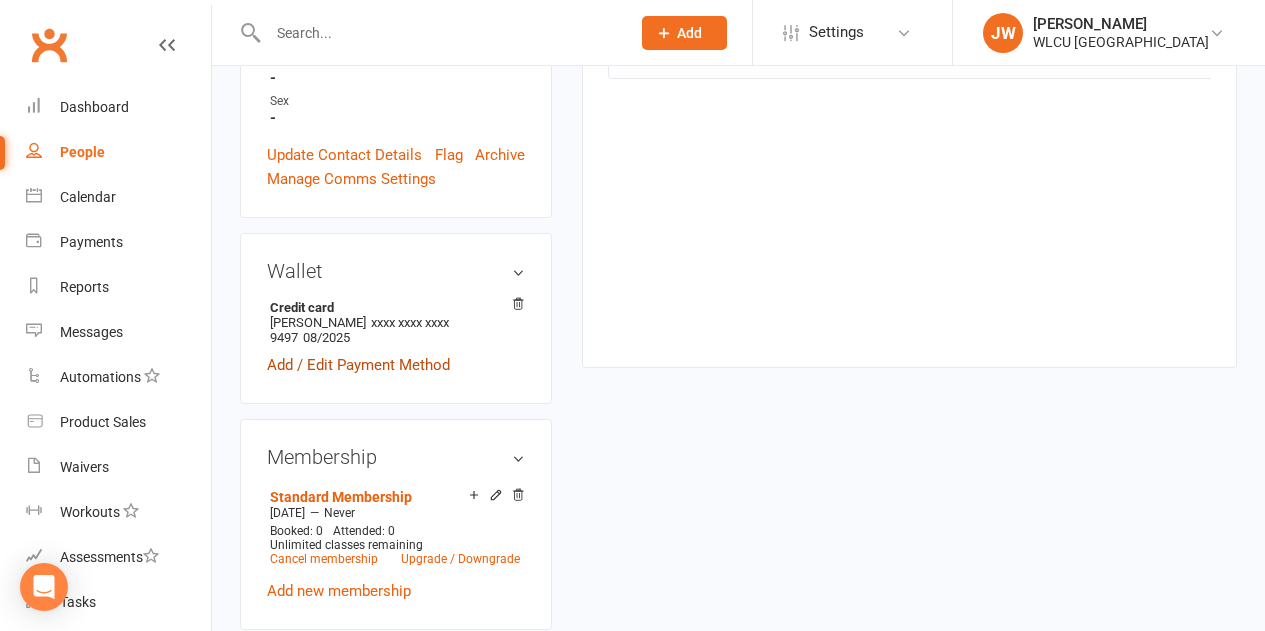 click on "Add / Edit Payment Method" at bounding box center (358, 365) 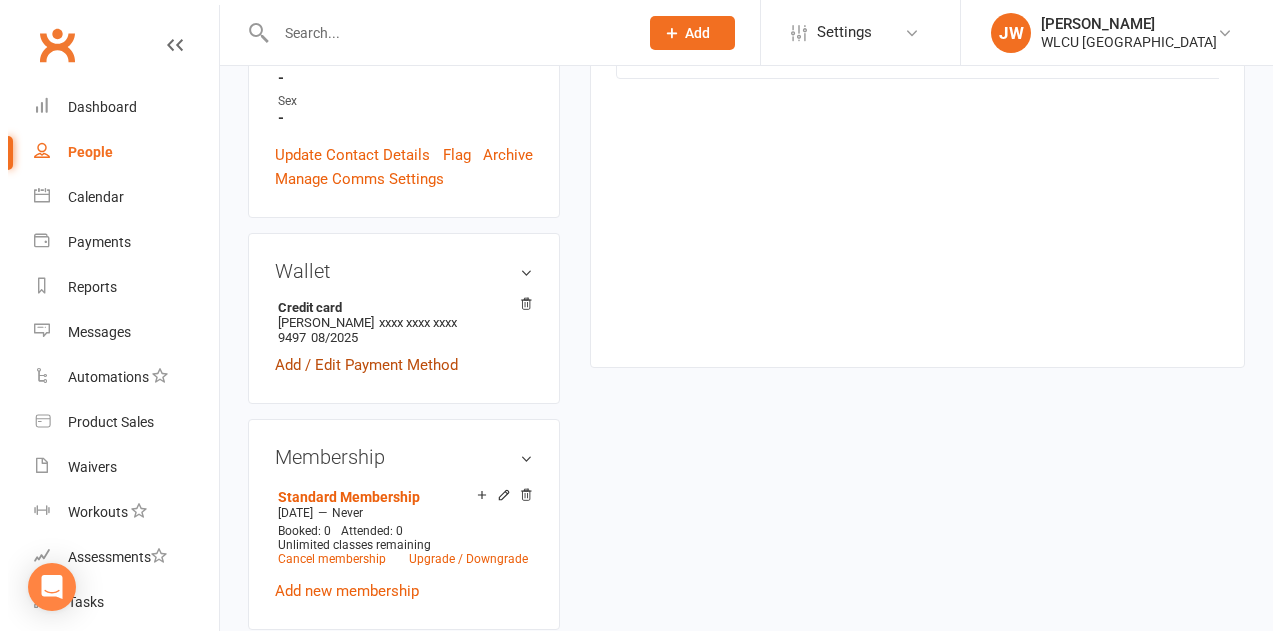 scroll, scrollTop: 661, scrollLeft: 0, axis: vertical 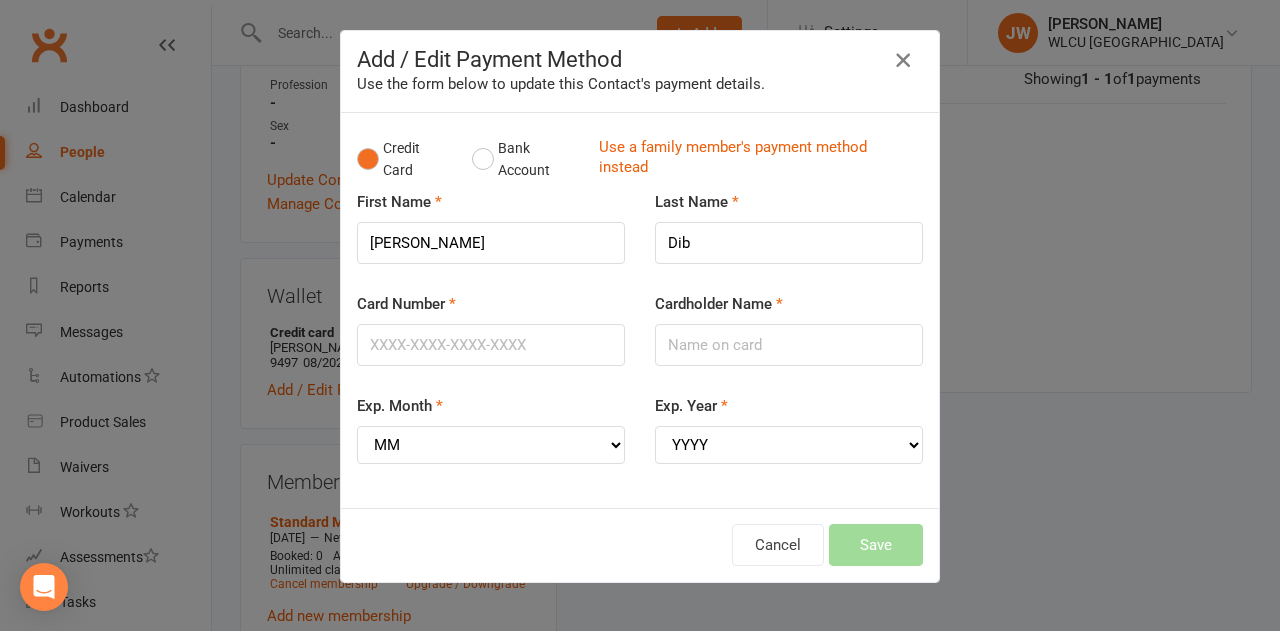click at bounding box center [903, 60] 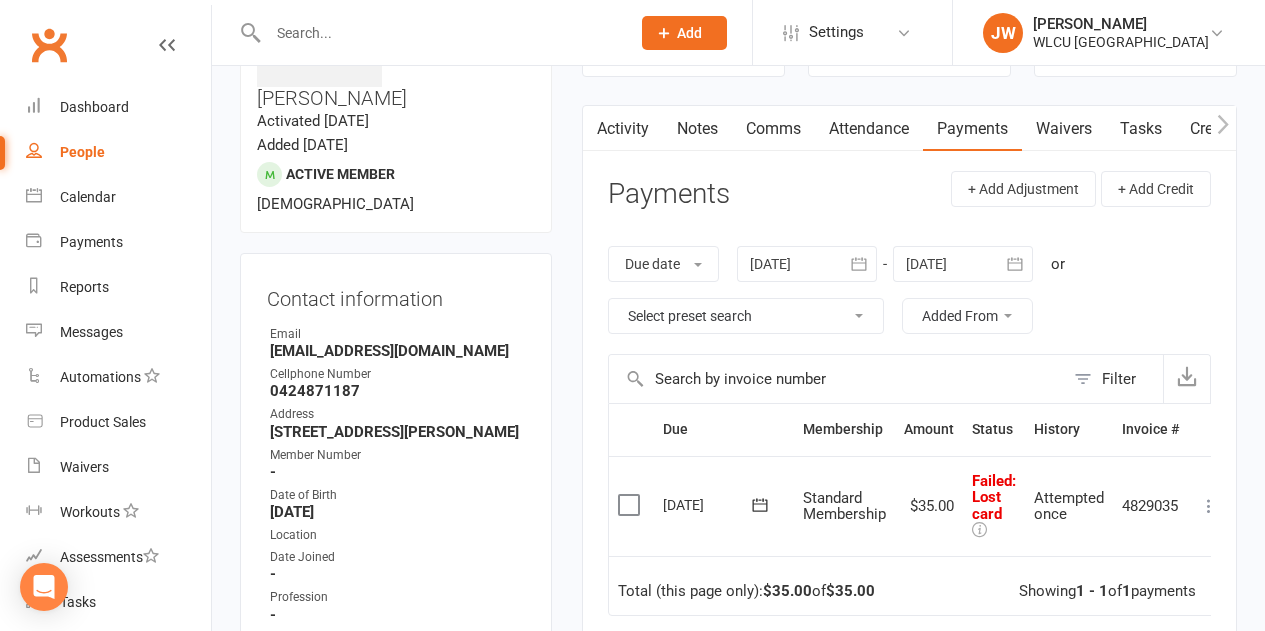 scroll, scrollTop: 0, scrollLeft: 0, axis: both 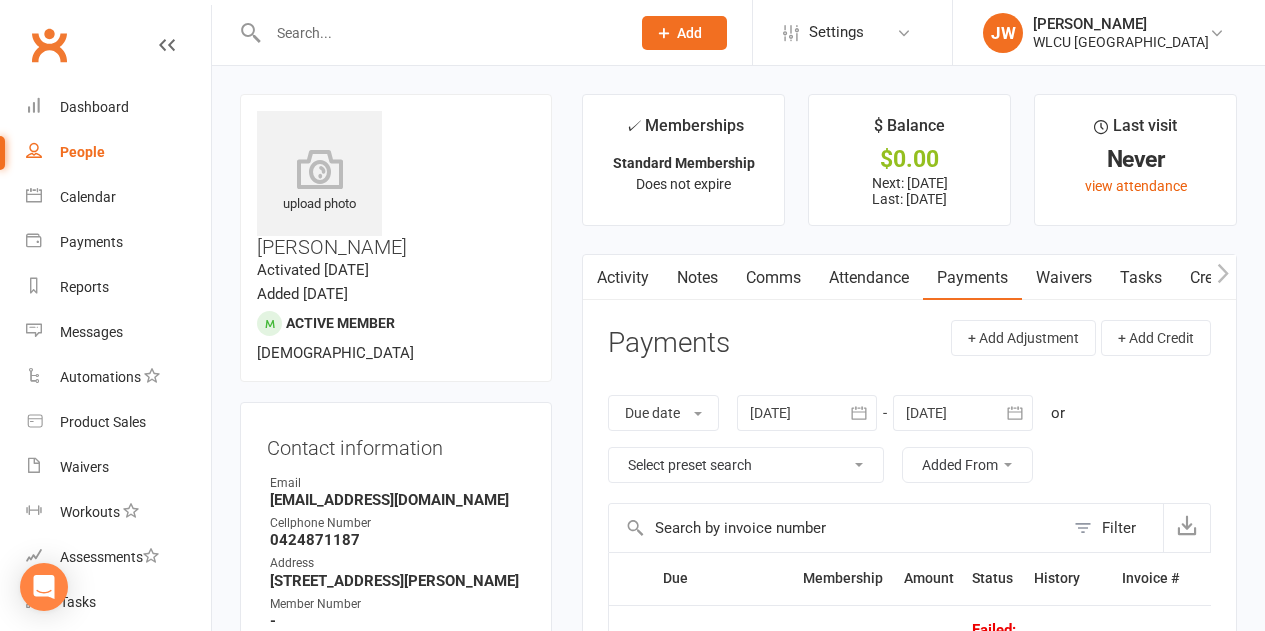 click on "Waivers" at bounding box center [1064, 278] 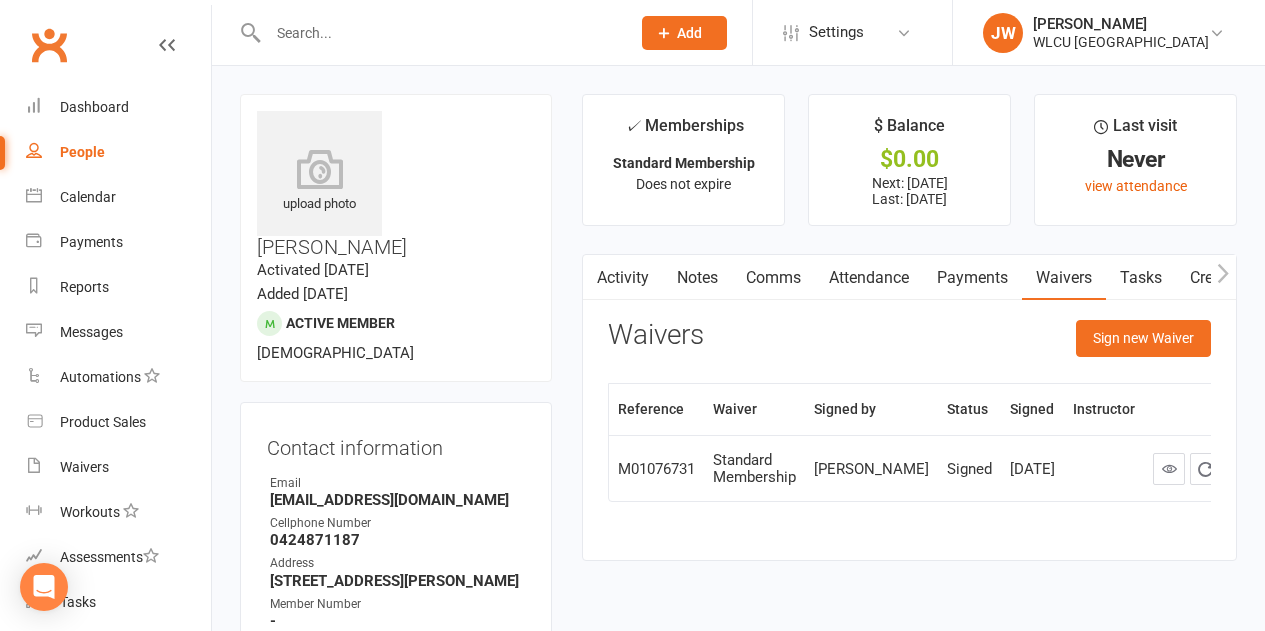 click on "Payments" at bounding box center (972, 278) 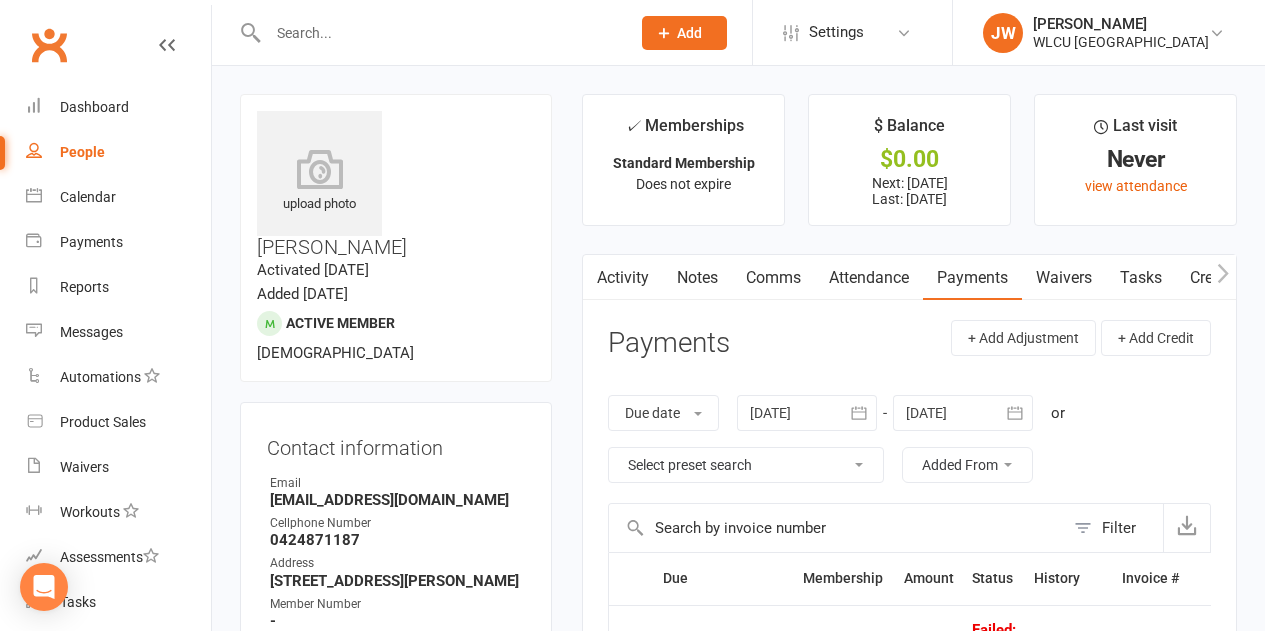 click on "Comms" at bounding box center (773, 278) 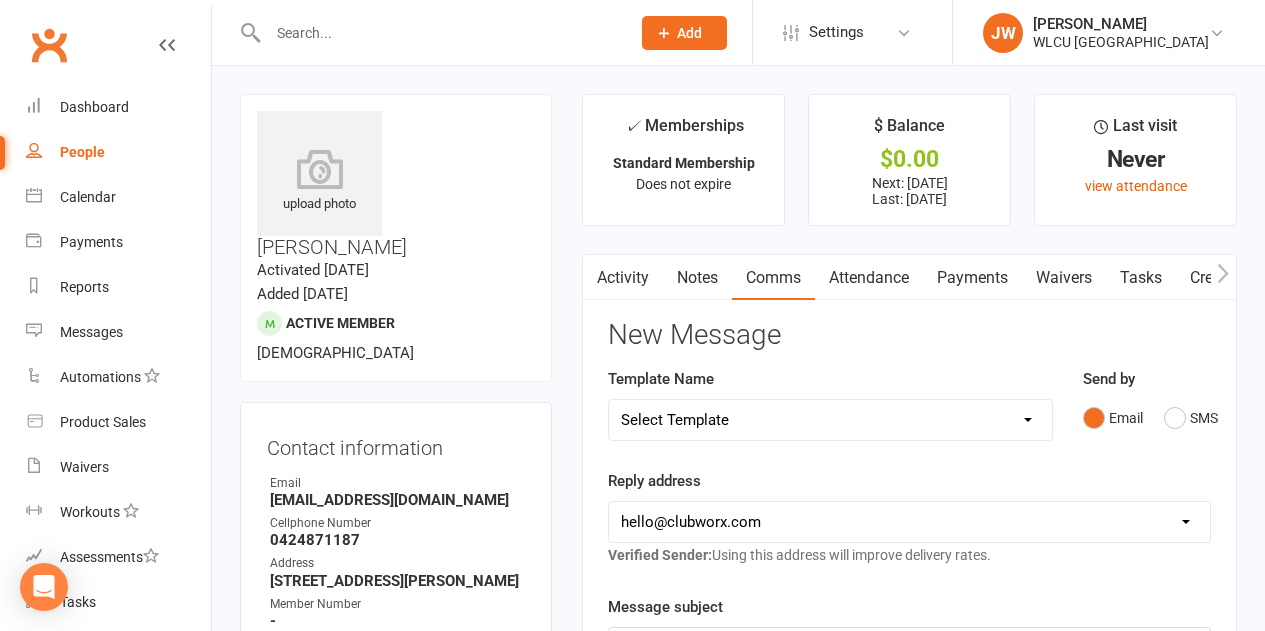 click on "Select Template" at bounding box center [830, 420] 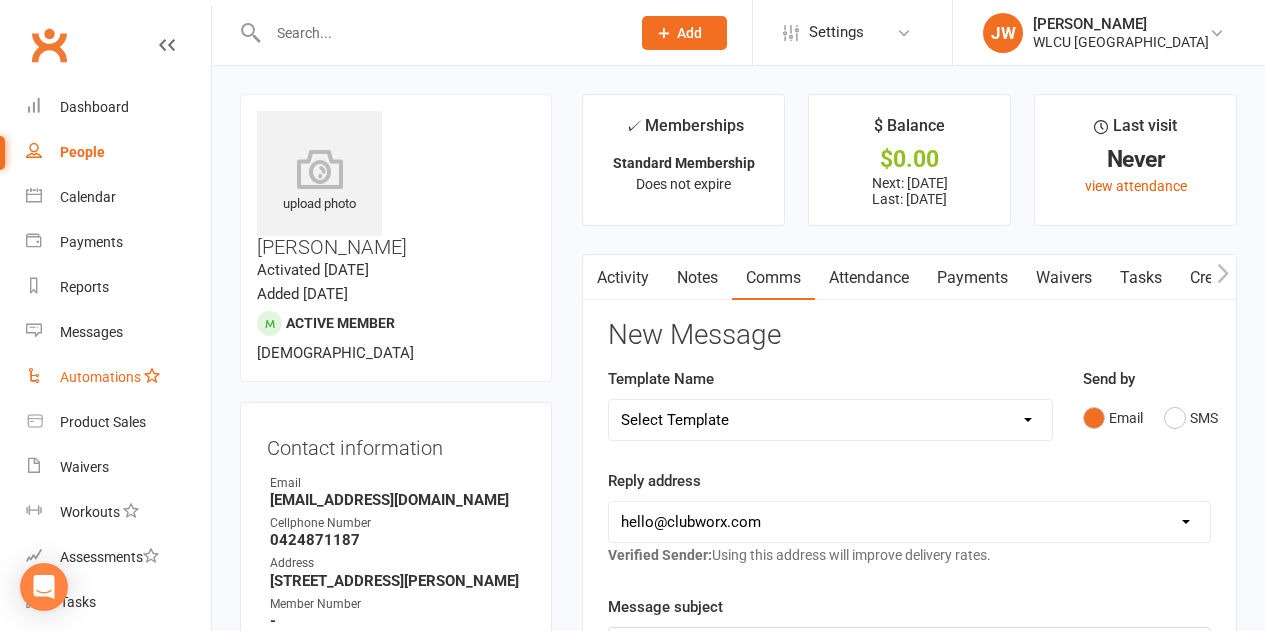 click on "Automations" at bounding box center (100, 377) 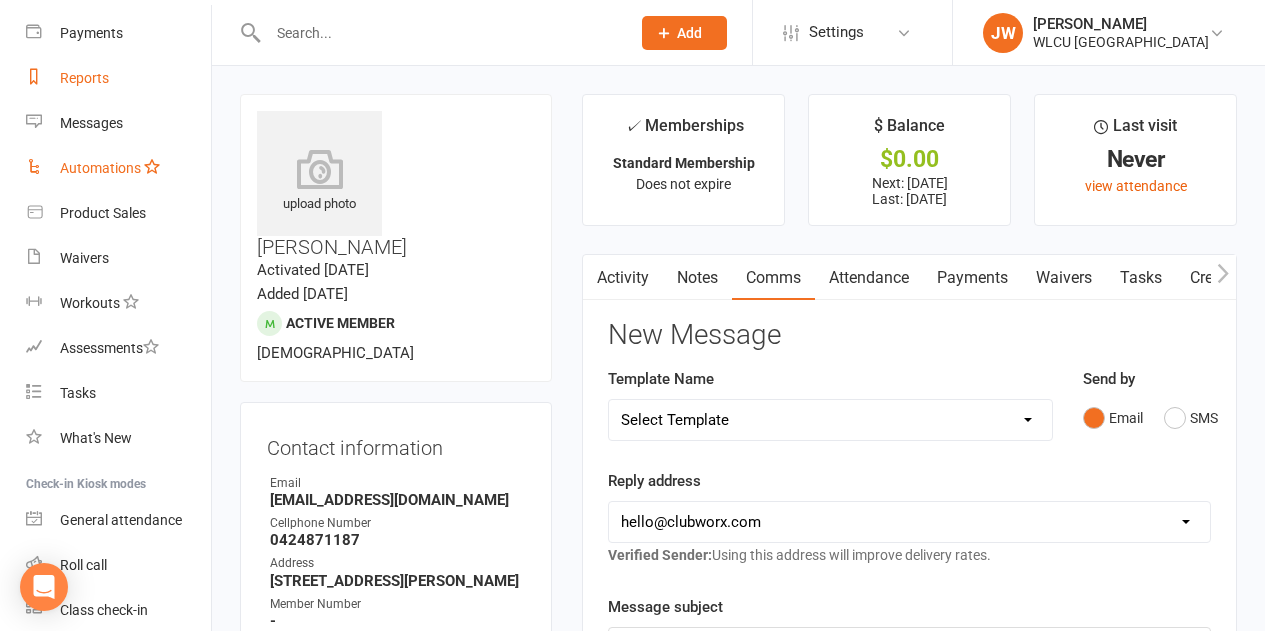 scroll, scrollTop: 210, scrollLeft: 0, axis: vertical 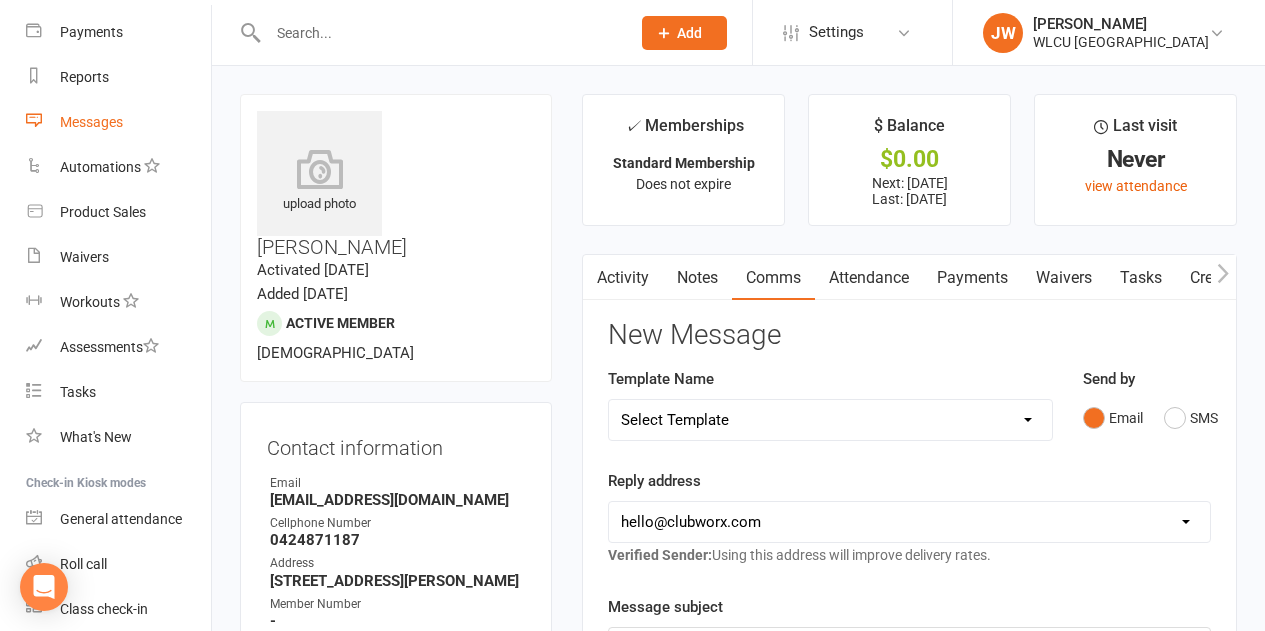 click on "Messages" at bounding box center [91, 122] 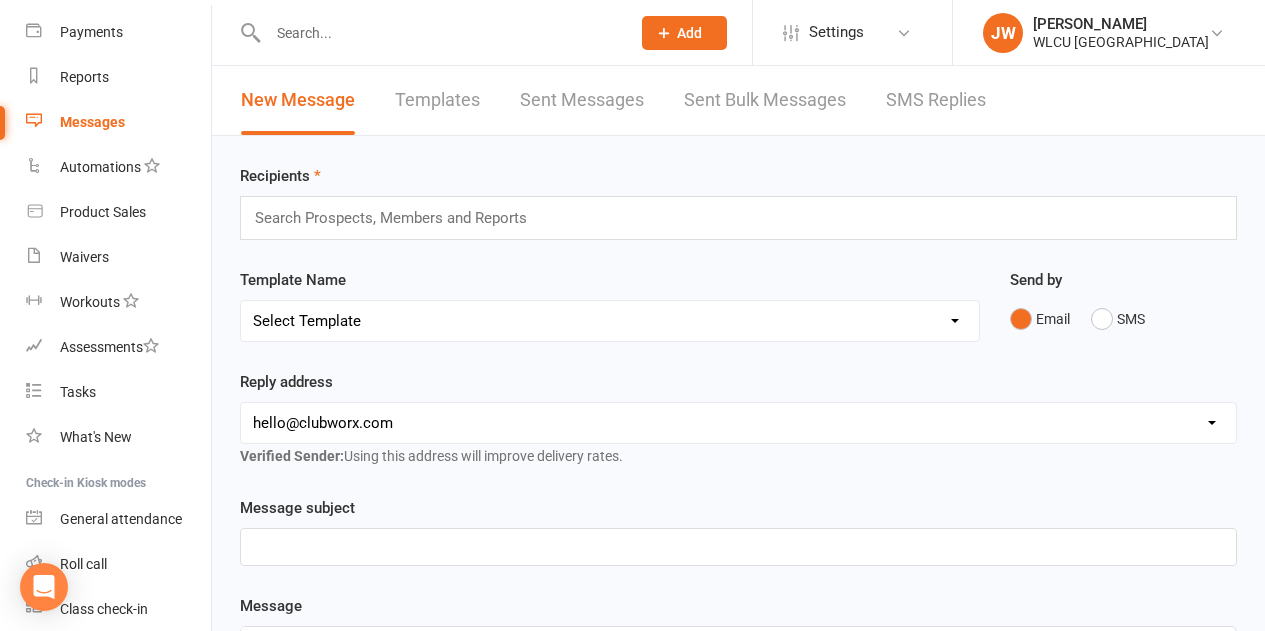 click on "Recipients Search Prospects, Members and Reports Template Name Select Template Send by Email SMS Reply address hello@clubworx.com info@wlcusydney.org.au richard.melki@catholiccare.org richard.mitry@mitry.com.au khaworth@eg.com.au paul.shalhoub@crestone.com.au sgeha@eg.com.au mhoang@eg.com.au Verified Sender:   Using this address will improve delivery rates.  Template Name Send by Email SMS Message subject Message H1 H2 H3 H4 H5 H6 Line Toggle HTML Contact Merge tags contact-first-name contact-last-name contact-email contact-phone-number contact-address what-contact-interested-in how-contact-contacted-us how-contact-heard-about-us last-attended-on next-upcoming-payment-amount next-upcoming-payment-date failed-payments-count failed-payments-total-amount business-name member-portal-url member-portal-pin
Next Step - Confirm Recipients   Send test email" at bounding box center [738, 719] 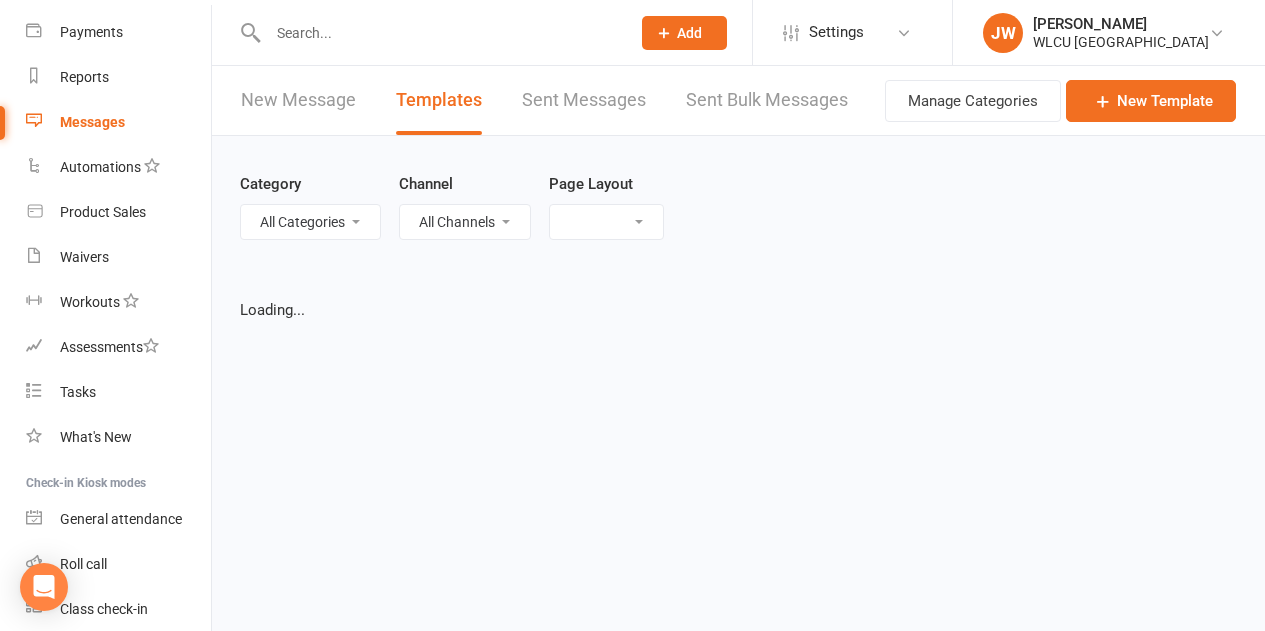 select on "grid" 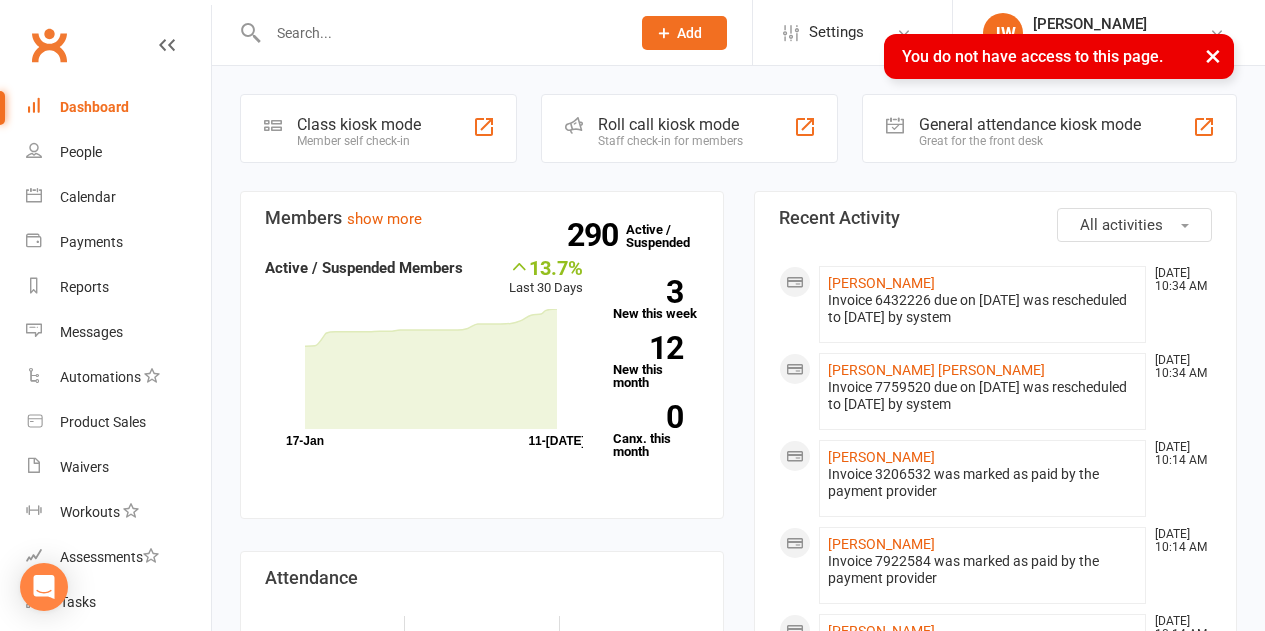 scroll, scrollTop: 0, scrollLeft: 0, axis: both 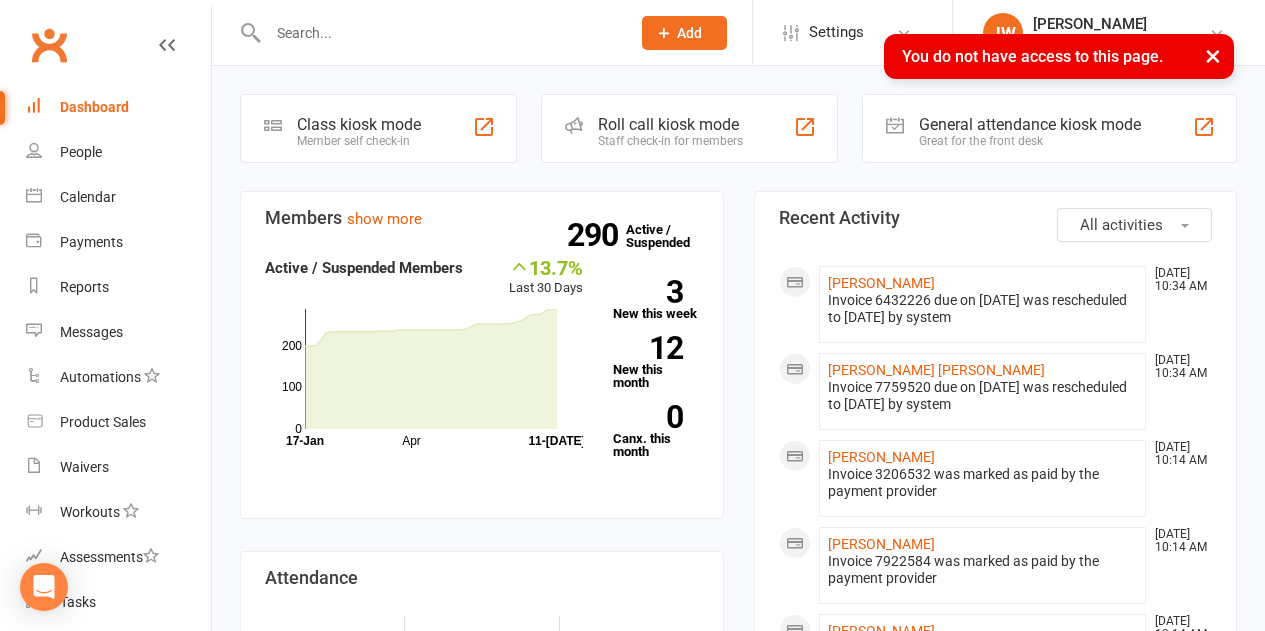 click on "×" at bounding box center (1213, 55) 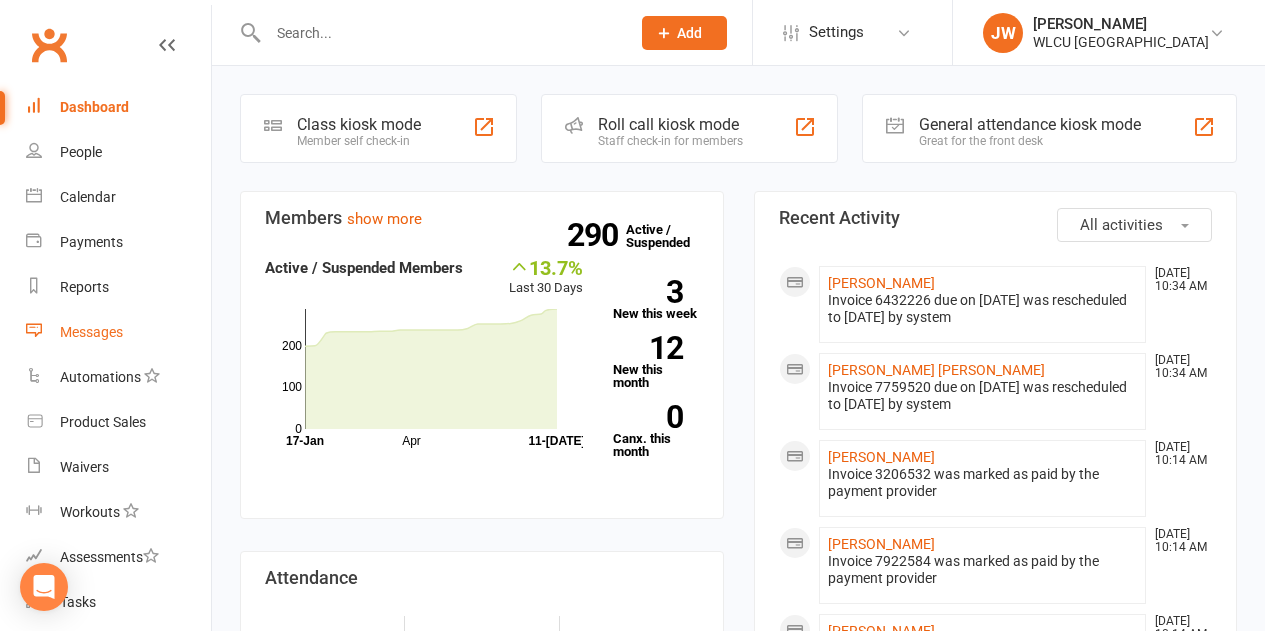 click on "Messages" at bounding box center [91, 332] 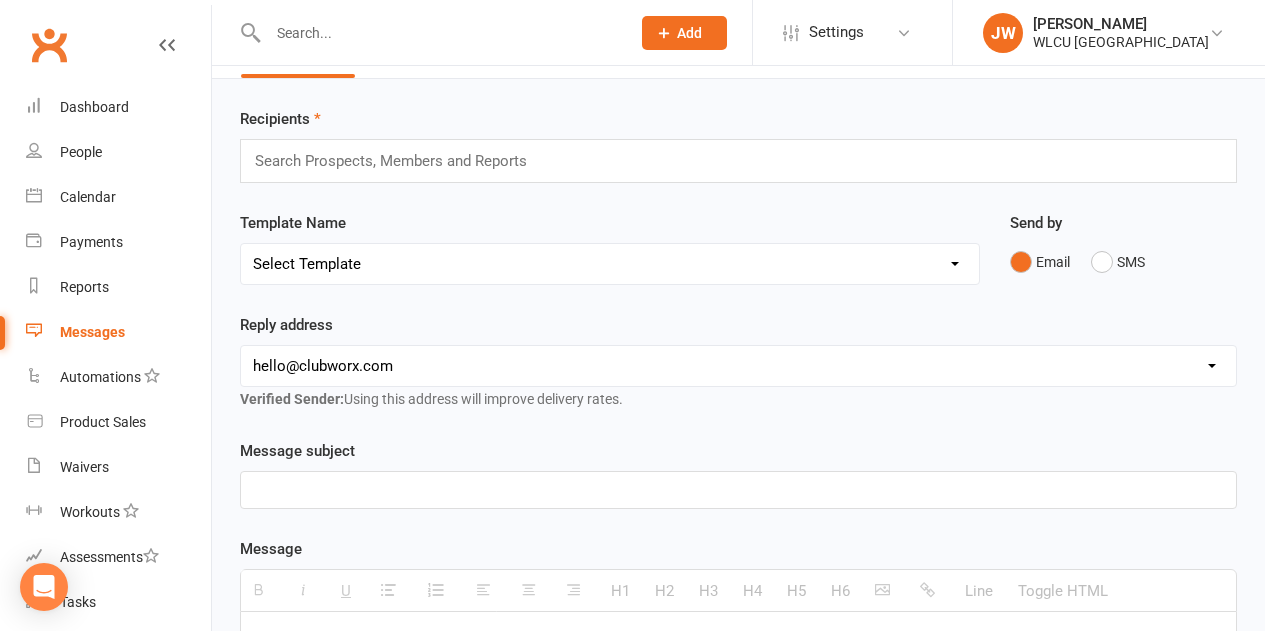 scroll, scrollTop: 59, scrollLeft: 0, axis: vertical 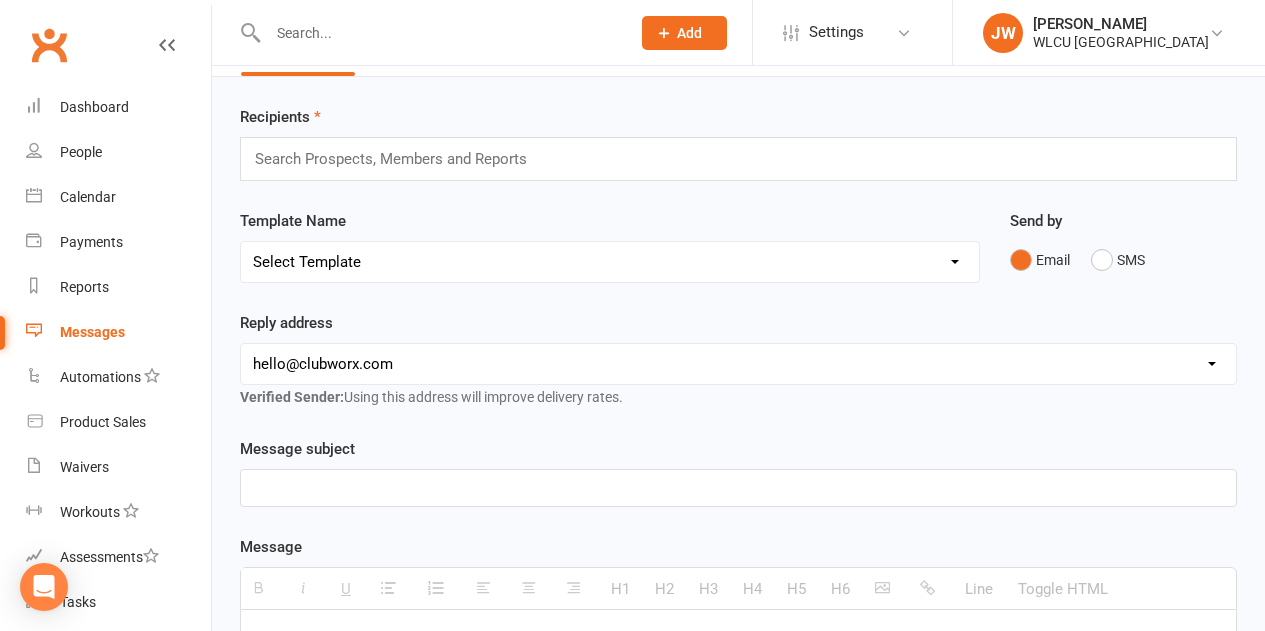 click on "hello@clubworx.com info@wlcusydney.org.au richard.melki@catholiccare.org richard.mitry@mitry.com.au khaworth@eg.com.au paul.shalhoub@crestone.com.au sgeha@eg.com.au mhoang@eg.com.au" at bounding box center (738, 364) 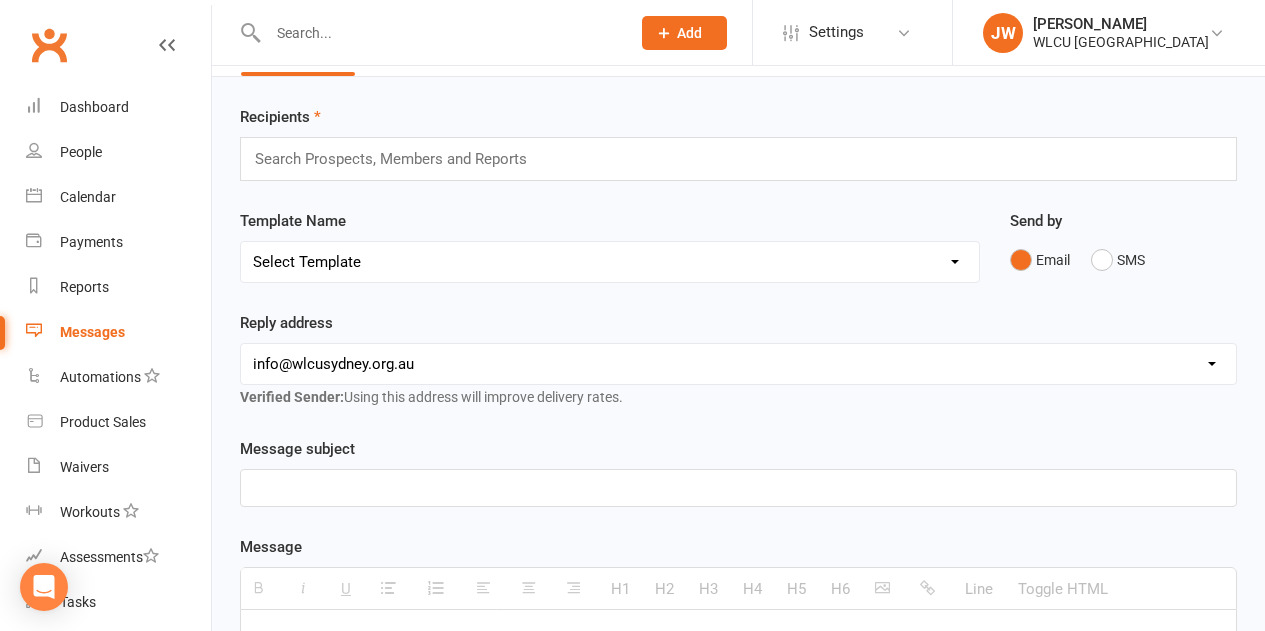 click on "hello@clubworx.com info@wlcusydney.org.au richard.melki@catholiccare.org richard.mitry@mitry.com.au khaworth@eg.com.au paul.shalhoub@crestone.com.au sgeha@eg.com.au mhoang@eg.com.au" at bounding box center (738, 364) 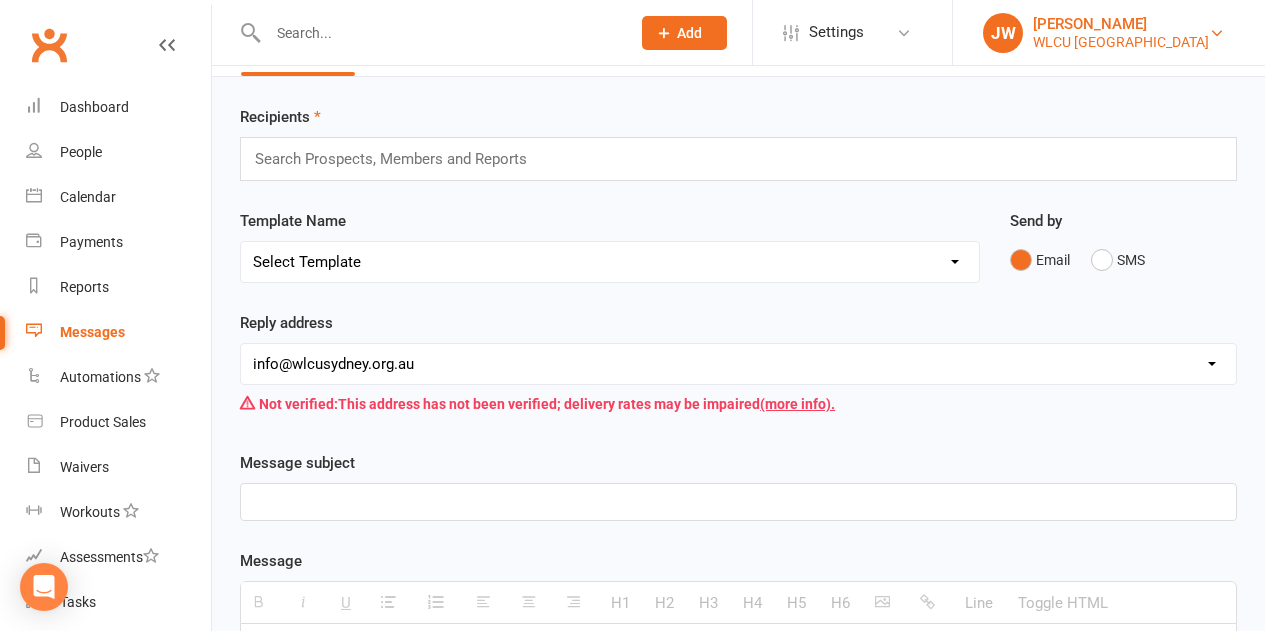 click on "JW Jacqui Willing WLCU Sydney" at bounding box center (1109, 33) 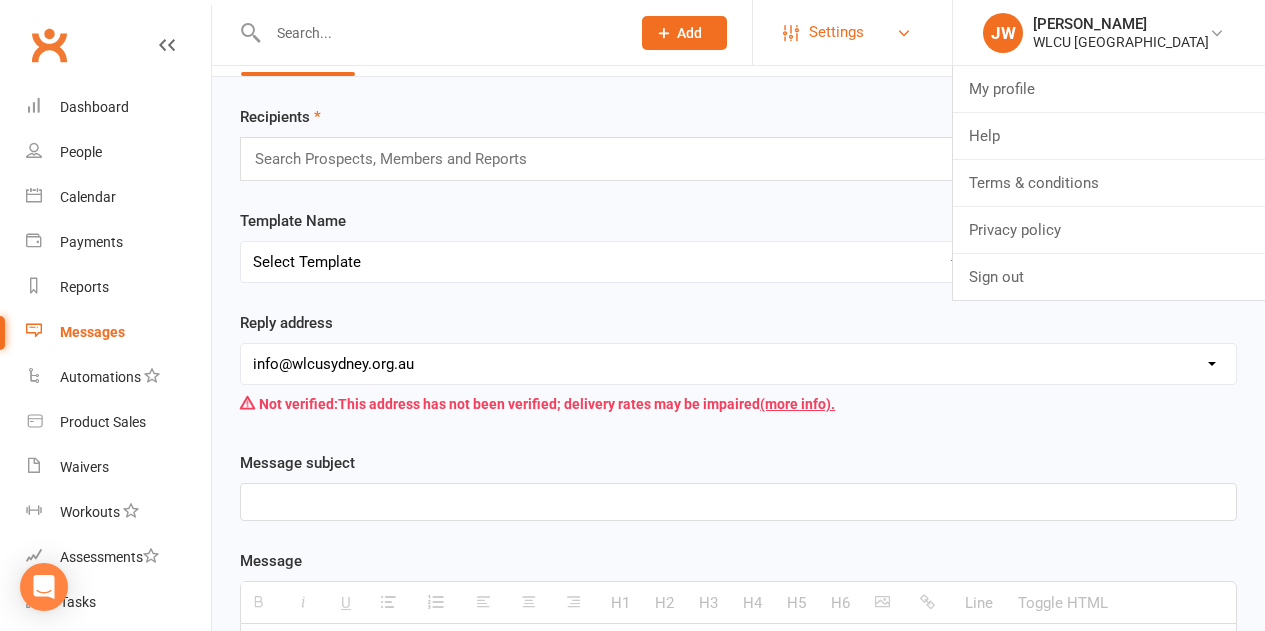 click on "Settings" at bounding box center (836, 32) 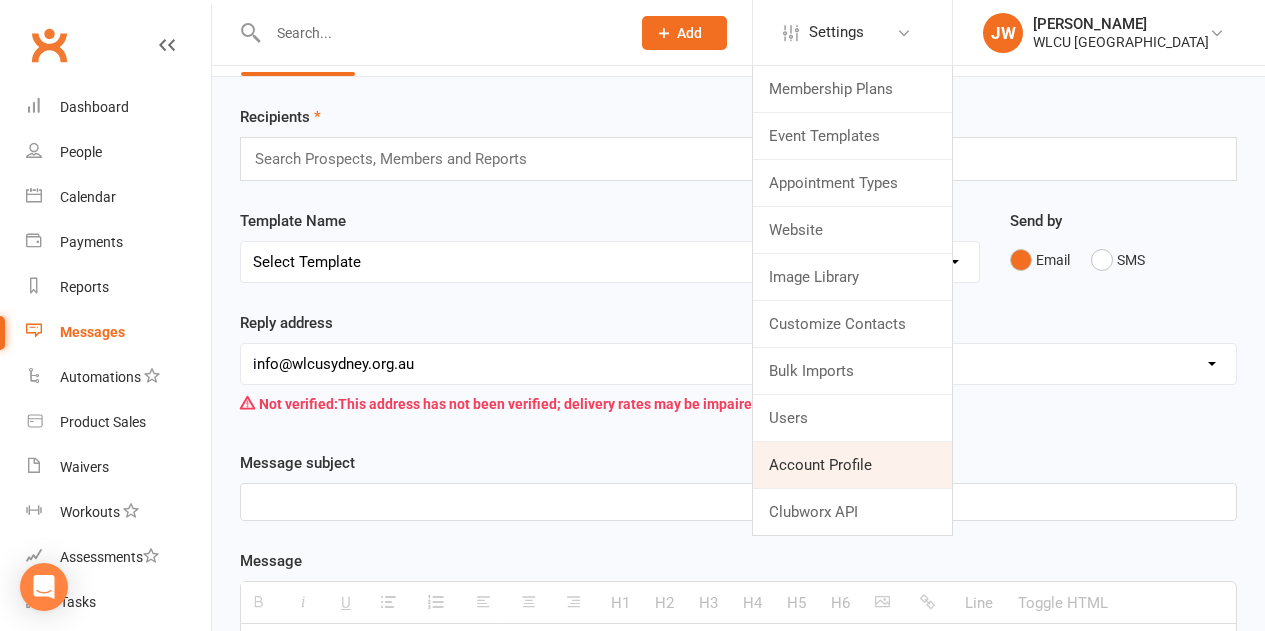 click on "Account Profile" at bounding box center (852, 465) 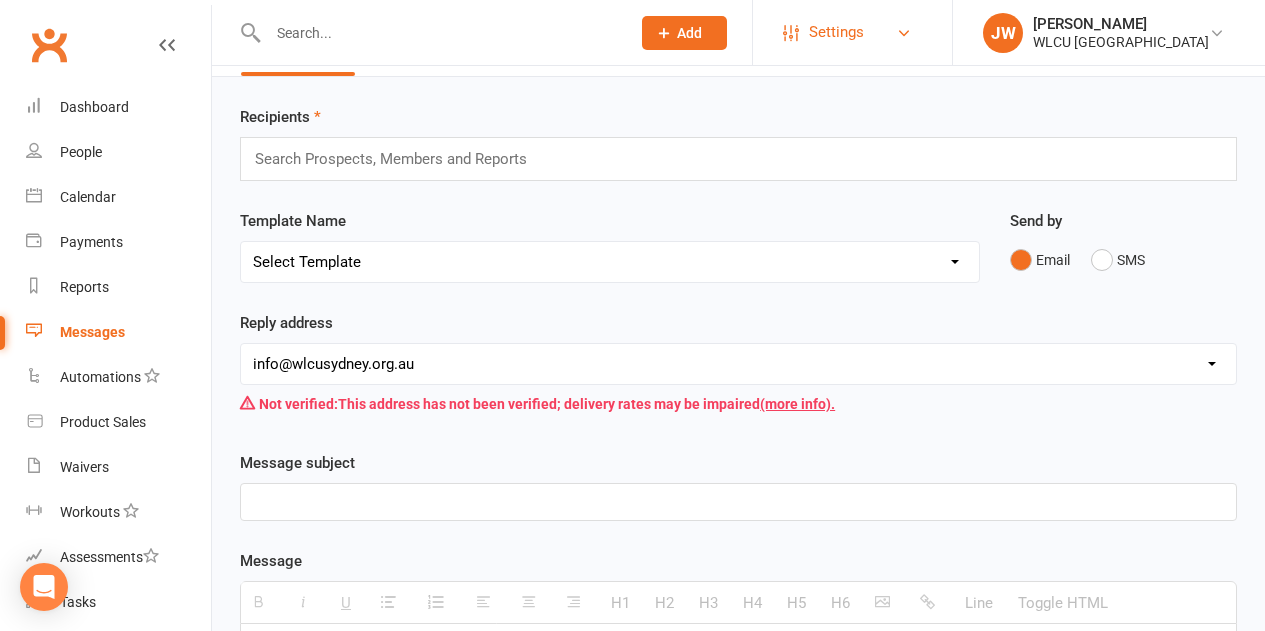 click on "Settings" at bounding box center (836, 32) 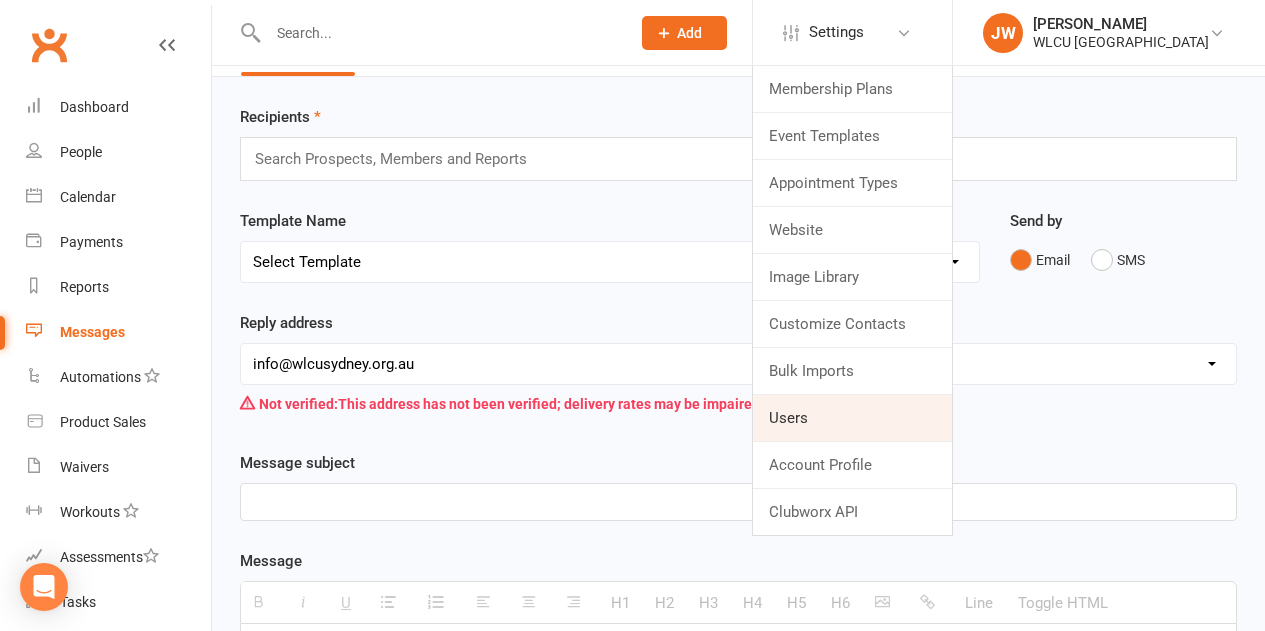 click on "Users" at bounding box center [852, 418] 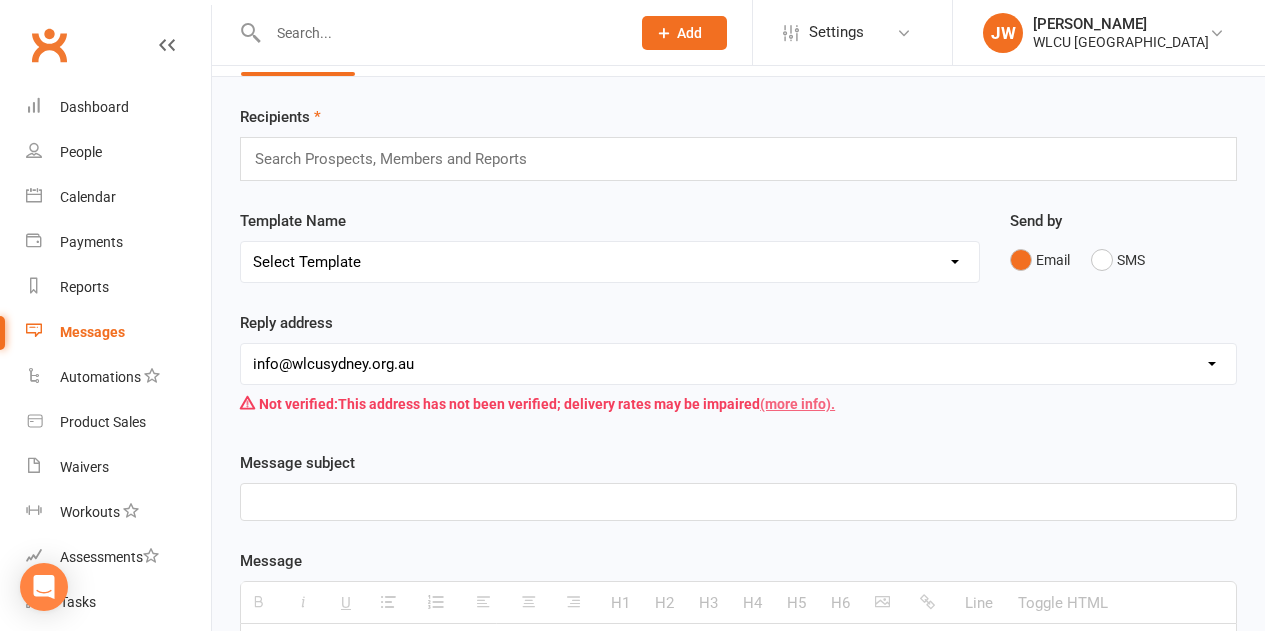 click on "(more info)." at bounding box center (797, 404) 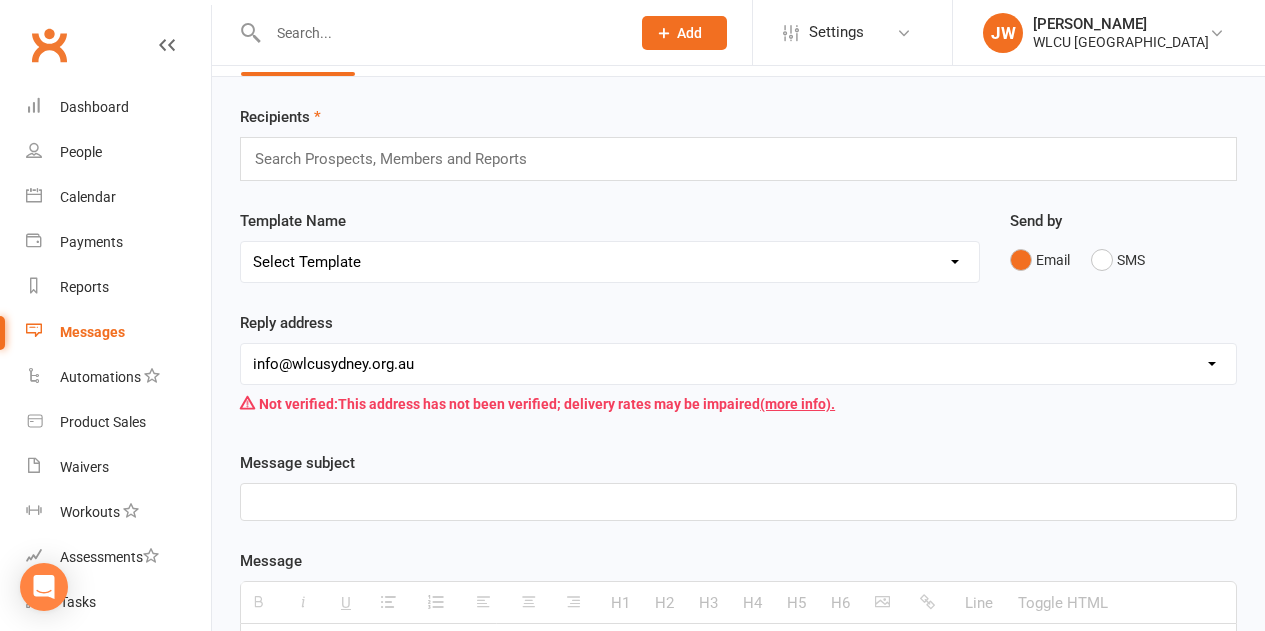 drag, startPoint x: 470, startPoint y: 370, endPoint x: 217, endPoint y: 368, distance: 253.0079 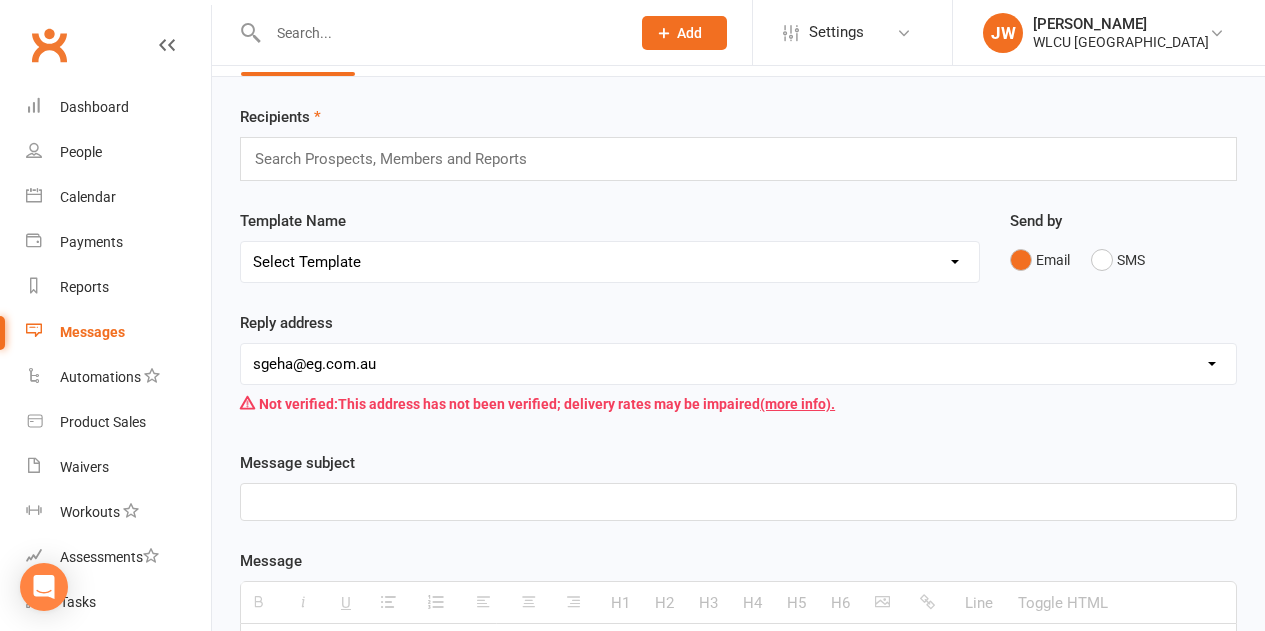 click on "hello@clubworx.com info@wlcusydney.org.au richard.melki@catholiccare.org richard.mitry@mitry.com.au khaworth@eg.com.au paul.shalhoub@crestone.com.au sgeha@eg.com.au mhoang@eg.com.au" at bounding box center [738, 364] 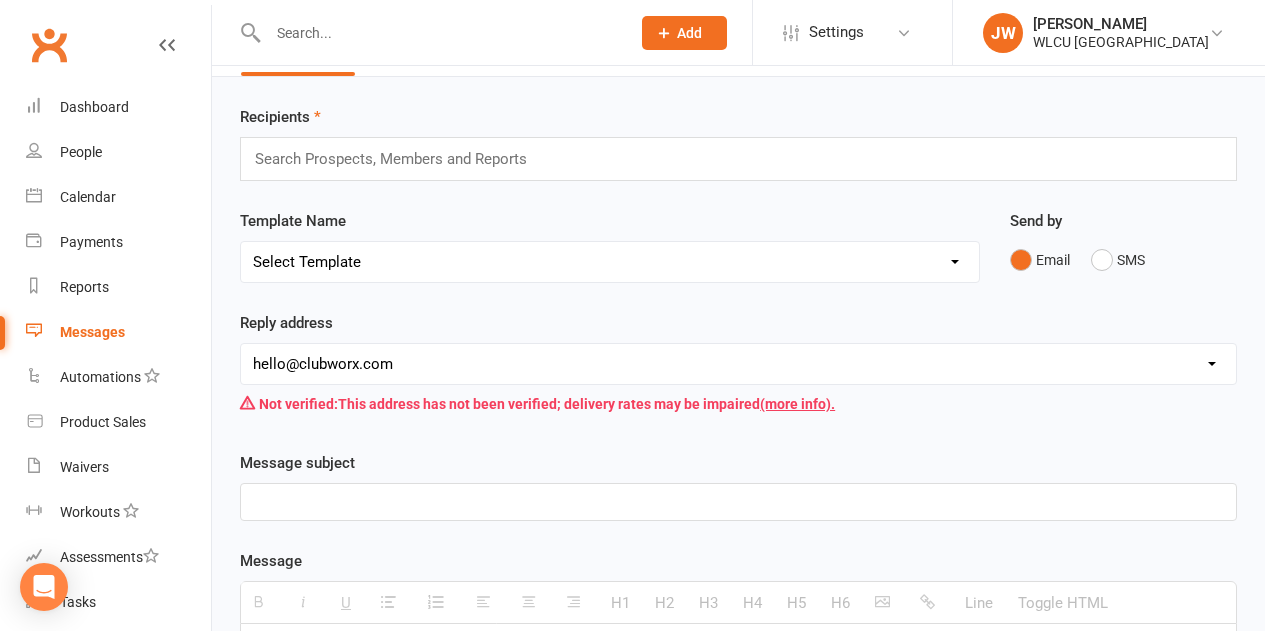 click on "hello@clubworx.com info@wlcusydney.org.au richard.melki@catholiccare.org richard.mitry@mitry.com.au khaworth@eg.com.au paul.shalhoub@crestone.com.au sgeha@eg.com.au mhoang@eg.com.au" at bounding box center [738, 364] 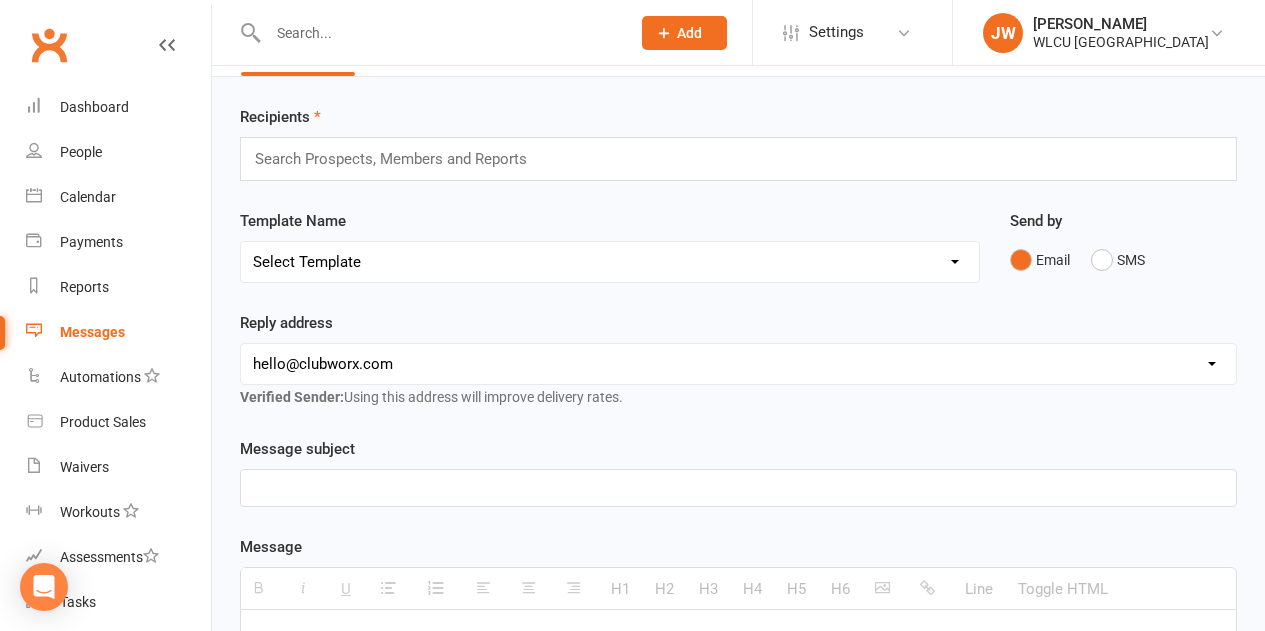 click at bounding box center [738, 488] 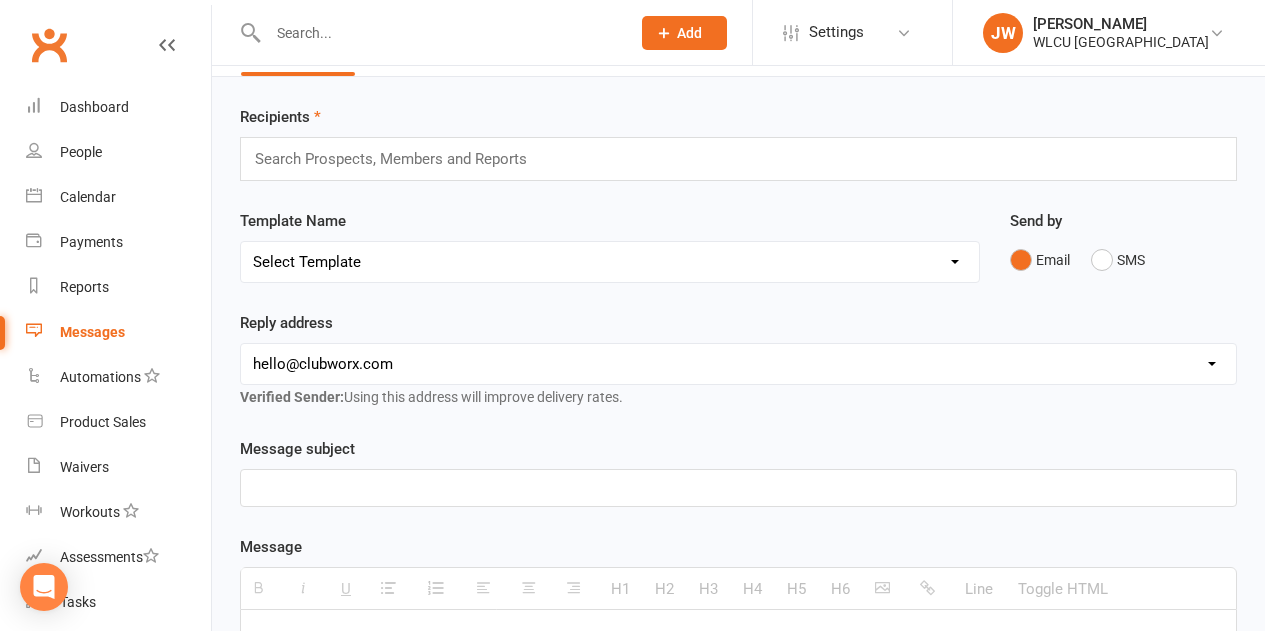 click on "Select Template" at bounding box center (610, 262) 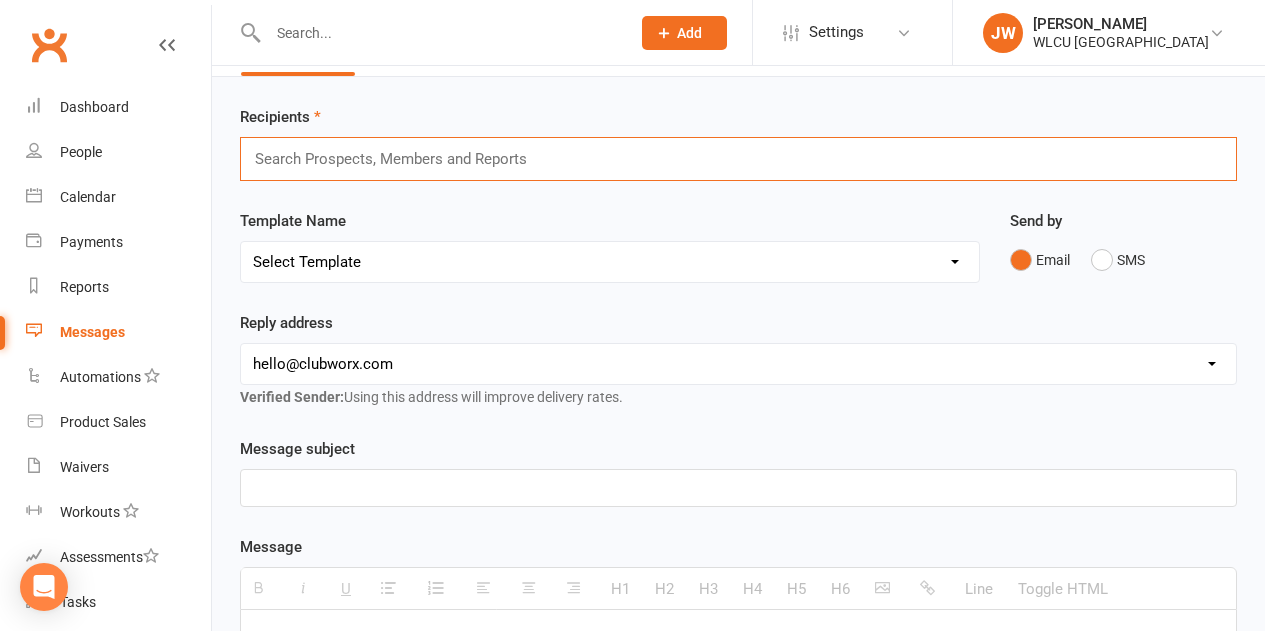click at bounding box center (399, 159) 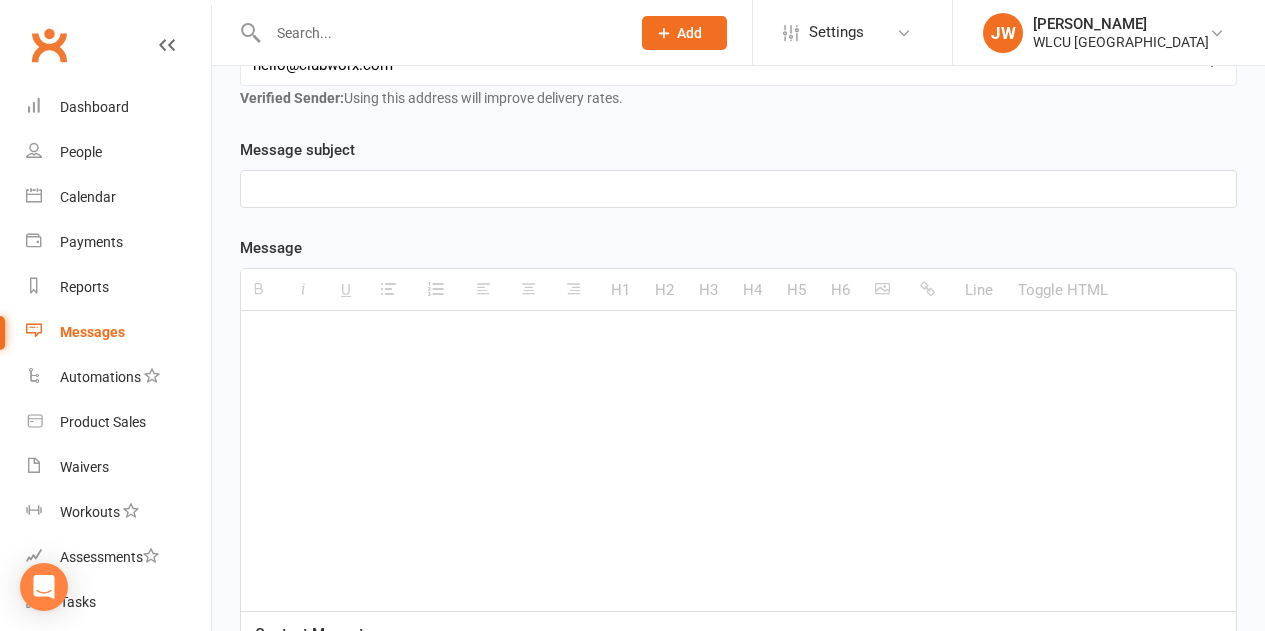 scroll, scrollTop: 336, scrollLeft: 0, axis: vertical 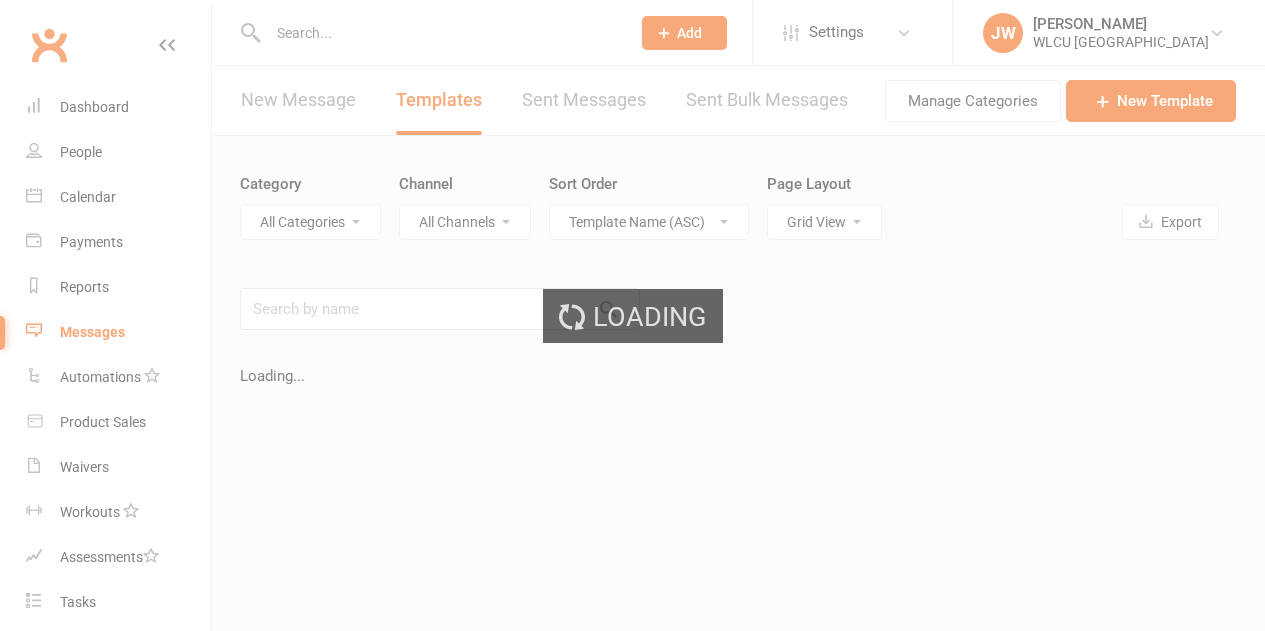 select on "grid" 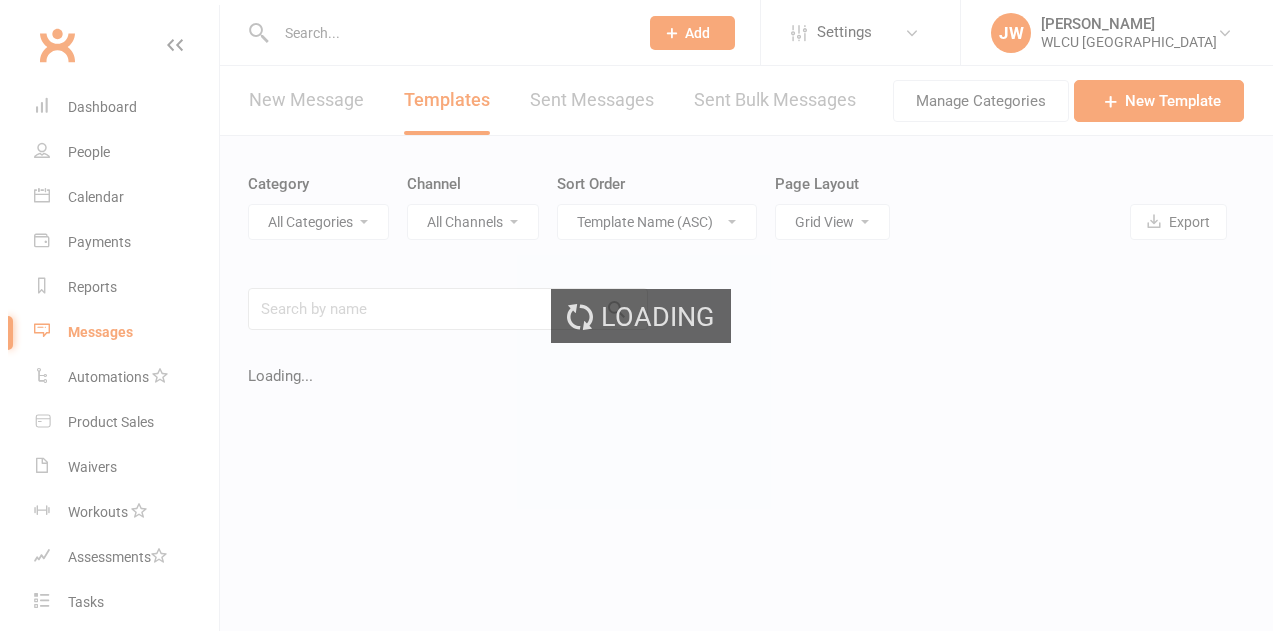 scroll, scrollTop: 0, scrollLeft: 0, axis: both 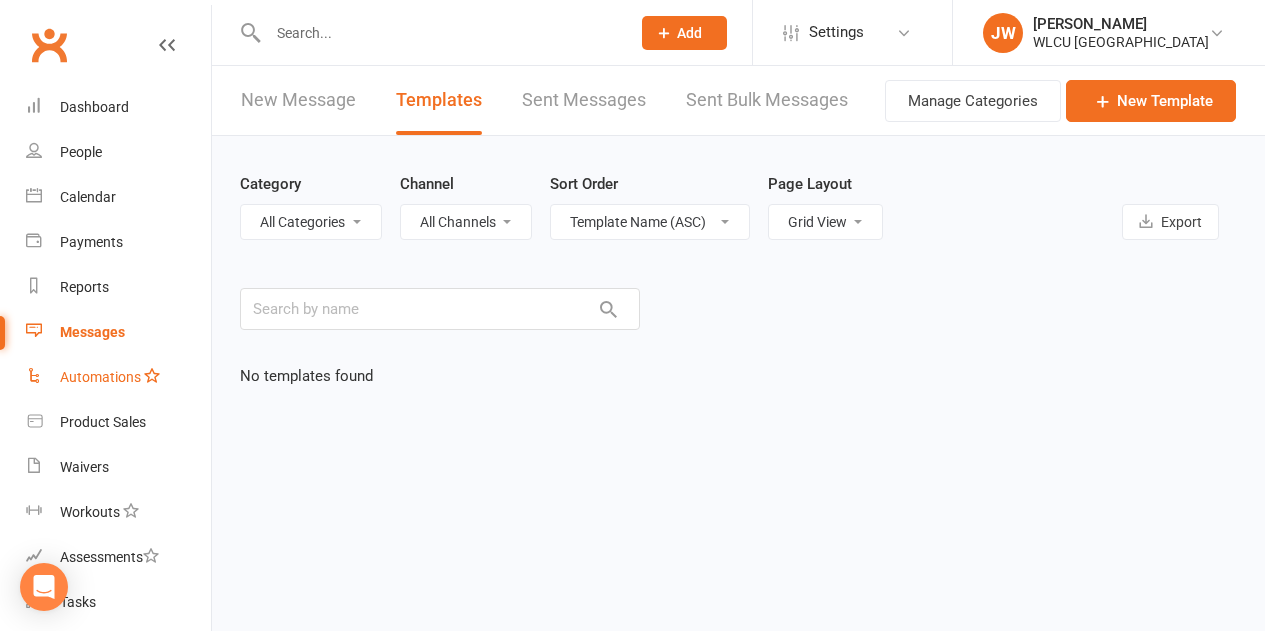 click on "Automations" at bounding box center [100, 377] 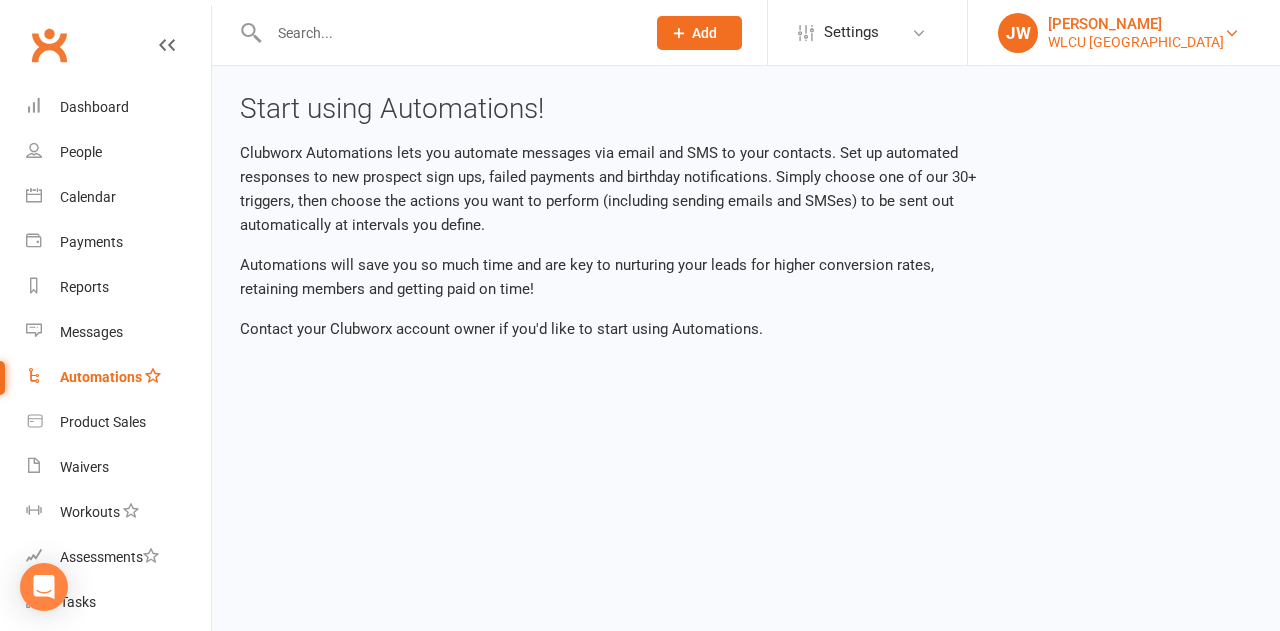 click on "[PERSON_NAME]" at bounding box center (1136, 24) 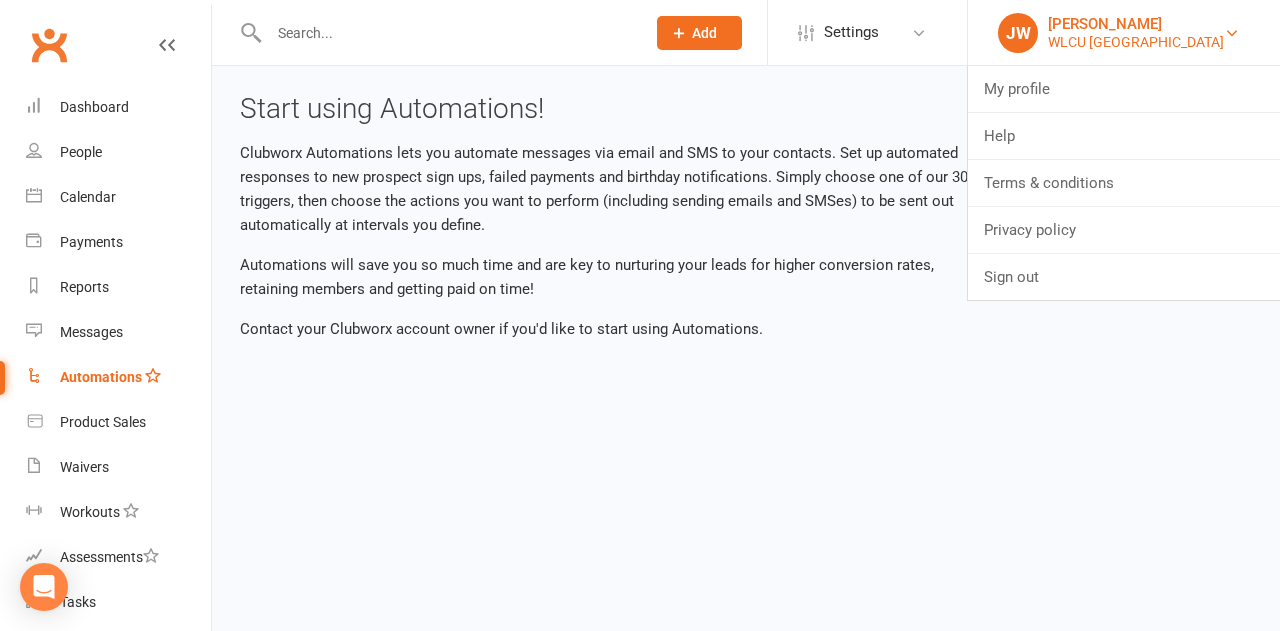 click on "[PERSON_NAME]" at bounding box center [1136, 24] 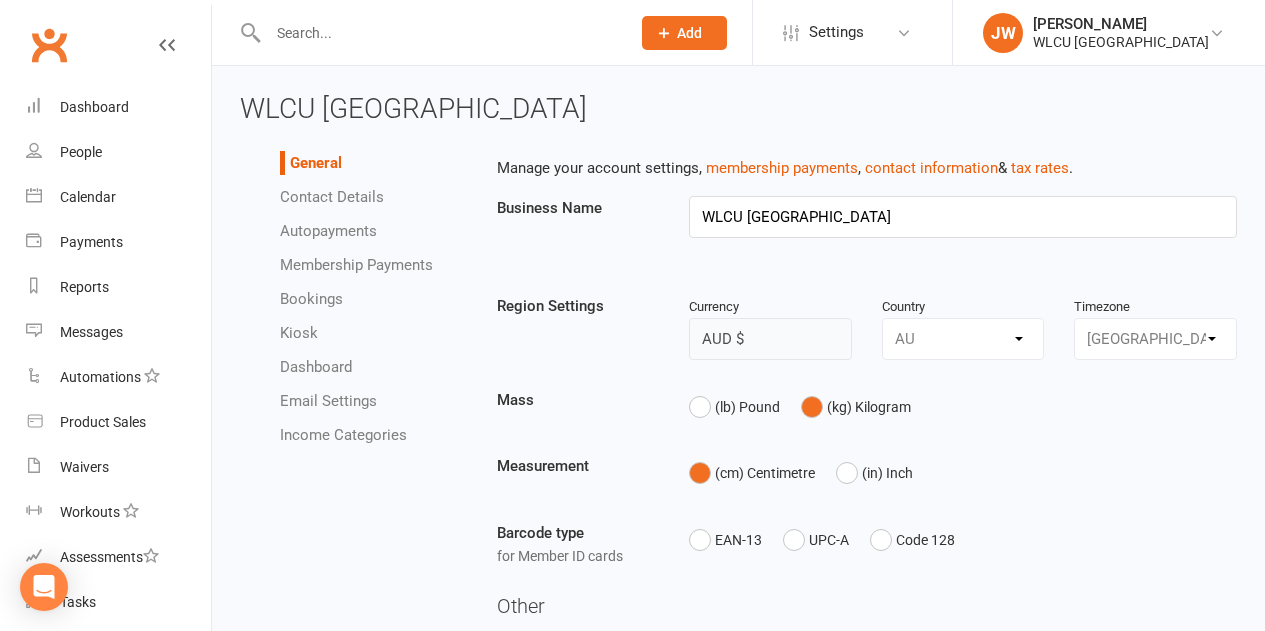 scroll, scrollTop: 0, scrollLeft: 0, axis: both 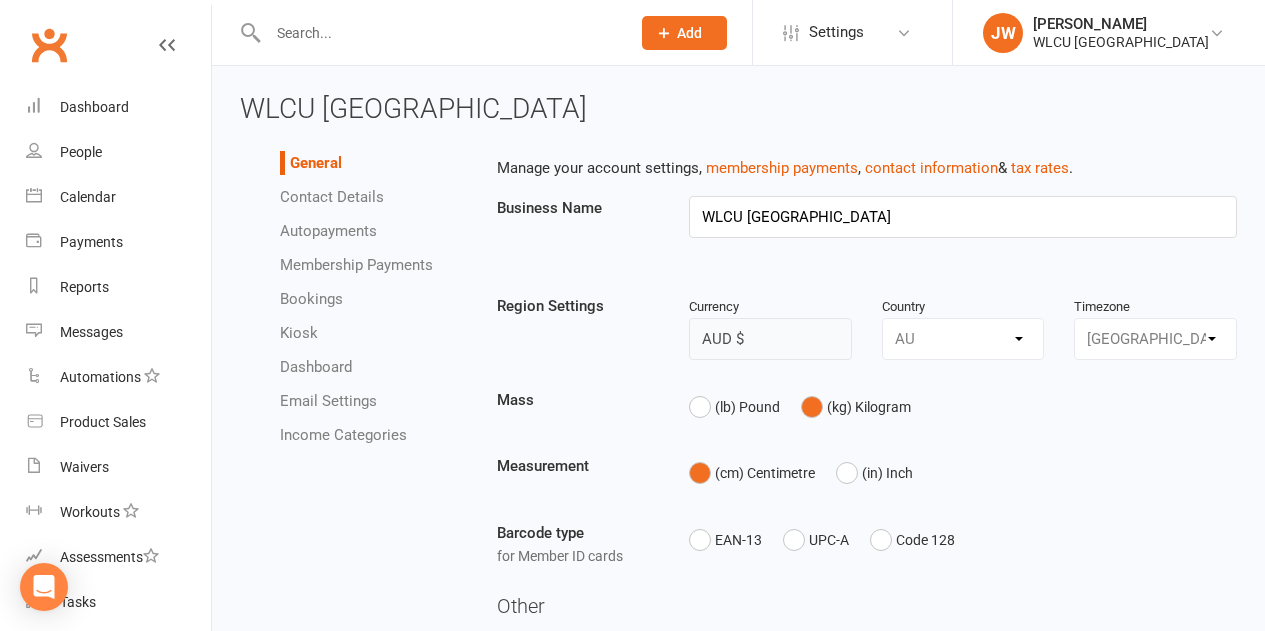 click on "Contact Details" at bounding box center [373, 197] 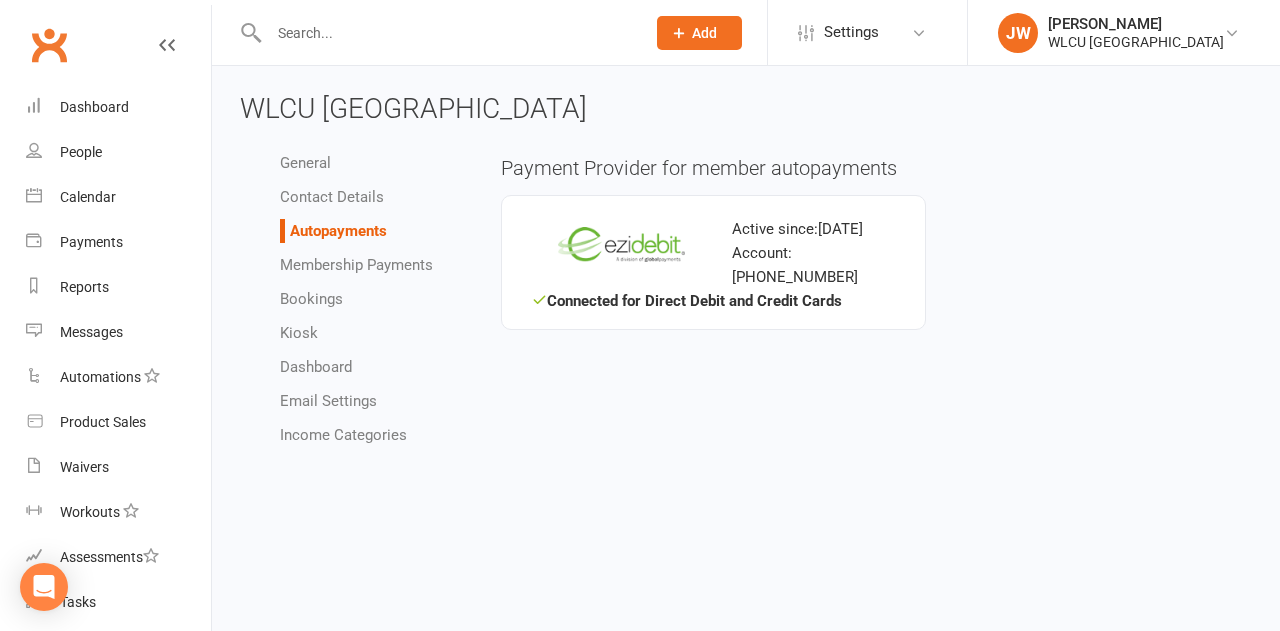 click on "General Contact Details Autopayments Membership Payments Bookings Kiosk Dashboard Email Settings Income Categories" at bounding box center [355, 299] 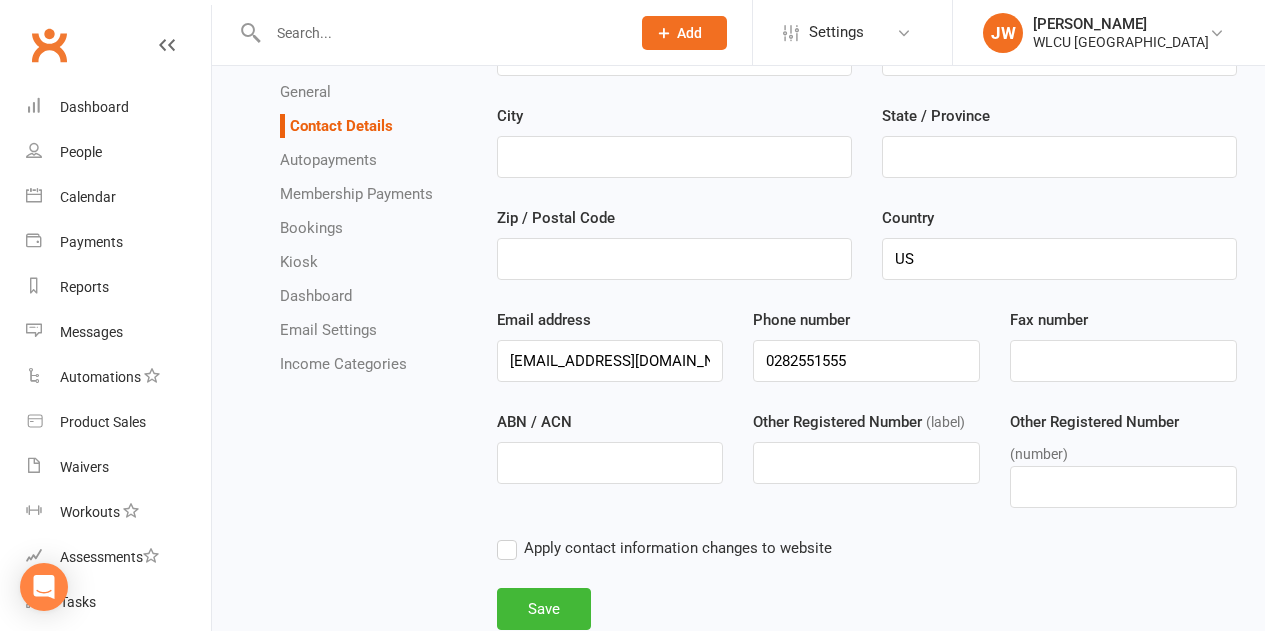scroll, scrollTop: 253, scrollLeft: 0, axis: vertical 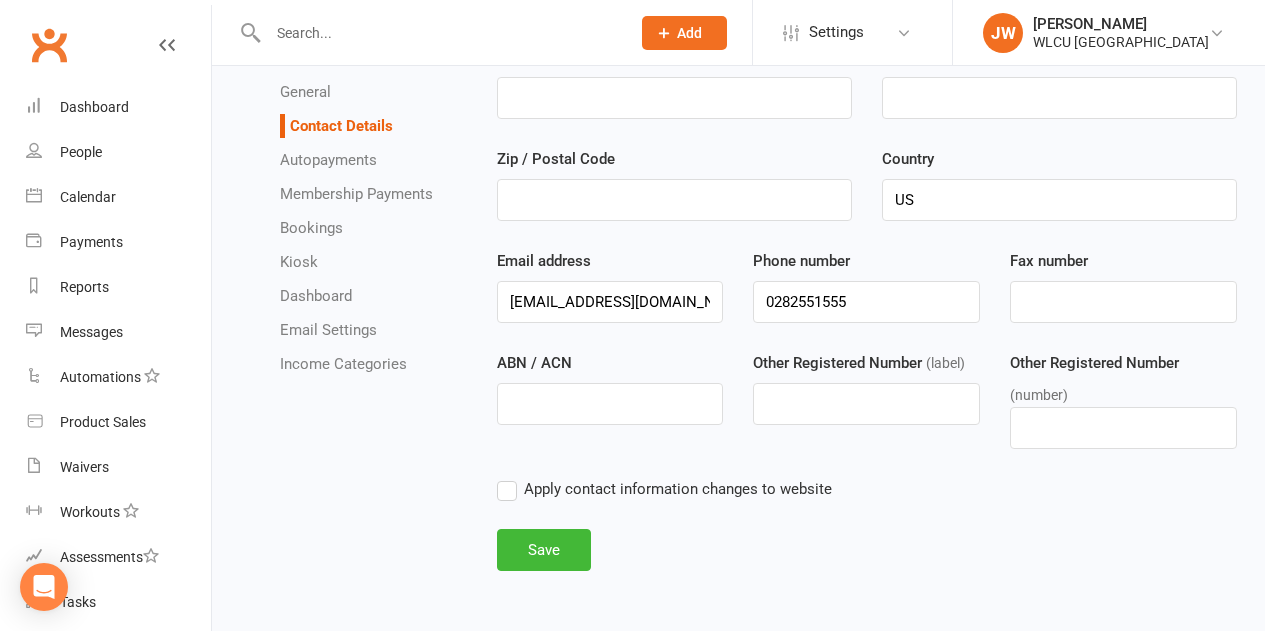 click on "Membership Payments" at bounding box center [356, 194] 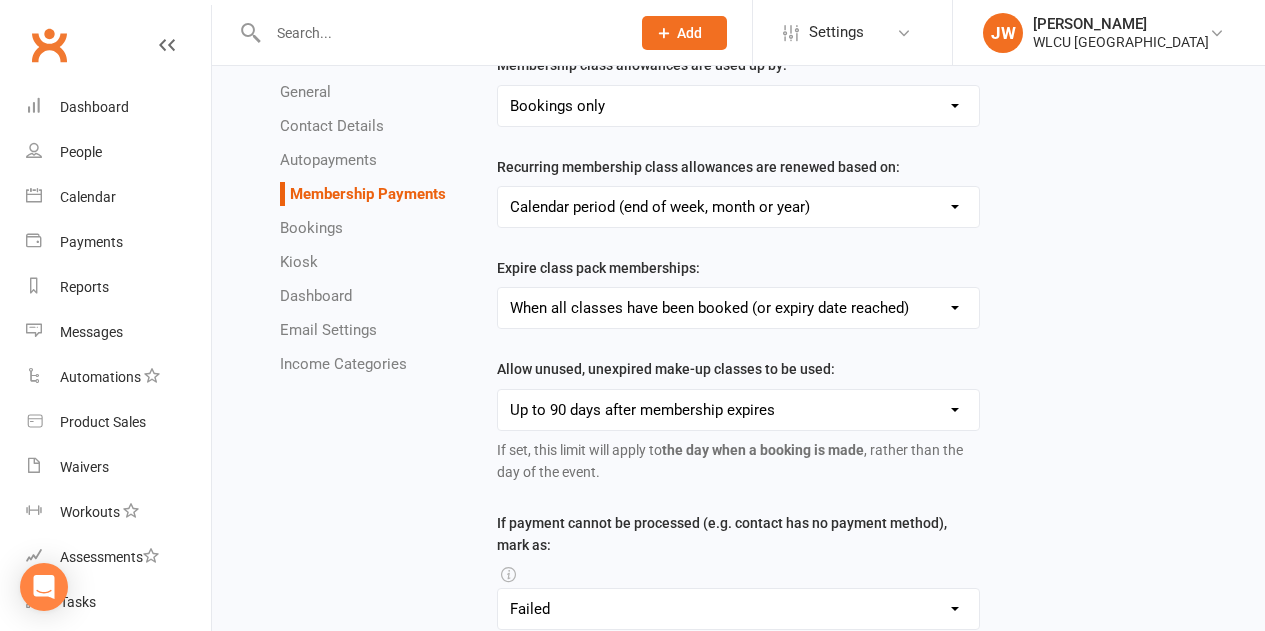 scroll, scrollTop: 854, scrollLeft: 0, axis: vertical 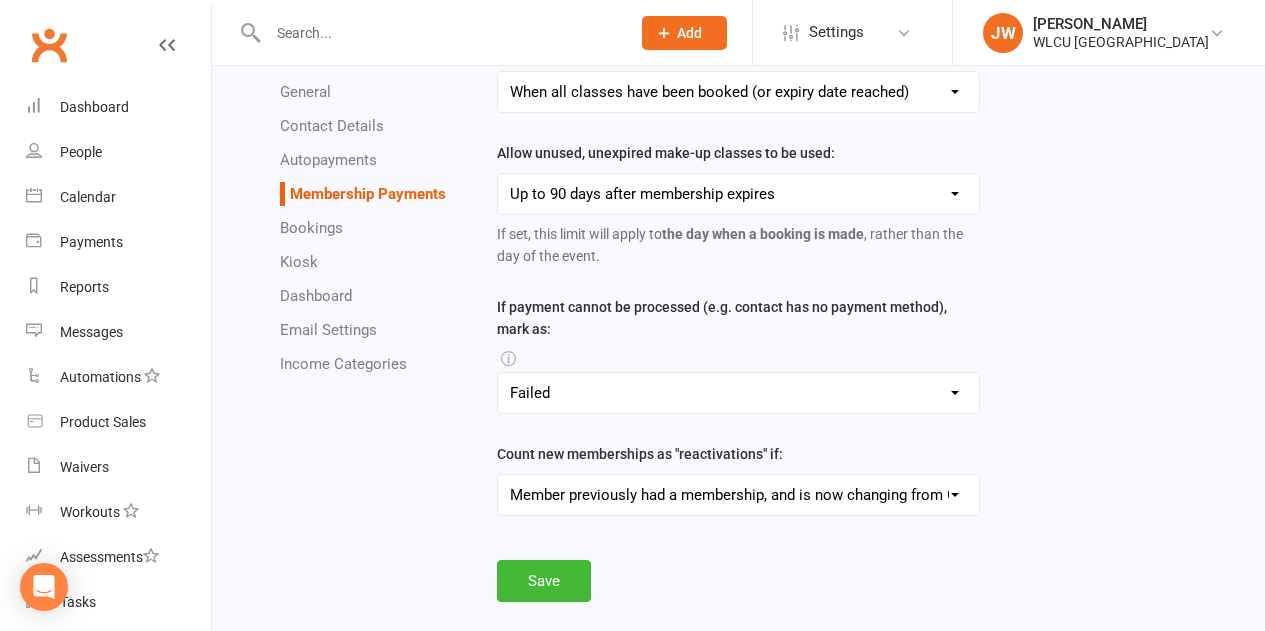 click on "Bookings" at bounding box center (311, 228) 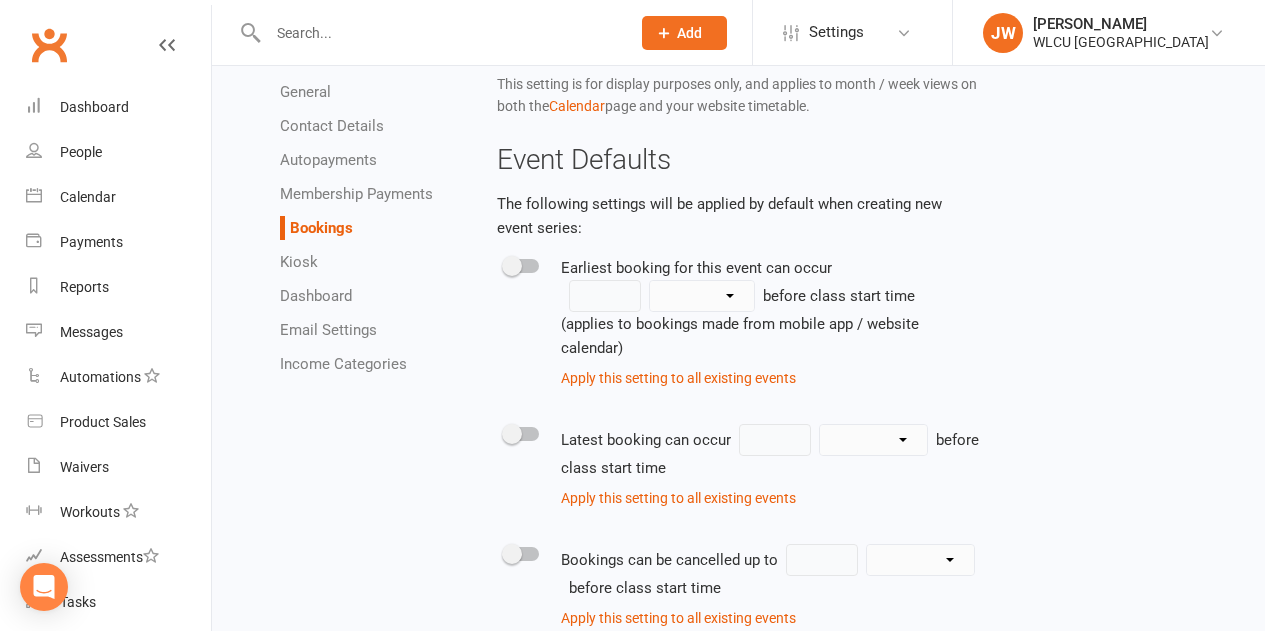 scroll, scrollTop: 0, scrollLeft: 0, axis: both 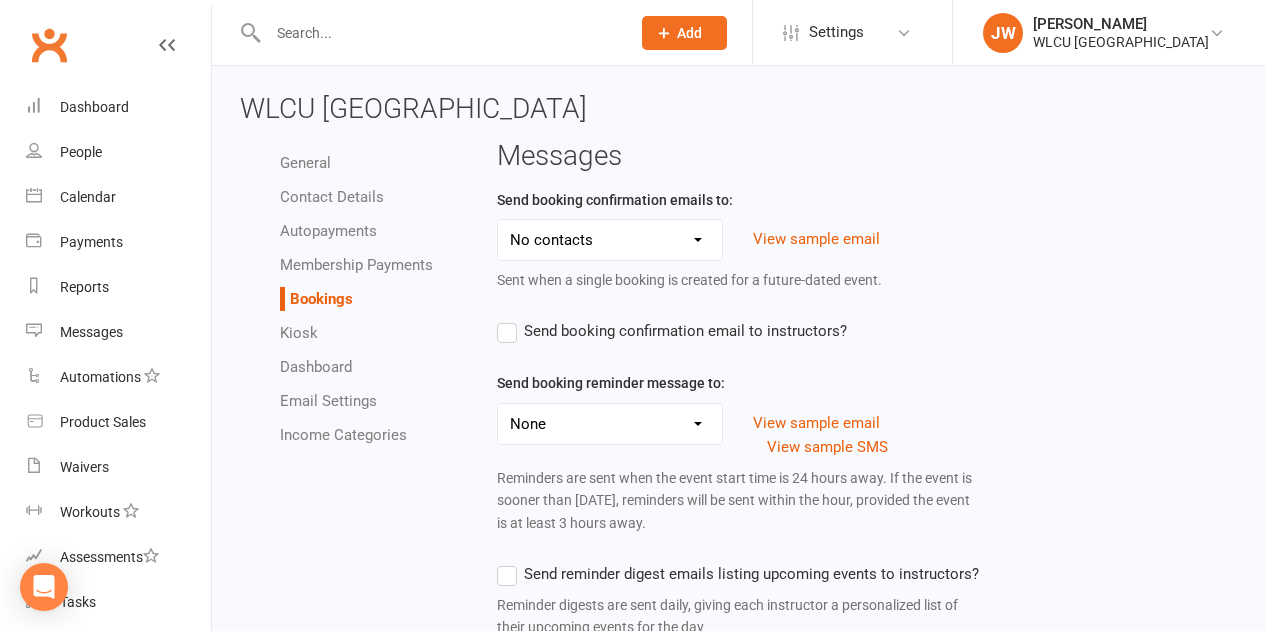 click on "Email Settings" at bounding box center [328, 401] 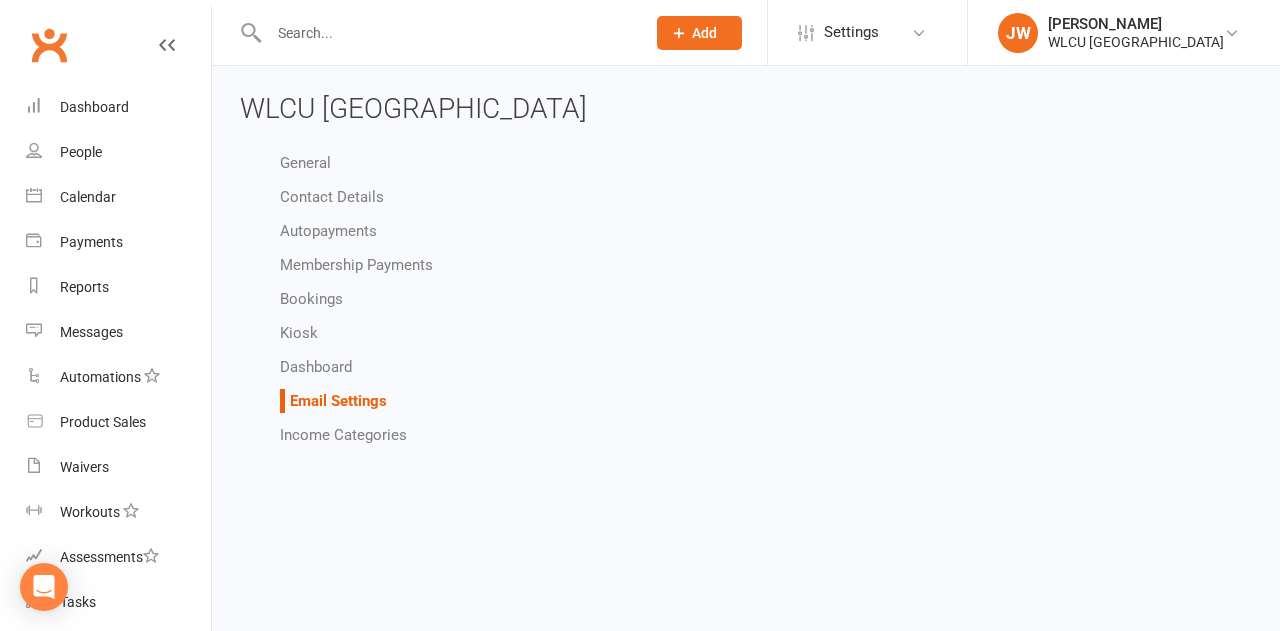 click on "Income Categories" at bounding box center [343, 435] 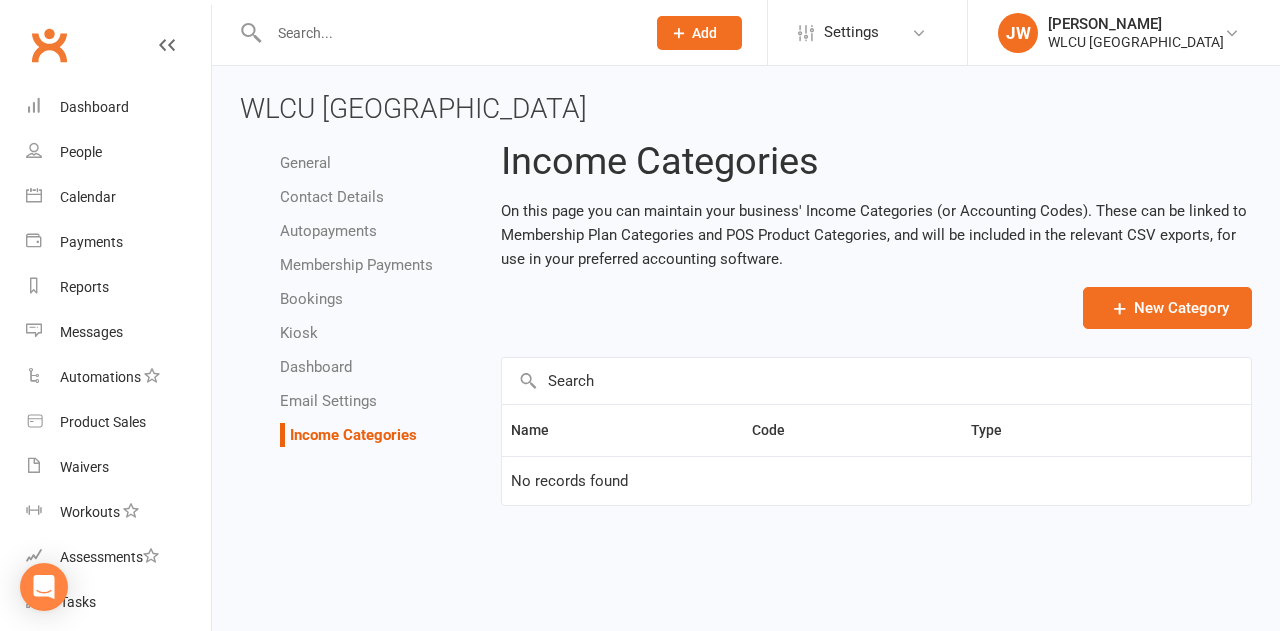 click on "Email Settings" at bounding box center [328, 401] 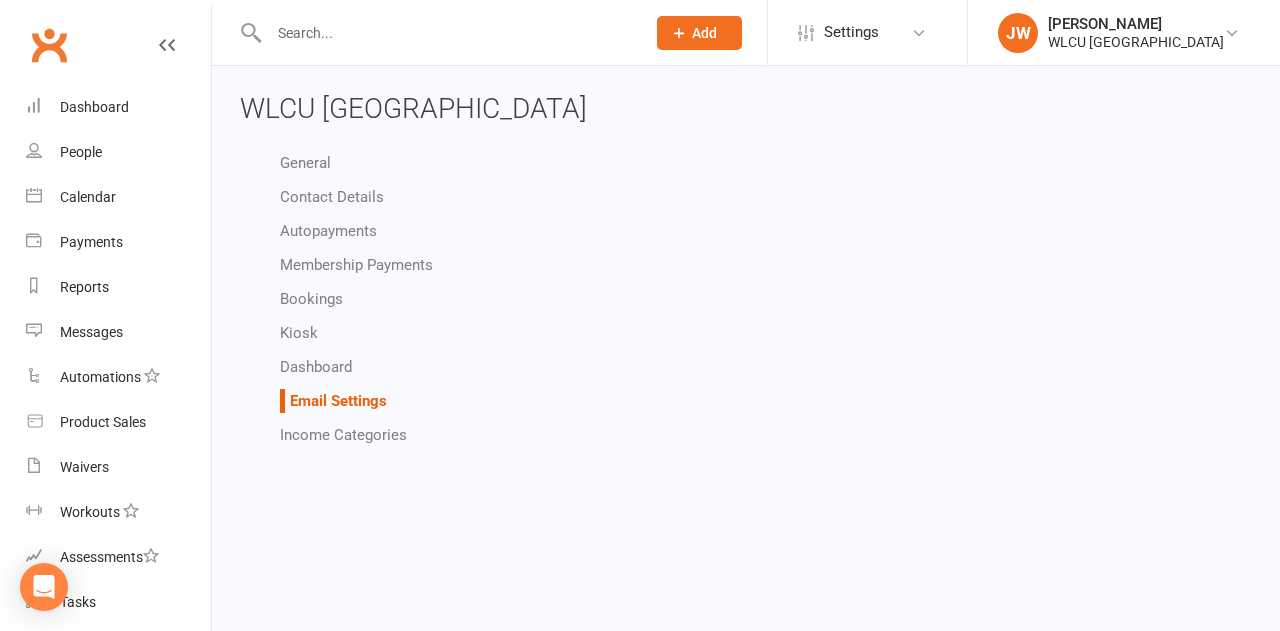 click on "General" at bounding box center [305, 163] 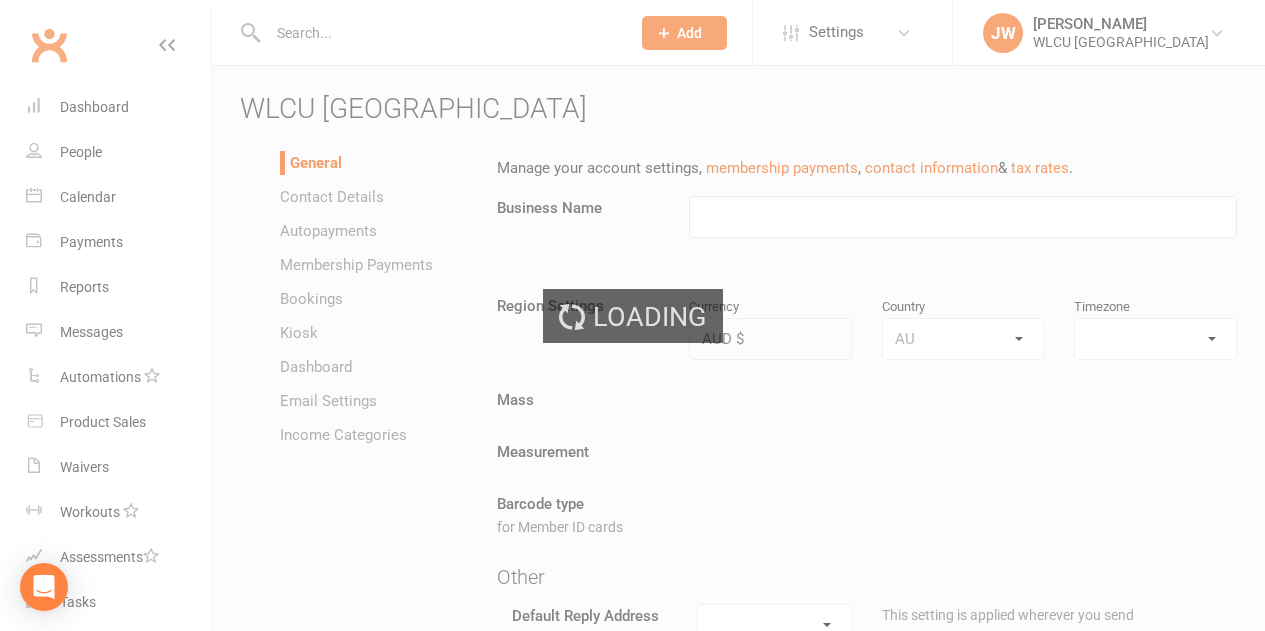type on "WLCU [GEOGRAPHIC_DATA]" 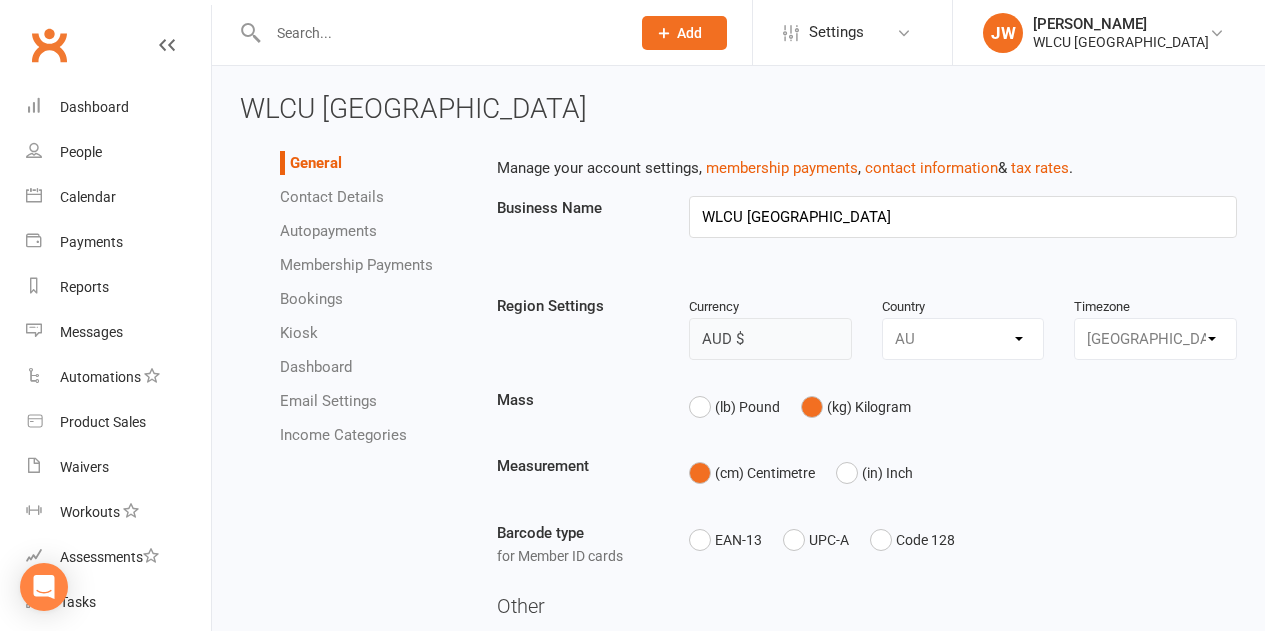 click on "Contact Details" at bounding box center [332, 197] 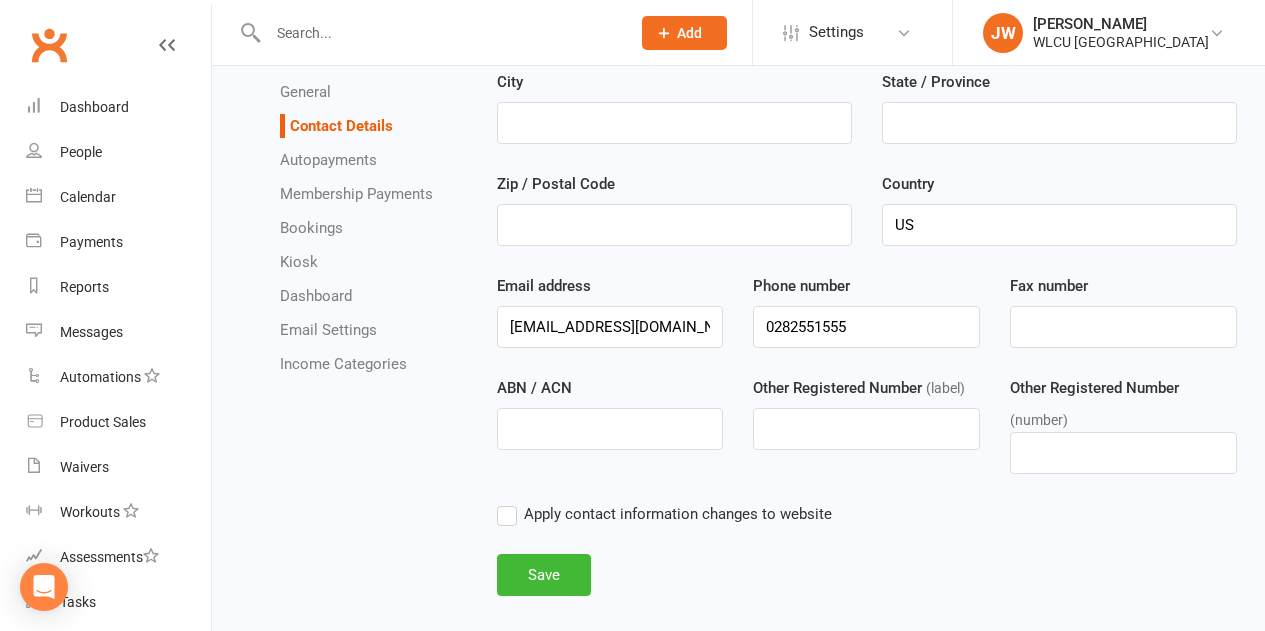 scroll, scrollTop: 253, scrollLeft: 0, axis: vertical 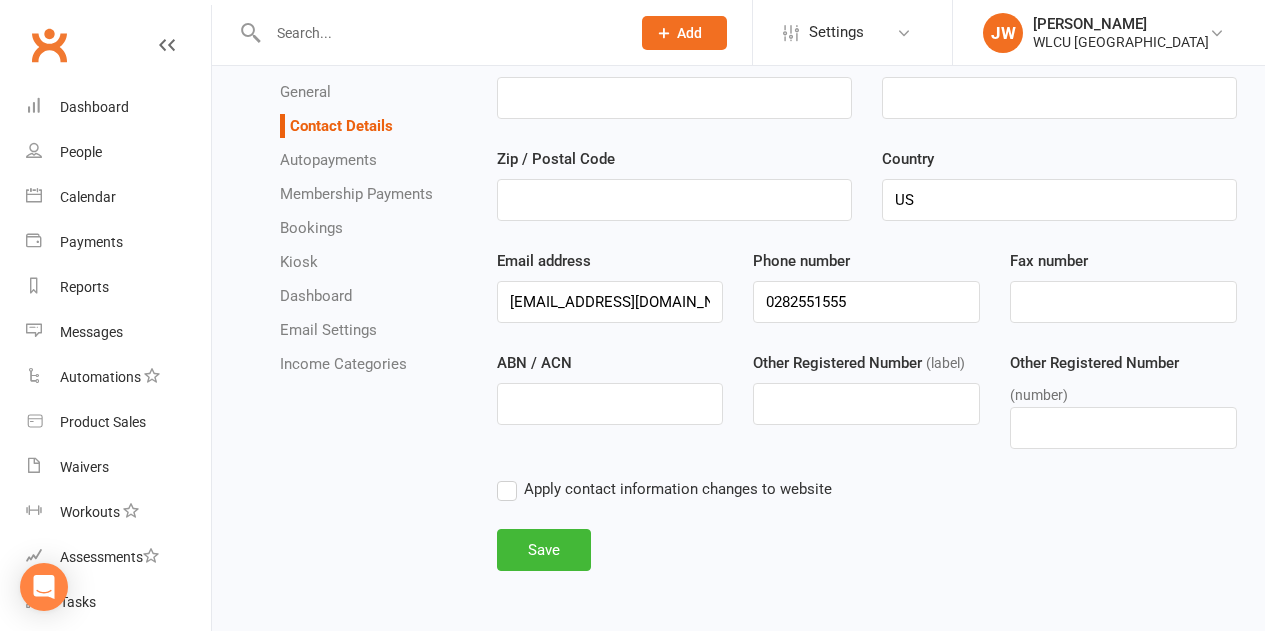 click on "General" at bounding box center [305, 92] 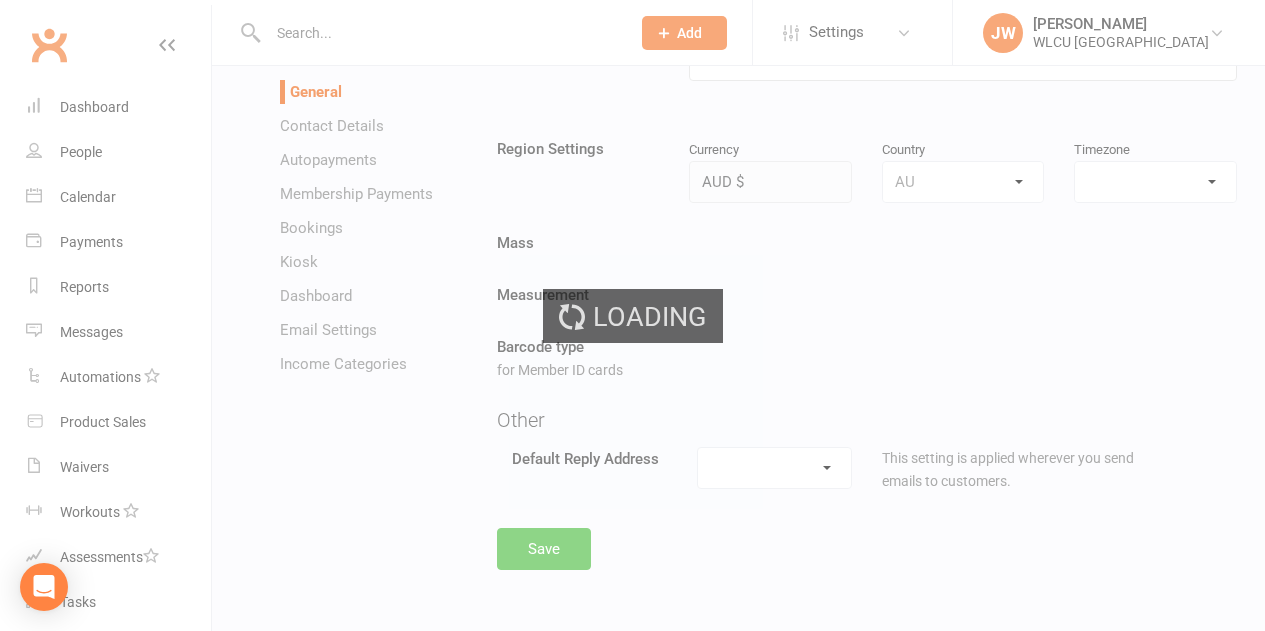 type on "WLCU [GEOGRAPHIC_DATA]" 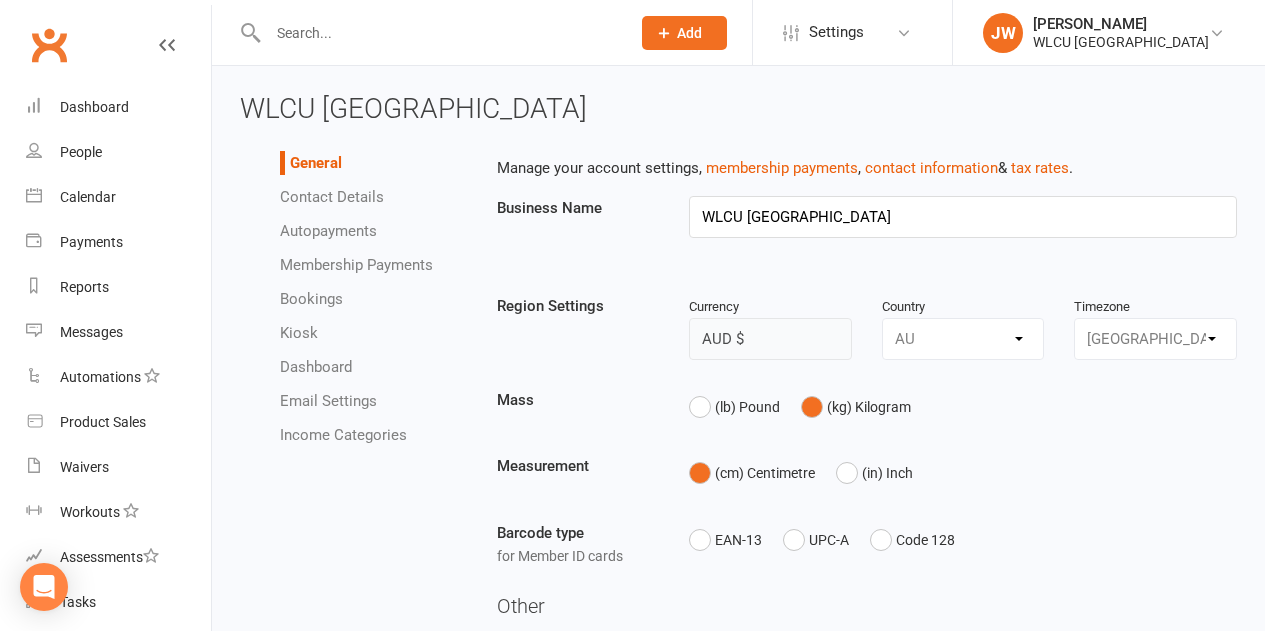 scroll, scrollTop: 185, scrollLeft: 0, axis: vertical 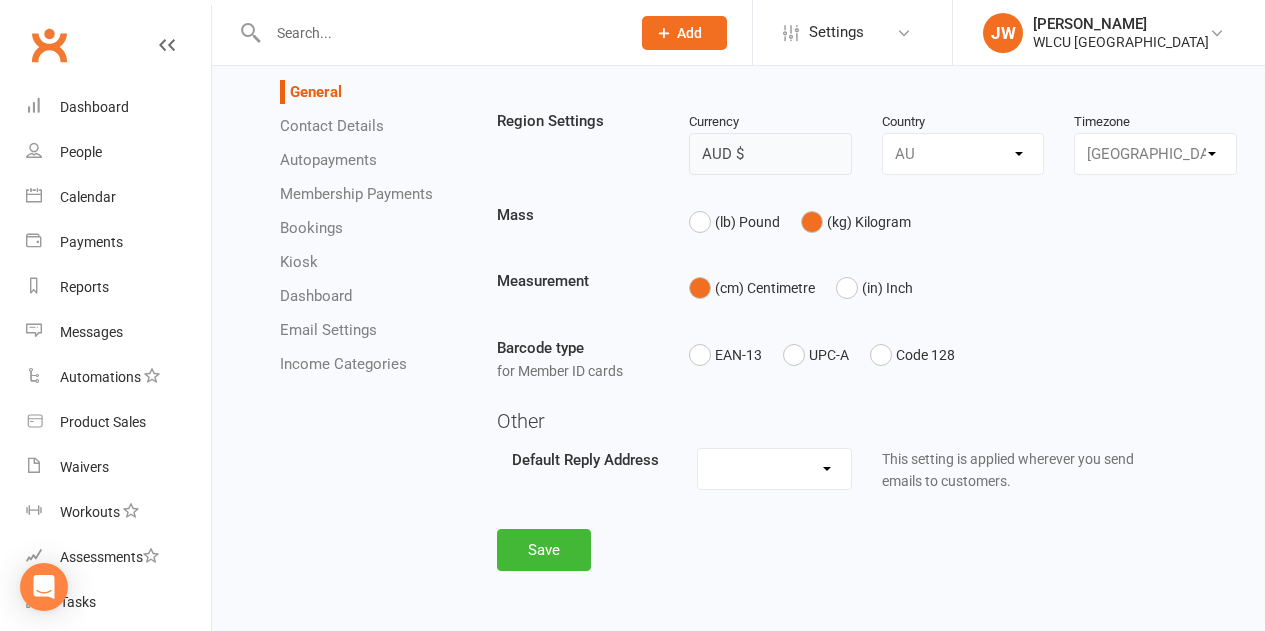 click on "Contact Details" at bounding box center (332, 126) 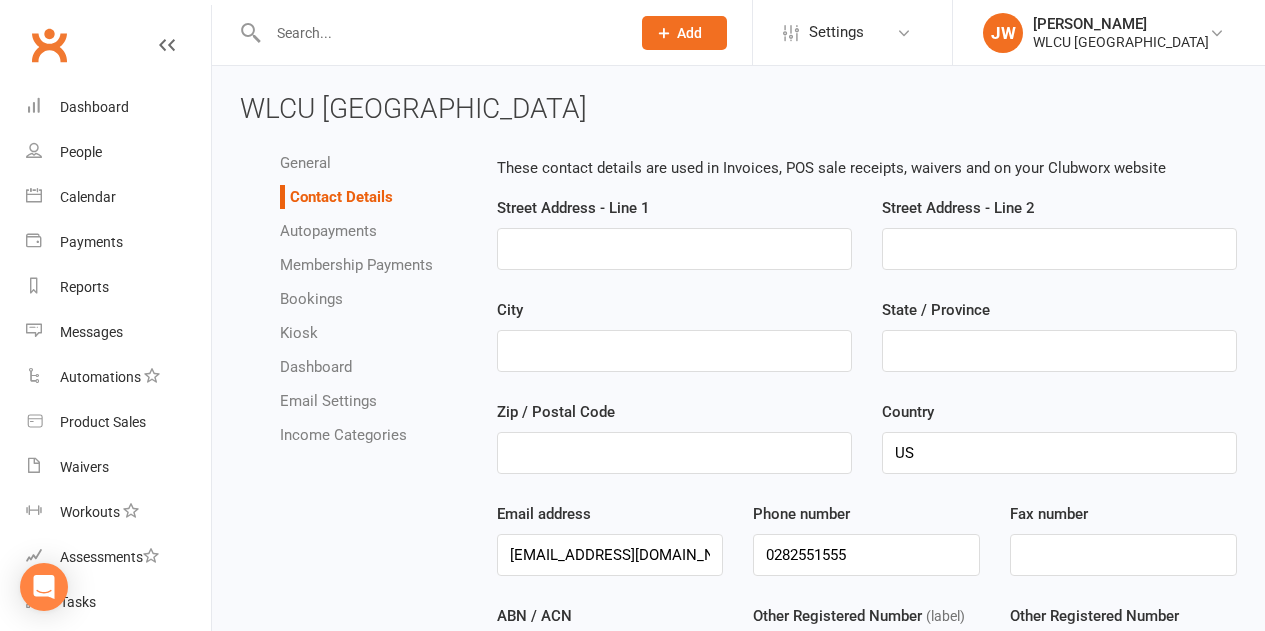 scroll, scrollTop: 253, scrollLeft: 0, axis: vertical 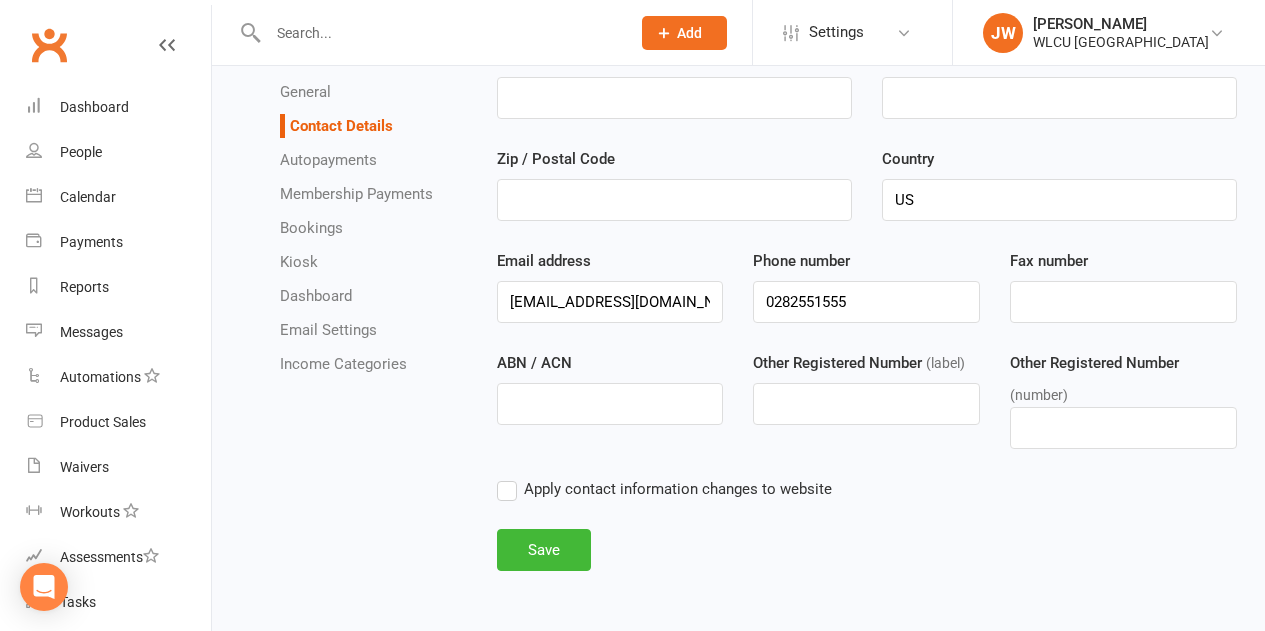 click on "Autopayments" at bounding box center [328, 160] 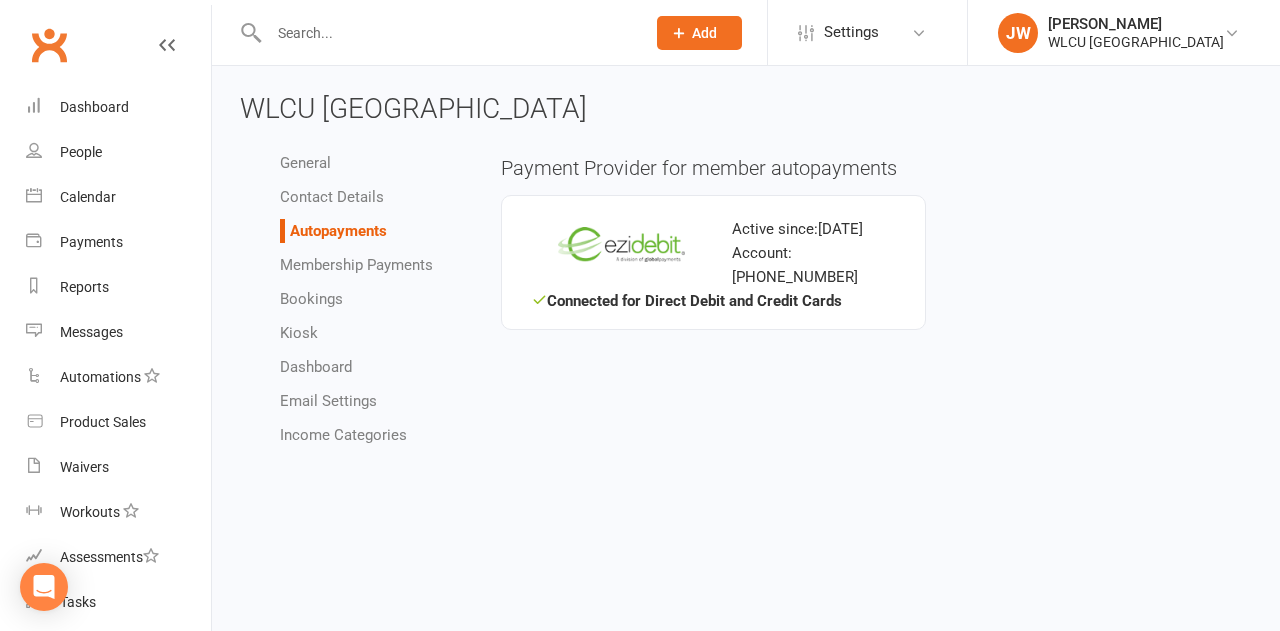 click on "Membership Payments" at bounding box center (375, 265) 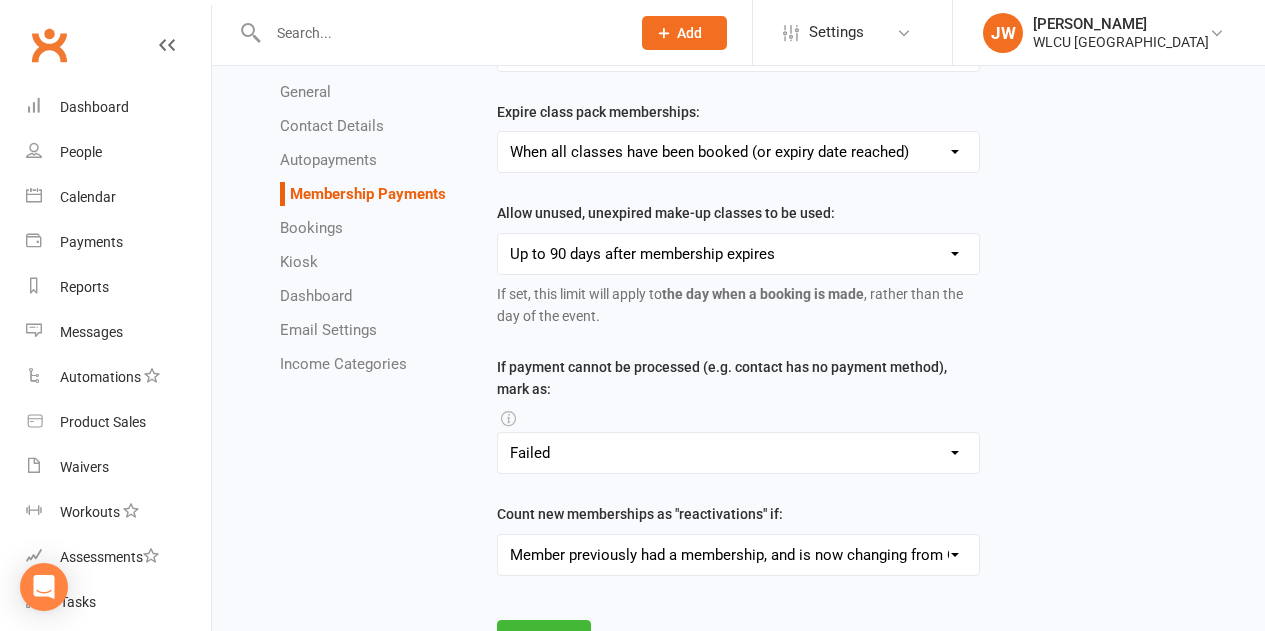 scroll, scrollTop: 854, scrollLeft: 0, axis: vertical 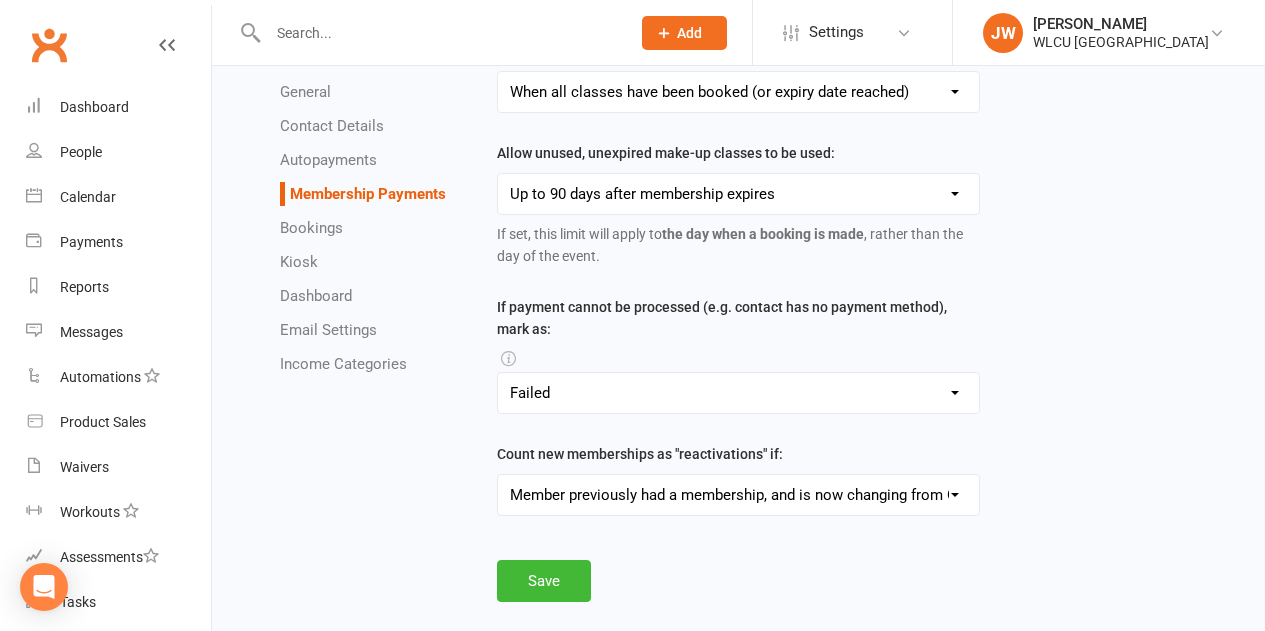 click on "Bookings" at bounding box center [373, 228] 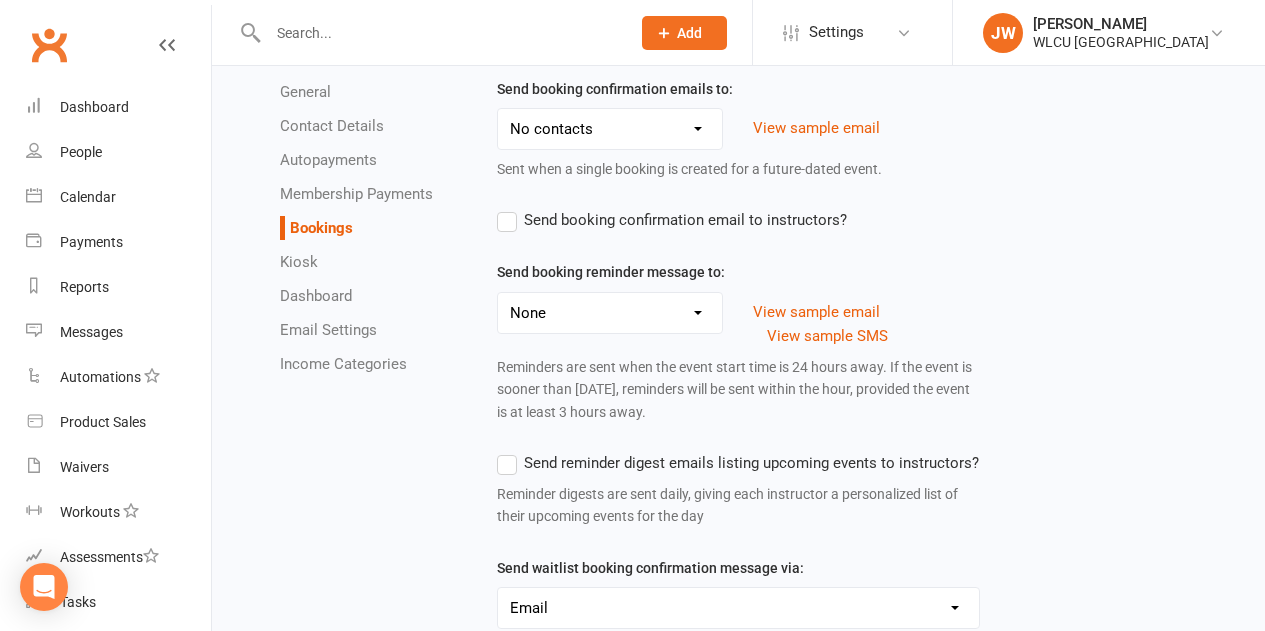 scroll, scrollTop: 112, scrollLeft: 0, axis: vertical 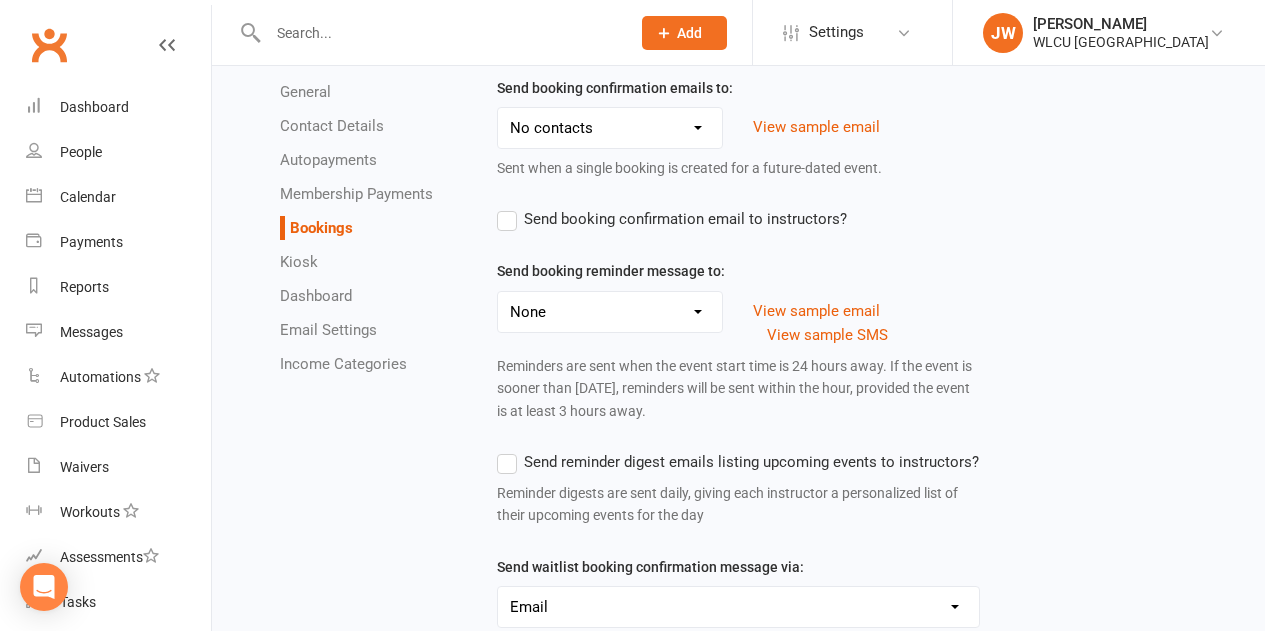 click on "Kiosk" at bounding box center [299, 262] 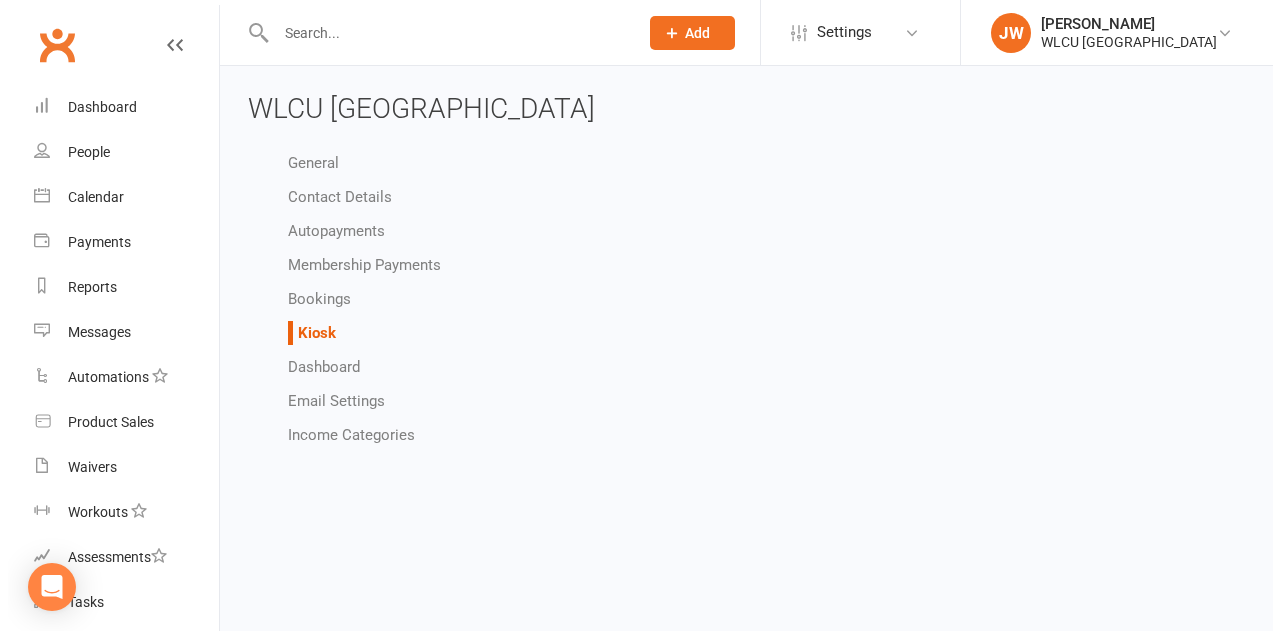scroll, scrollTop: 0, scrollLeft: 0, axis: both 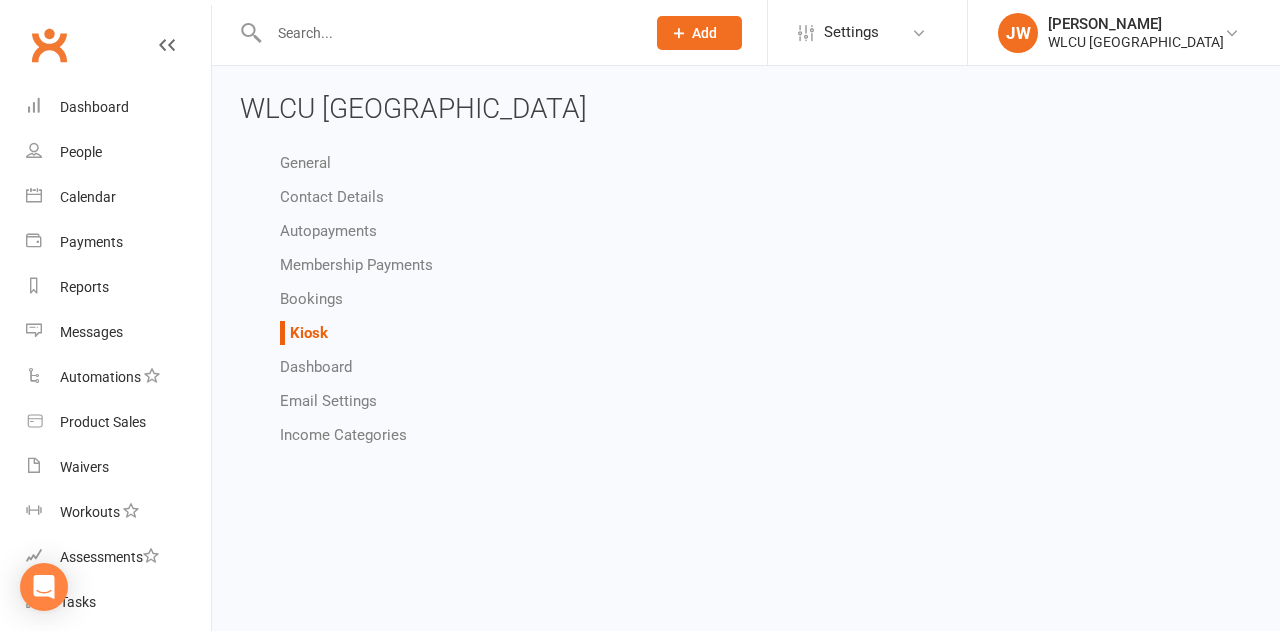 select on "all_attendees_sort_order_checked_in_desc" 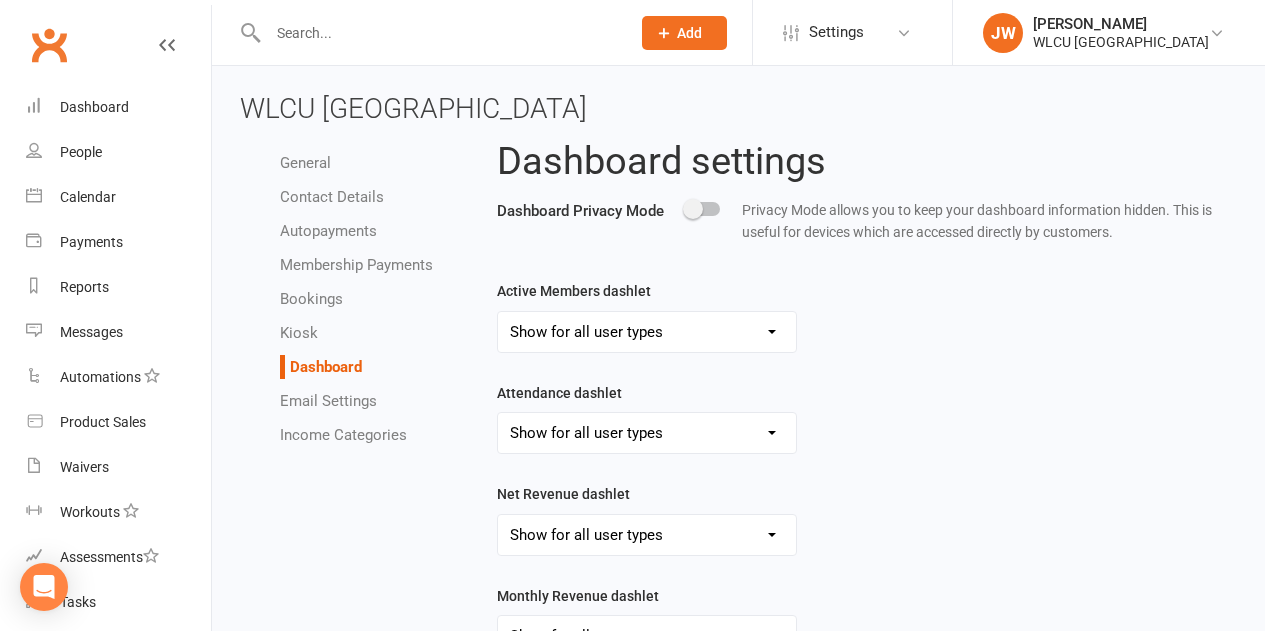 click on "Email Settings" at bounding box center [328, 401] 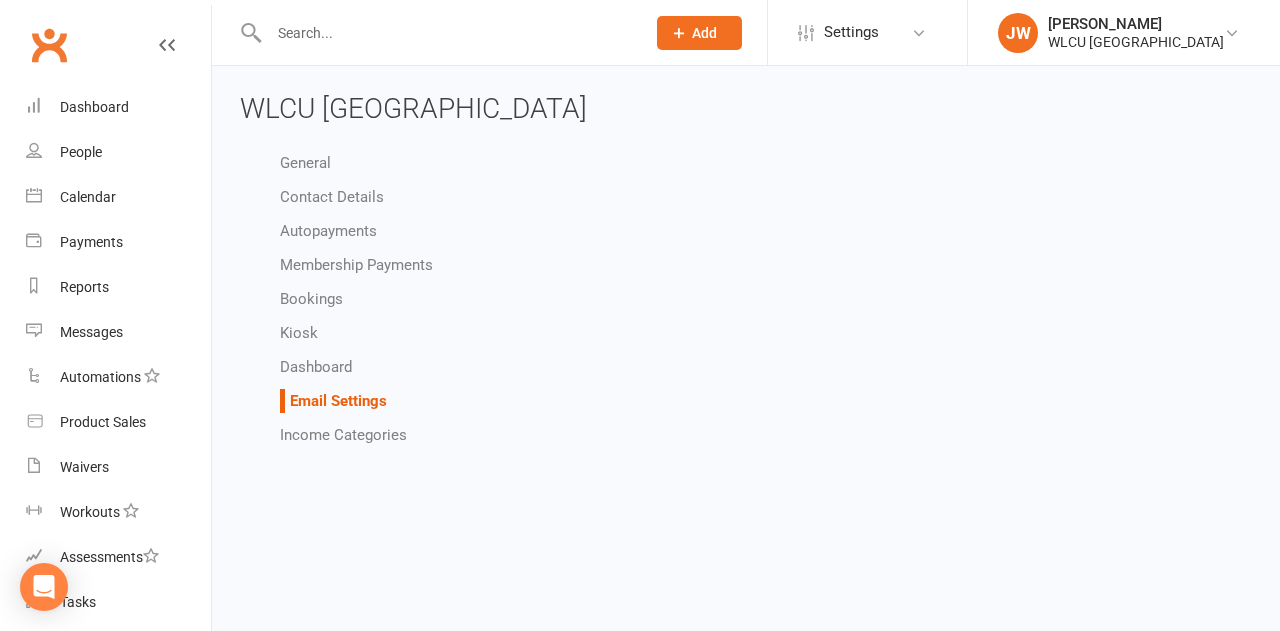click on "Income Categories" at bounding box center [343, 435] 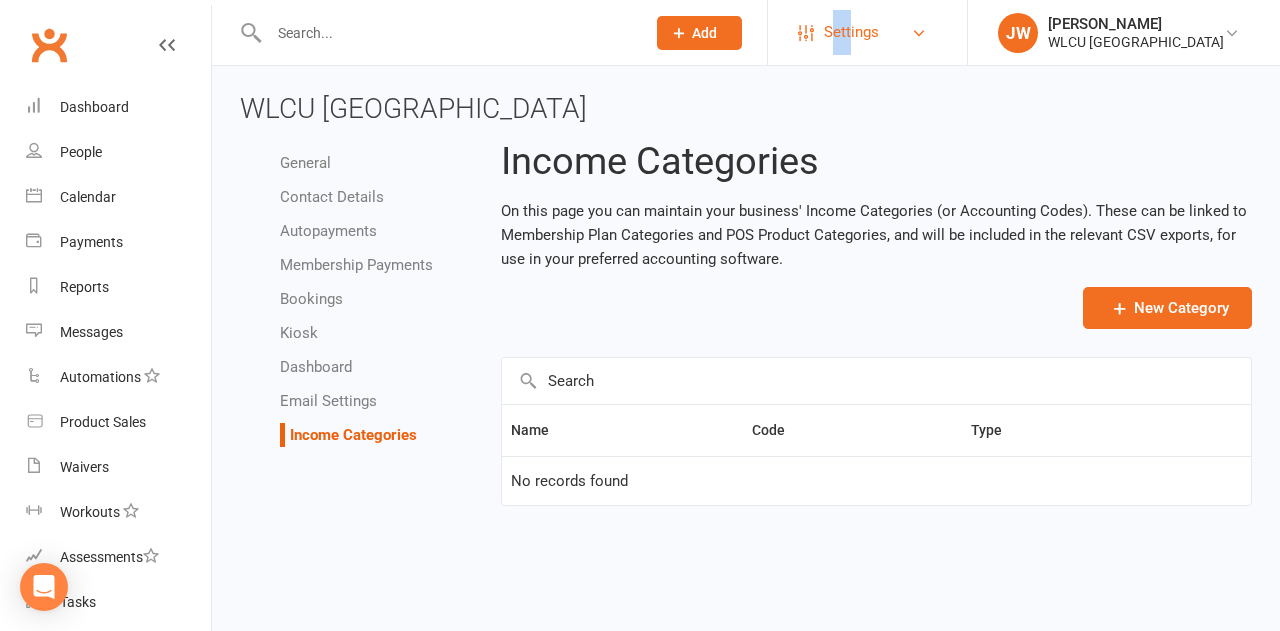 drag, startPoint x: 843, startPoint y: 51, endPoint x: 863, endPoint y: 29, distance: 29.732138 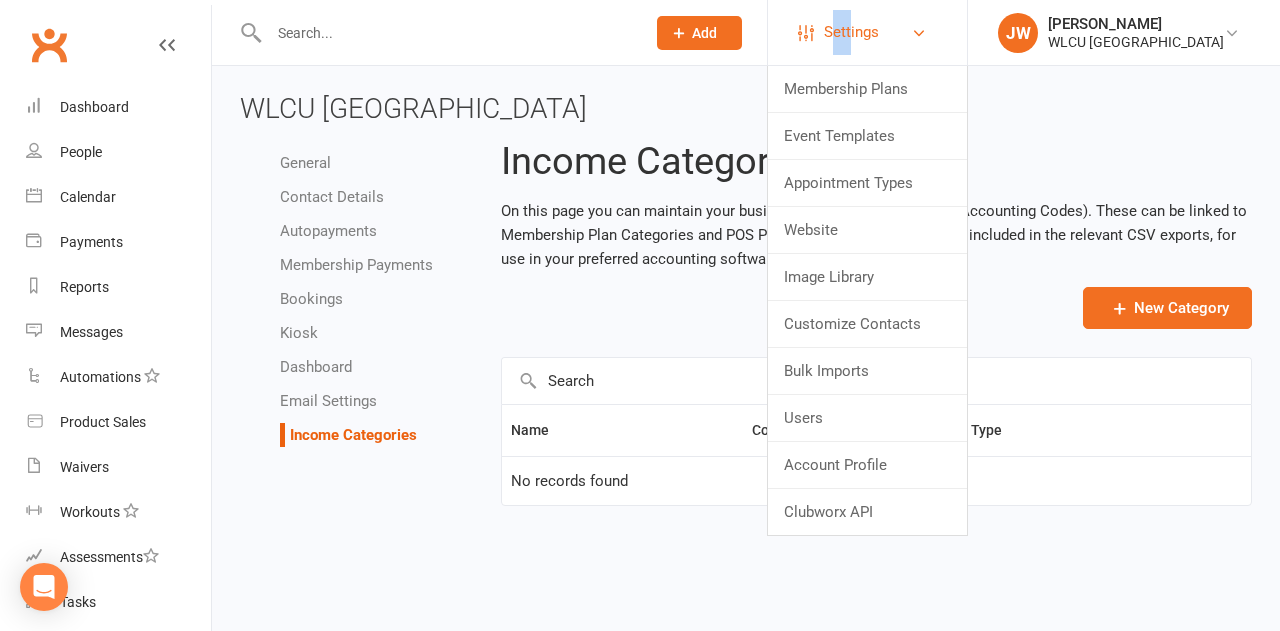 click on "Settings" at bounding box center [851, 32] 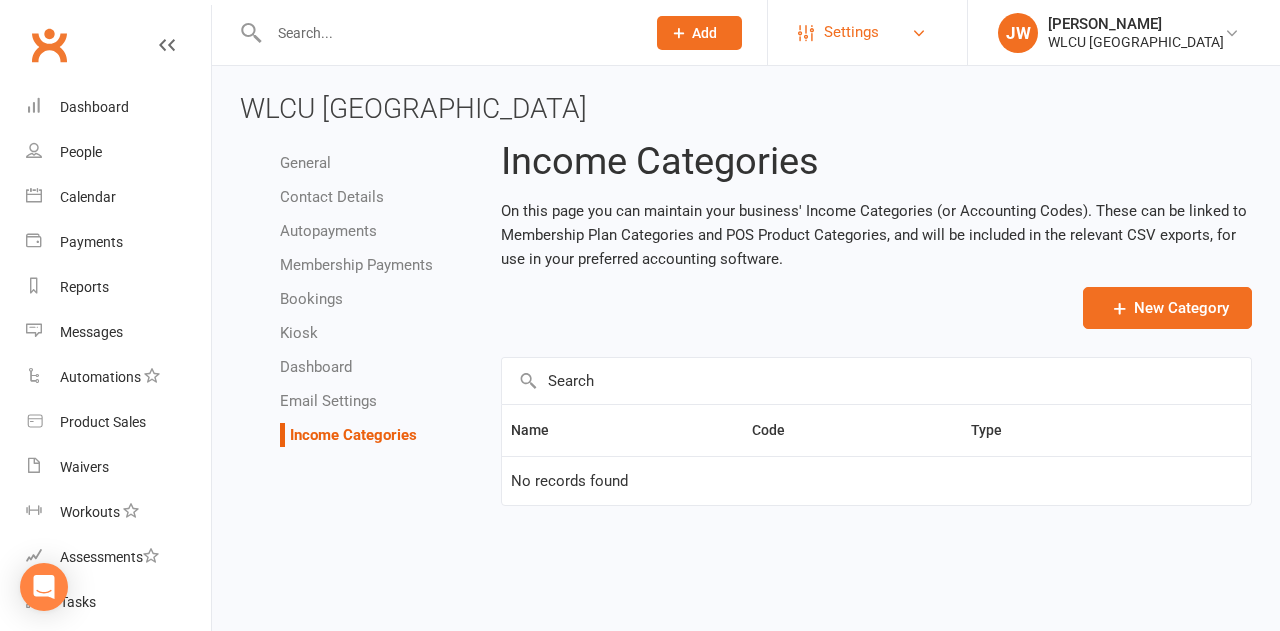 click on "Settings" at bounding box center [851, 32] 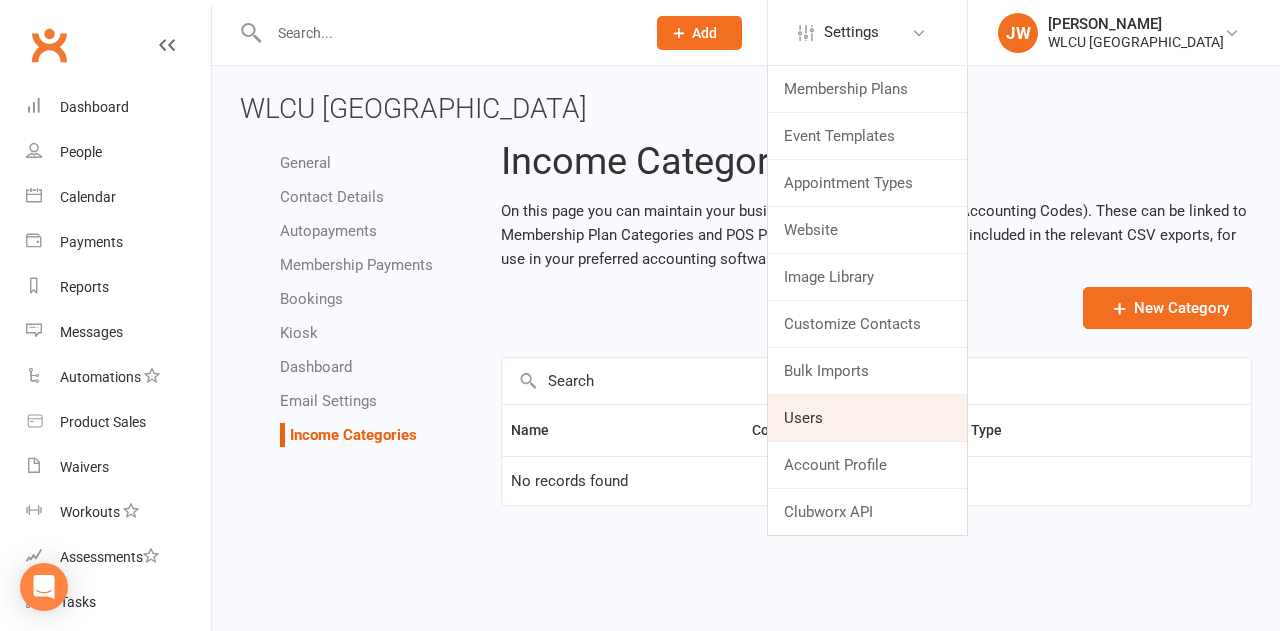 click on "Users" at bounding box center (867, 418) 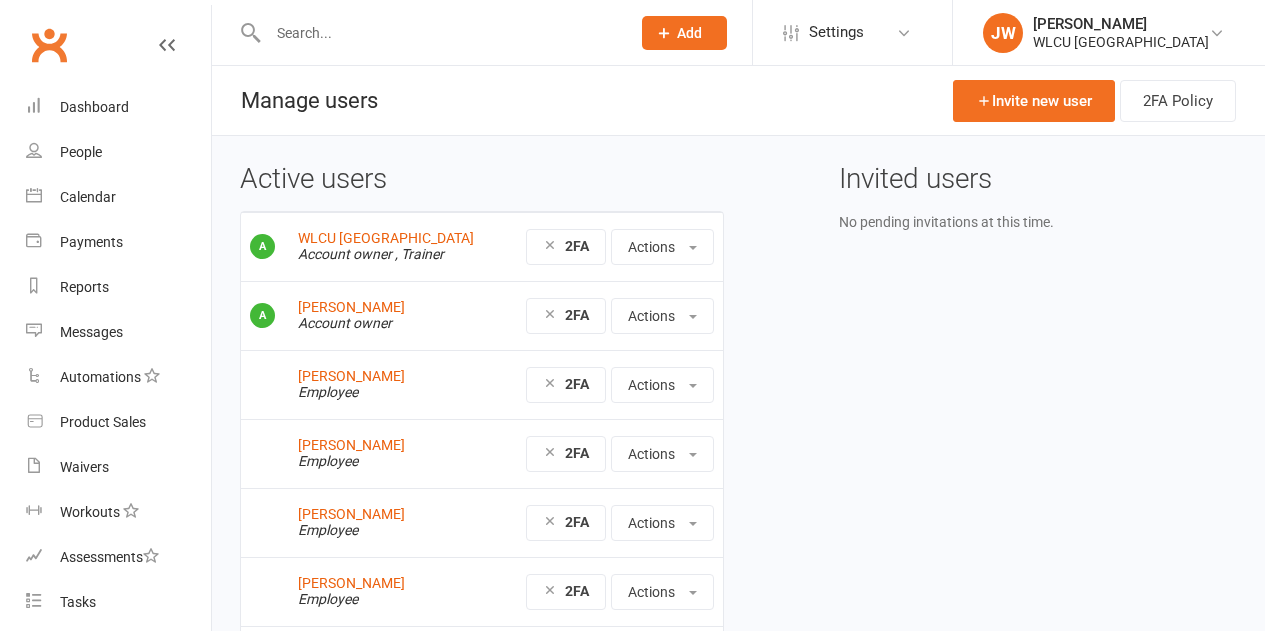 scroll, scrollTop: 0, scrollLeft: 0, axis: both 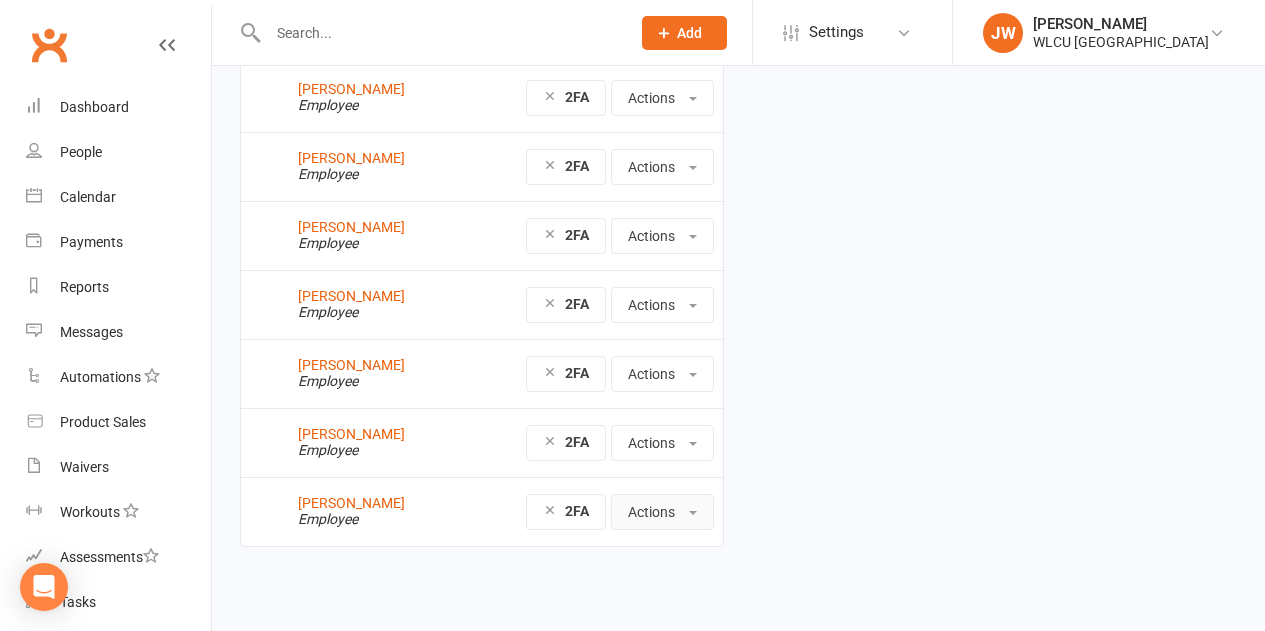 click on "Actions" at bounding box center (662, 512) 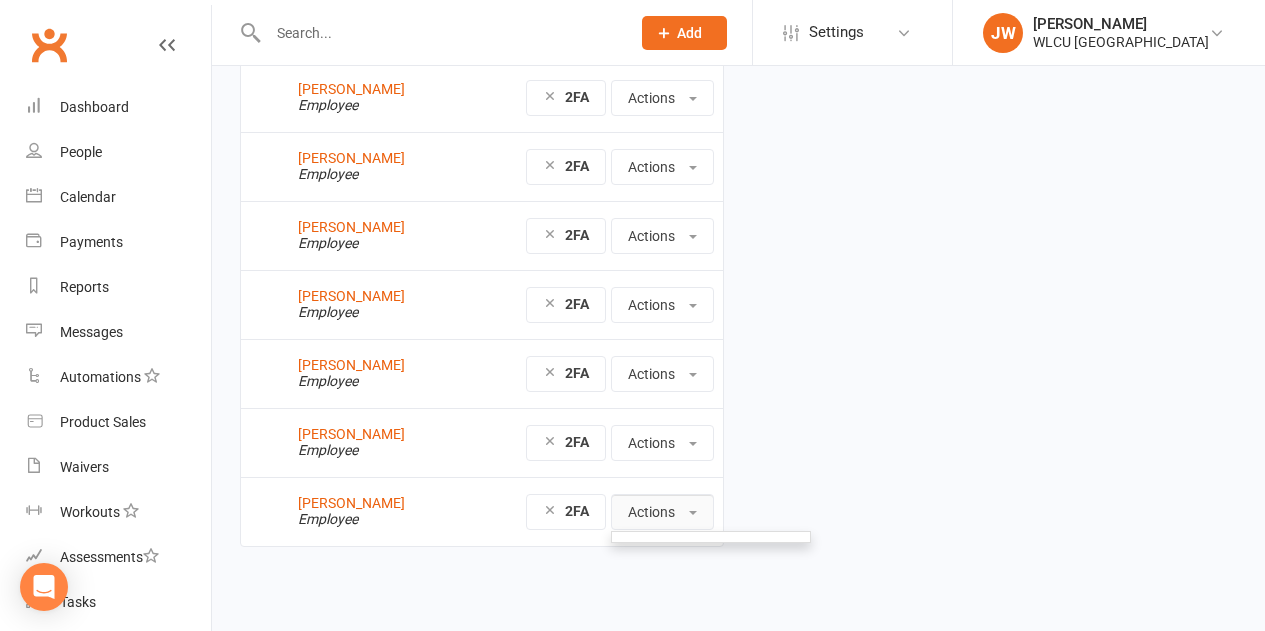 click on "Actions" at bounding box center (662, 512) 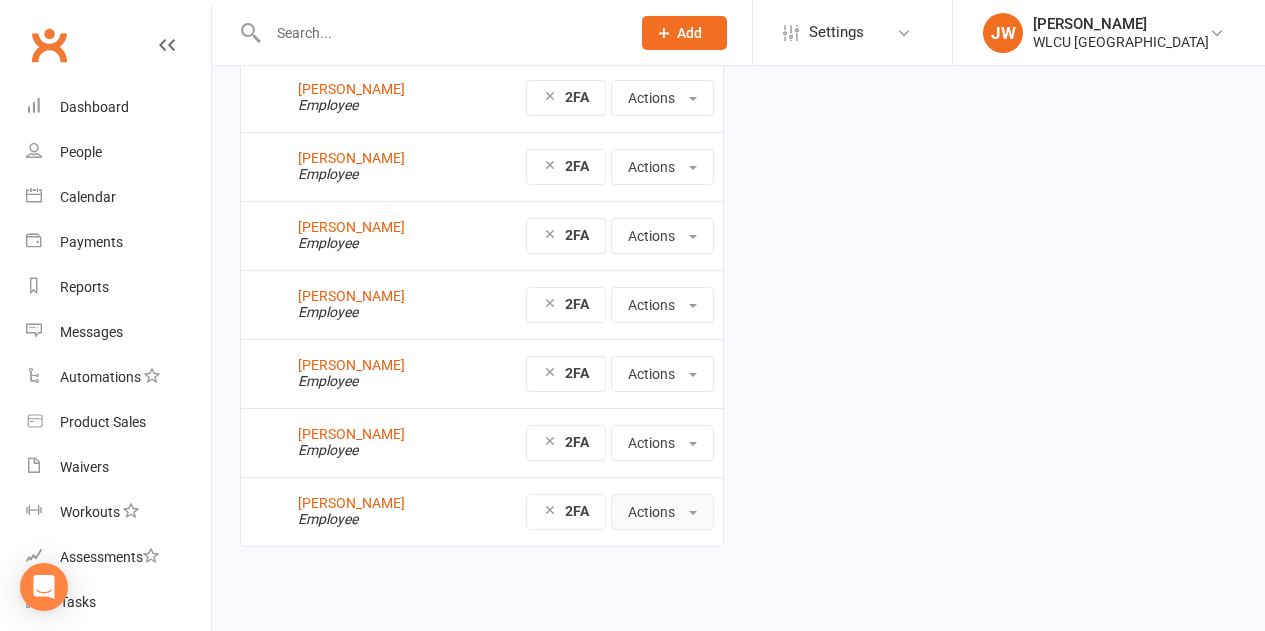 click on "Actions" at bounding box center [662, 512] 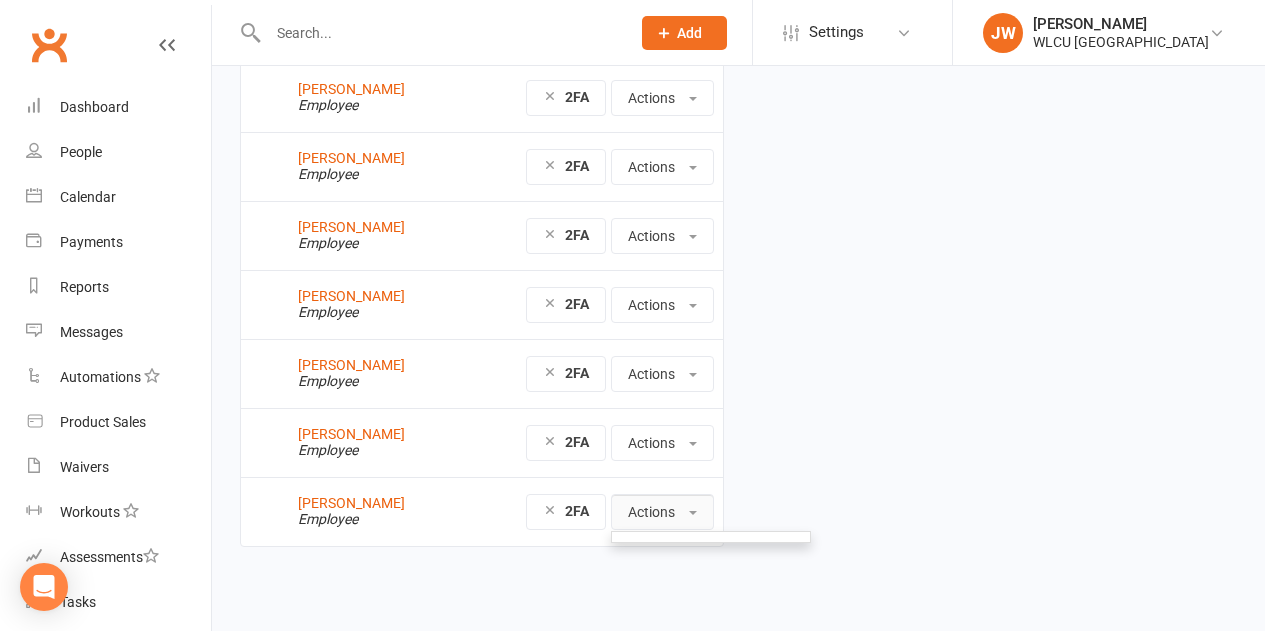 scroll, scrollTop: 0, scrollLeft: 0, axis: both 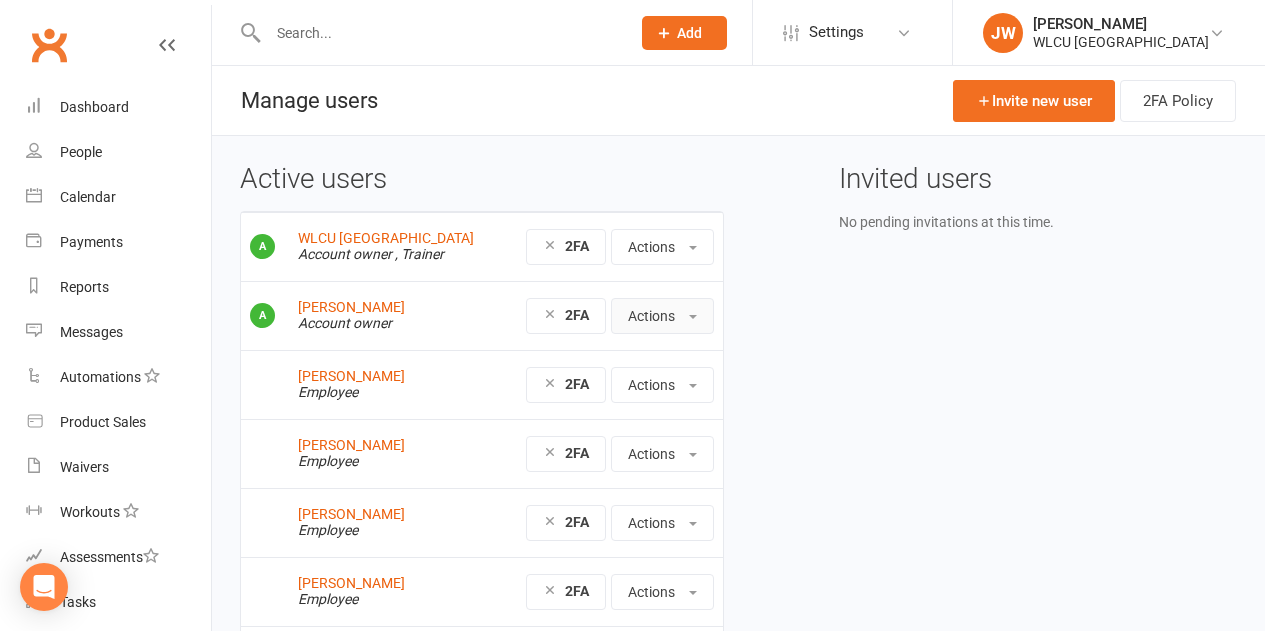 click on "Actions" at bounding box center (662, 316) 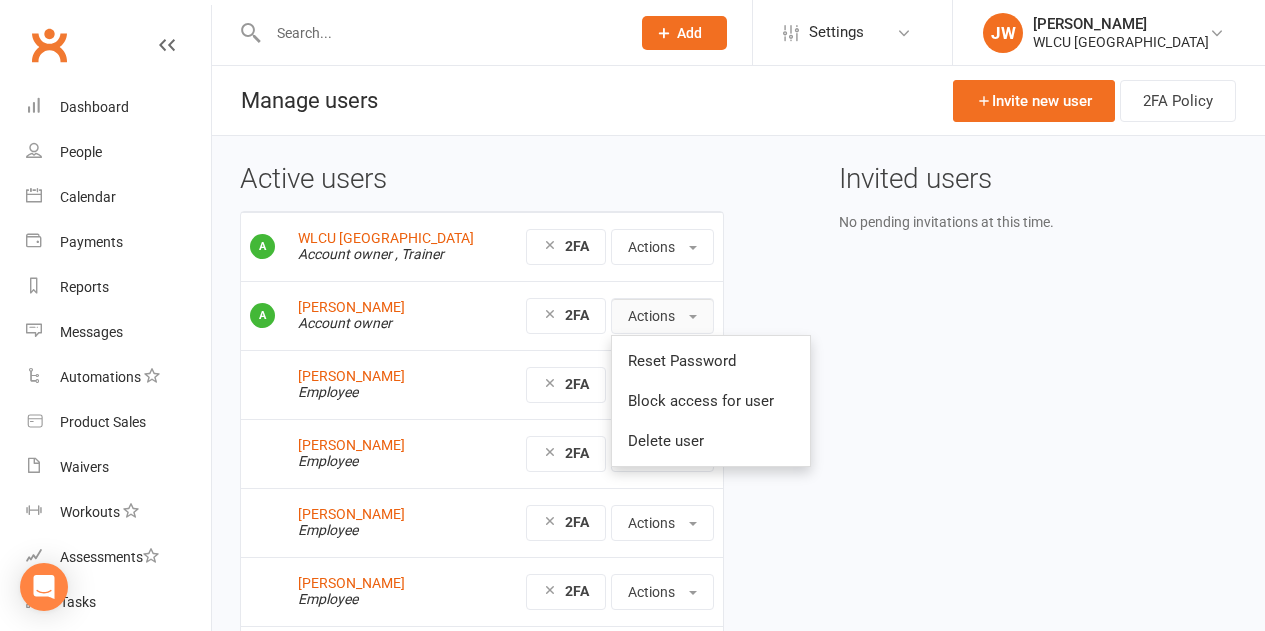 click on "Actions" at bounding box center [662, 316] 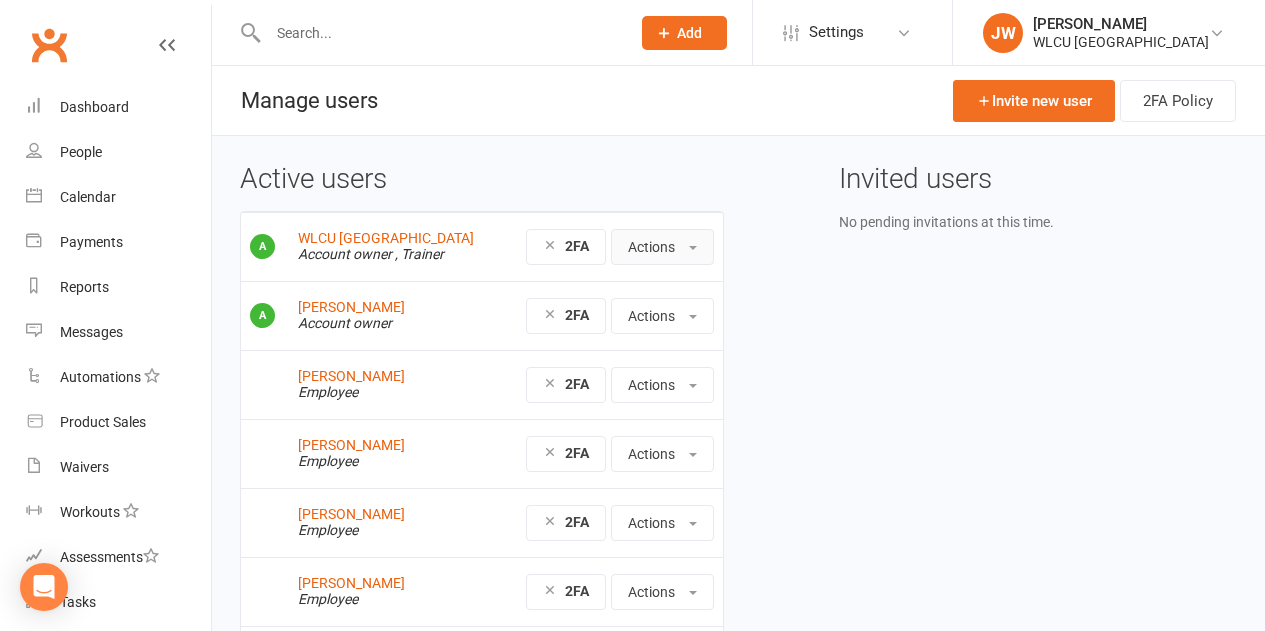 click on "Actions" at bounding box center (662, 247) 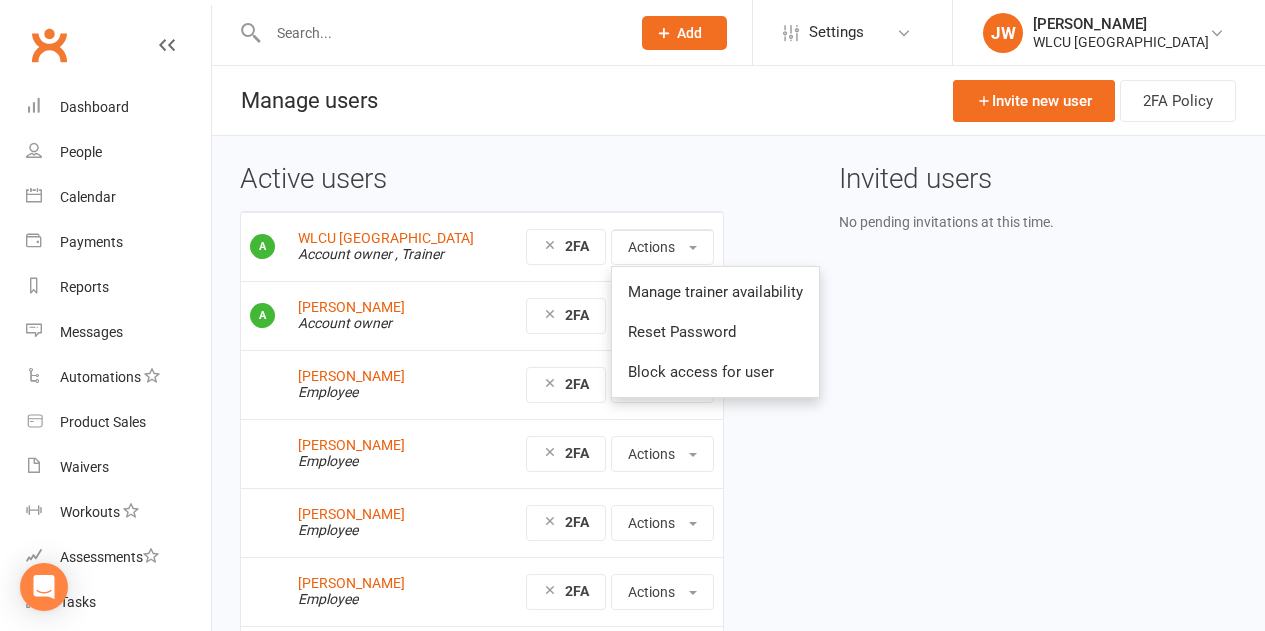 click on "Active users WLCU Sydney Account owner   , Trainer   2FA Actions  Manage trainer availability Reset Password Block access for user [PERSON_NAME] Account owner     2FA Actions  Reset Password Block access for user Delete user   [PERSON_NAME] Employee     2FA Actions  Reset Password Block access for user Delete user   [PERSON_NAME] Employee     2FA Actions  Reset Password Block access for user Delete user   [PERSON_NAME] Employee     2FA Actions  Reset Password Block access for user Delete user   [PERSON_NAME] Employee     2FA Actions  Reset Password Block access for user Delete user   [PERSON_NAME] Employee     2FA Actions  Reset Password Block access for user Delete user   [PERSON_NAME] Employee     2FA Actions  Reset Password Block access for user Delete user   [PERSON_NAME] Employee     2FA Actions  Reset Password Block access for user Delete user   Jacqui Willing Employee     2FA Actions  Invited users No pending invitations at this time." at bounding box center [738, 547] 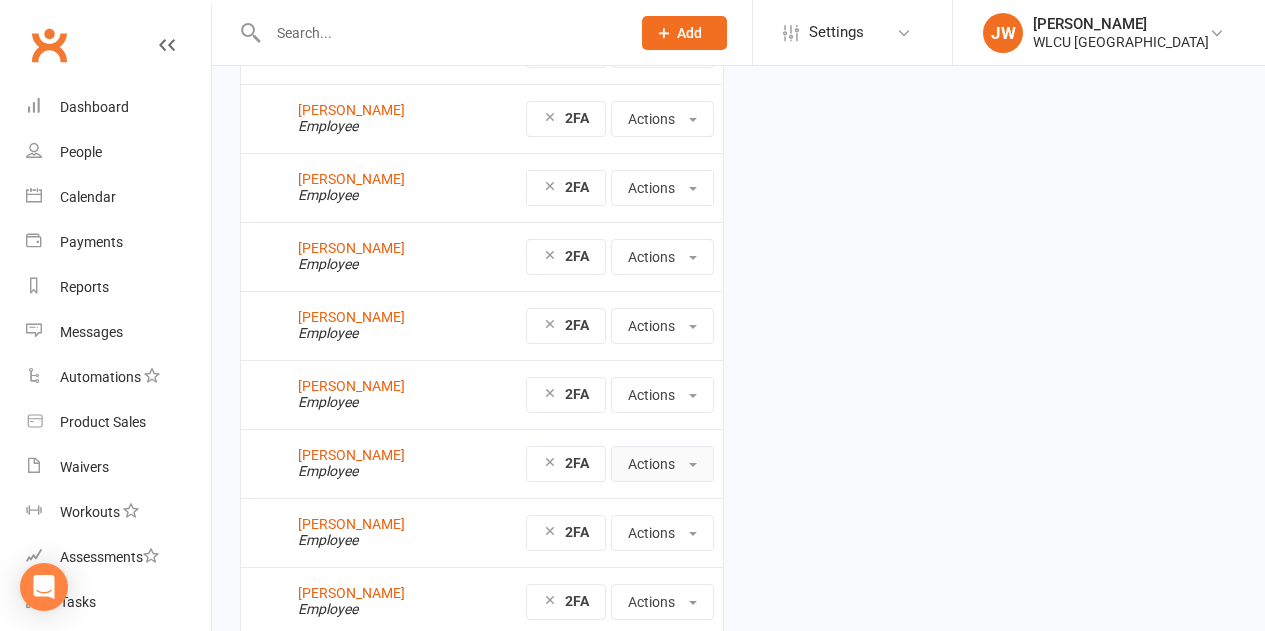 scroll, scrollTop: 356, scrollLeft: 0, axis: vertical 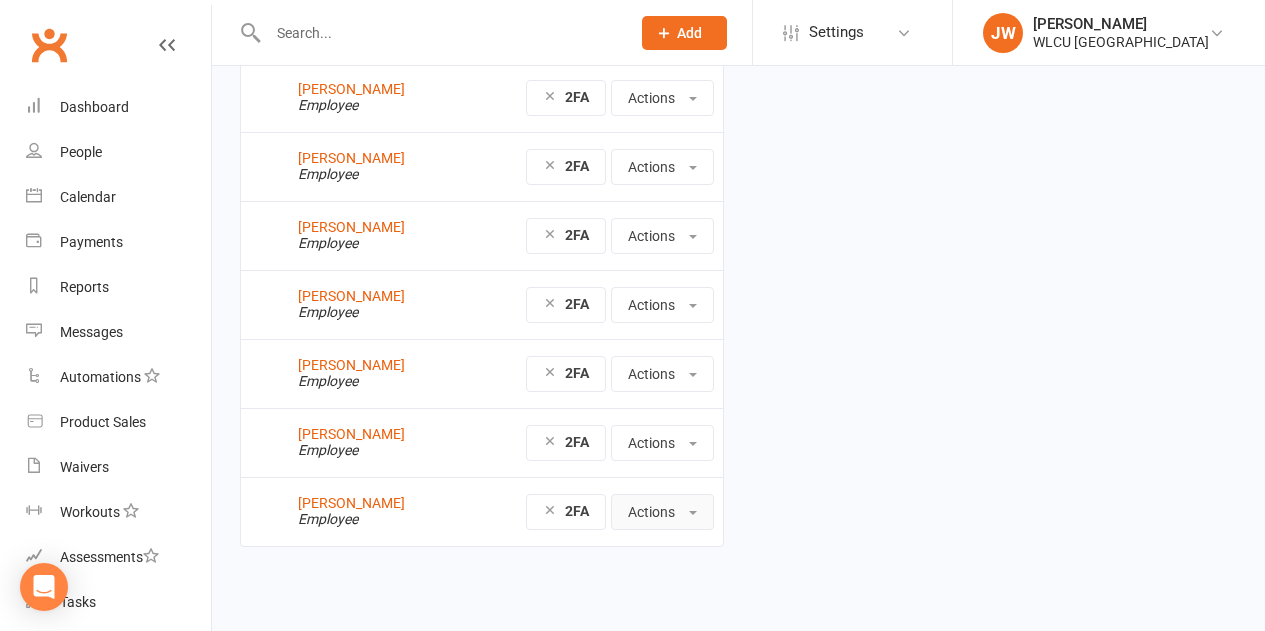 click on "Actions" at bounding box center [662, 512] 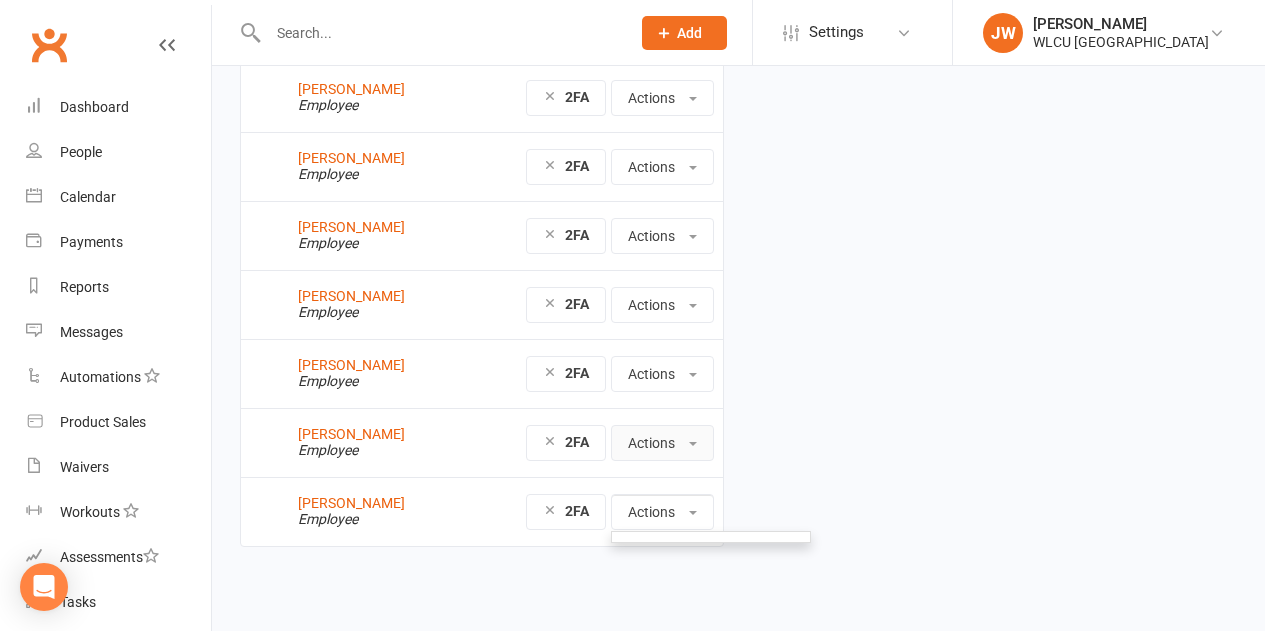 click on "Actions" at bounding box center (662, 443) 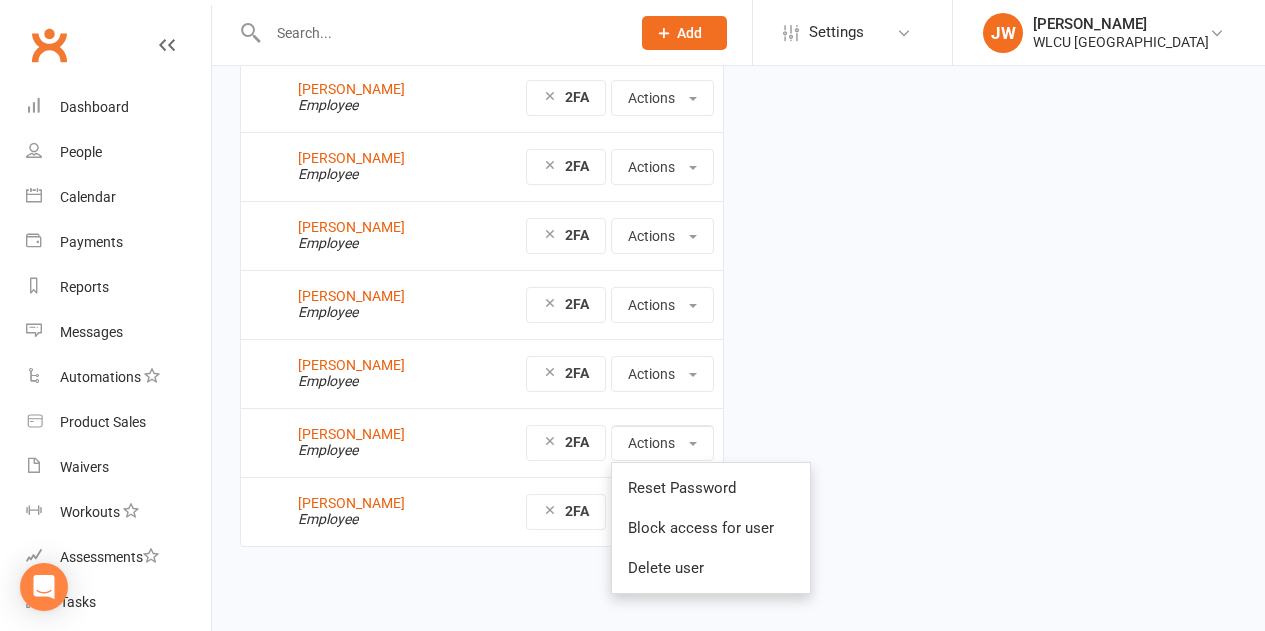 click on "Active users WLCU Sydney Account owner   , Trainer   2FA Actions  Manage trainer availability Reset Password Block access for user [PERSON_NAME] Account owner     2FA Actions  Reset Password Block access for user Delete user   [PERSON_NAME] Employee     2FA Actions  Reset Password Block access for user Delete user   [PERSON_NAME] Employee     2FA Actions  Reset Password Block access for user Delete user   [PERSON_NAME] Employee     2FA Actions  Reset Password Block access for user Delete user   [PERSON_NAME] Employee     2FA Actions  Reset Password Block access for user Delete user   [PERSON_NAME] Employee     2FA Actions  Reset Password Block access for user Delete user   [PERSON_NAME] Employee     2FA Actions  Reset Password Block access for user Delete user   [PERSON_NAME] Employee     2FA Actions  Reset Password Block access for user Delete user   Jacqui Willing Employee     2FA Actions  Invited users No pending invitations at this time." at bounding box center (738, 191) 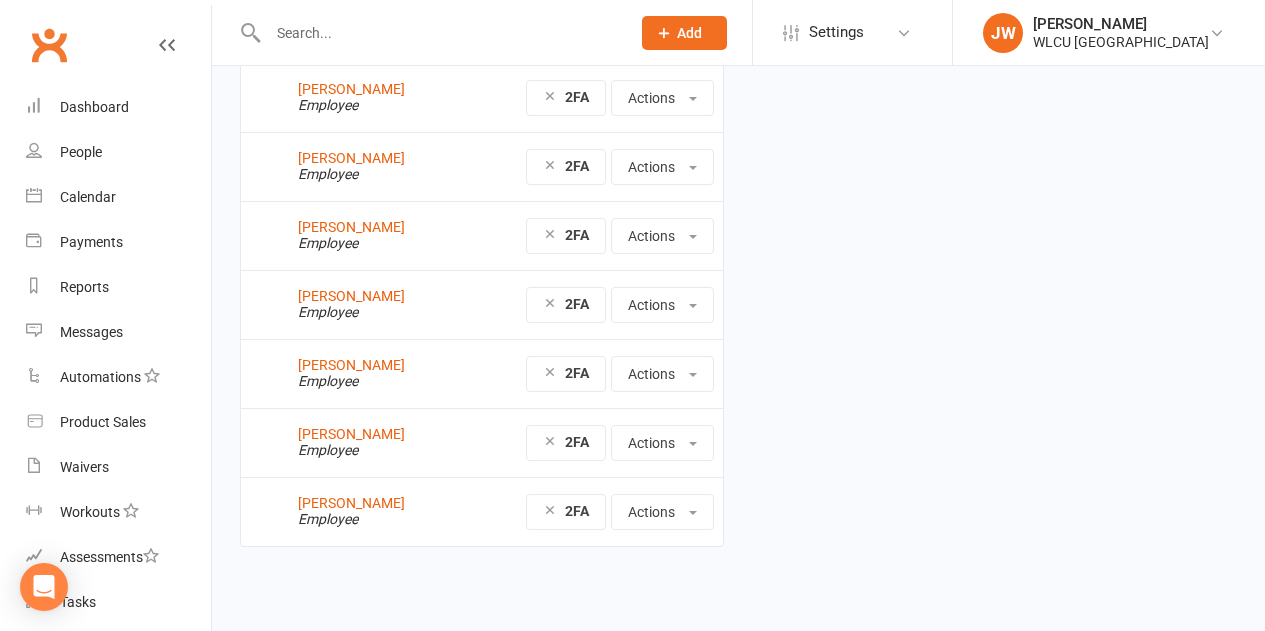 scroll, scrollTop: 0, scrollLeft: 0, axis: both 